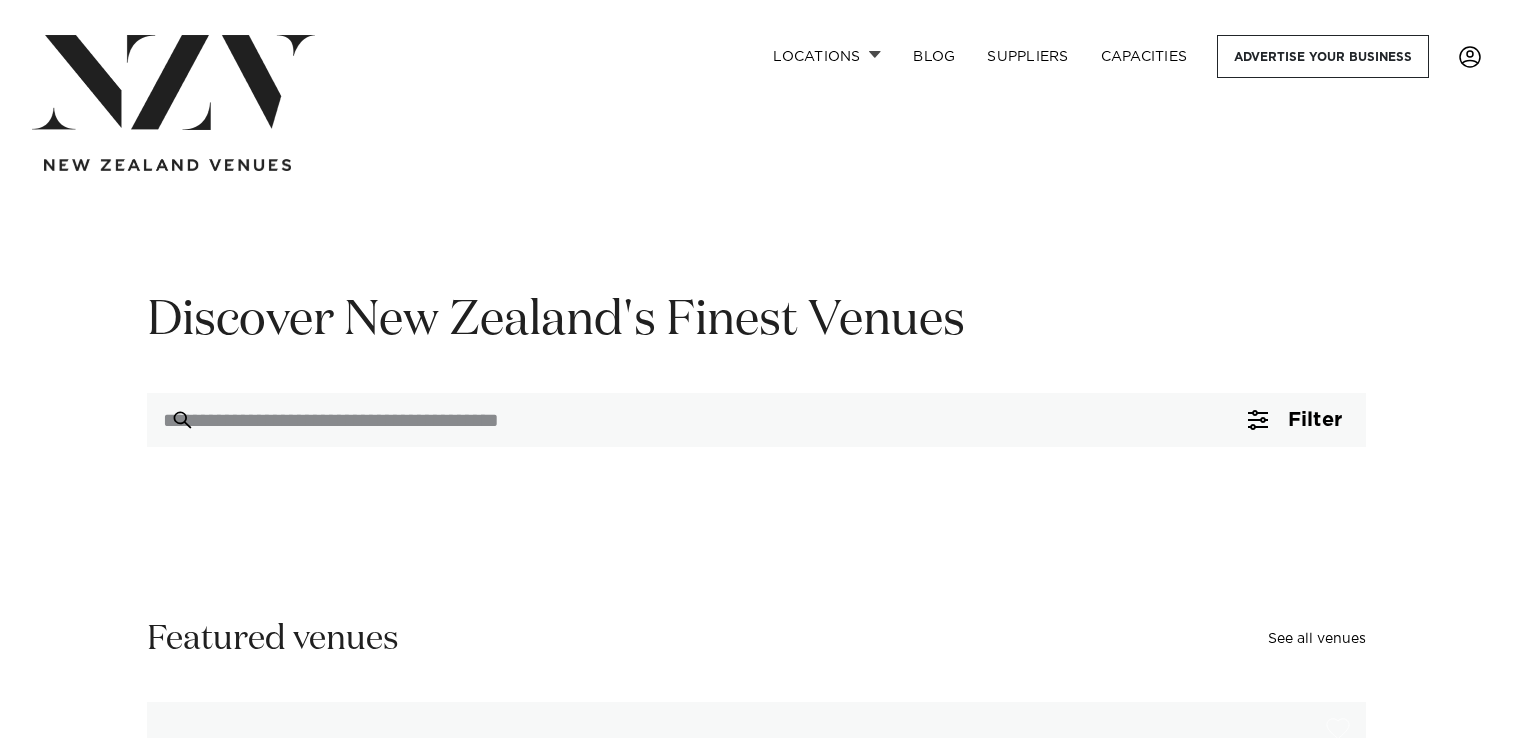 scroll, scrollTop: 0, scrollLeft: 0, axis: both 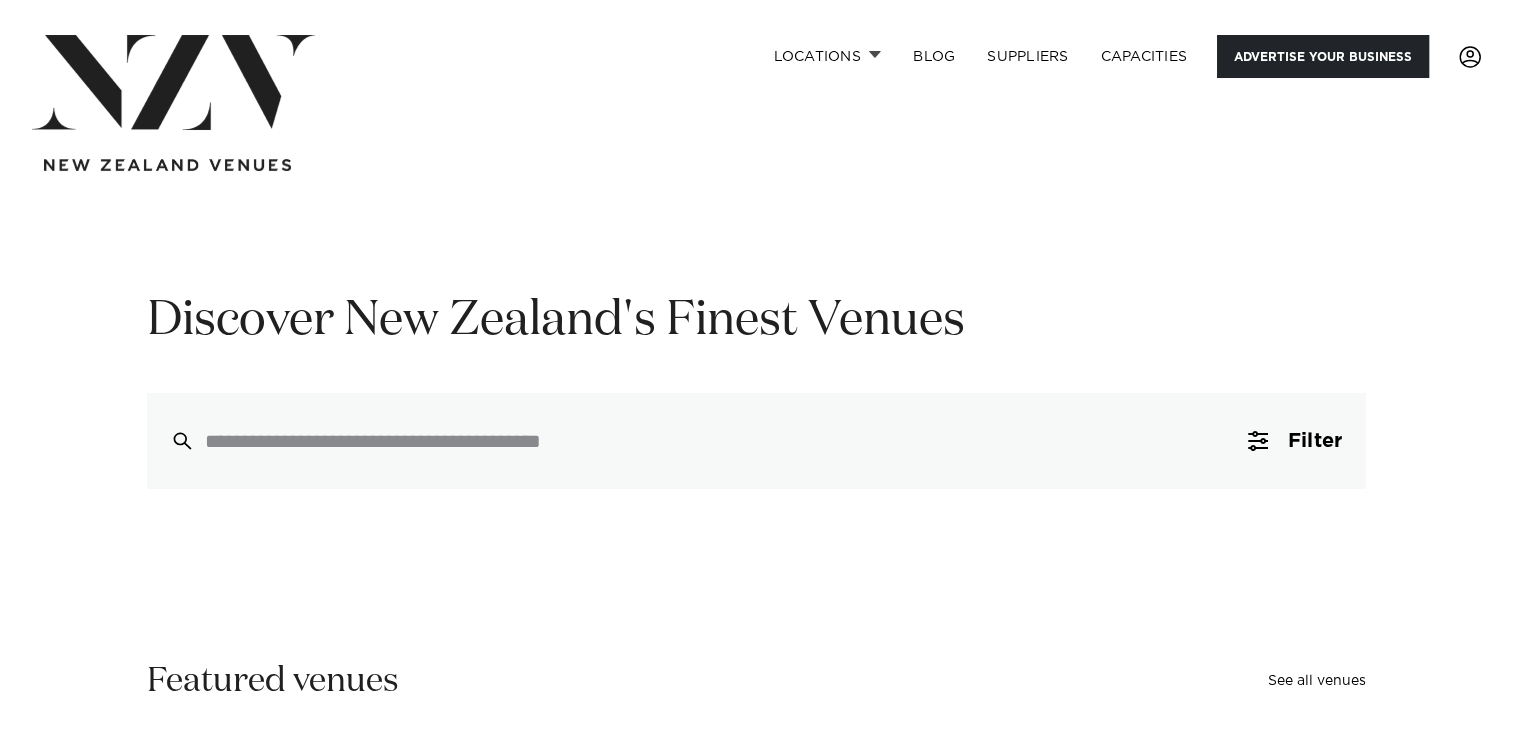click on "Advertise your
business" at bounding box center (1323, 56) 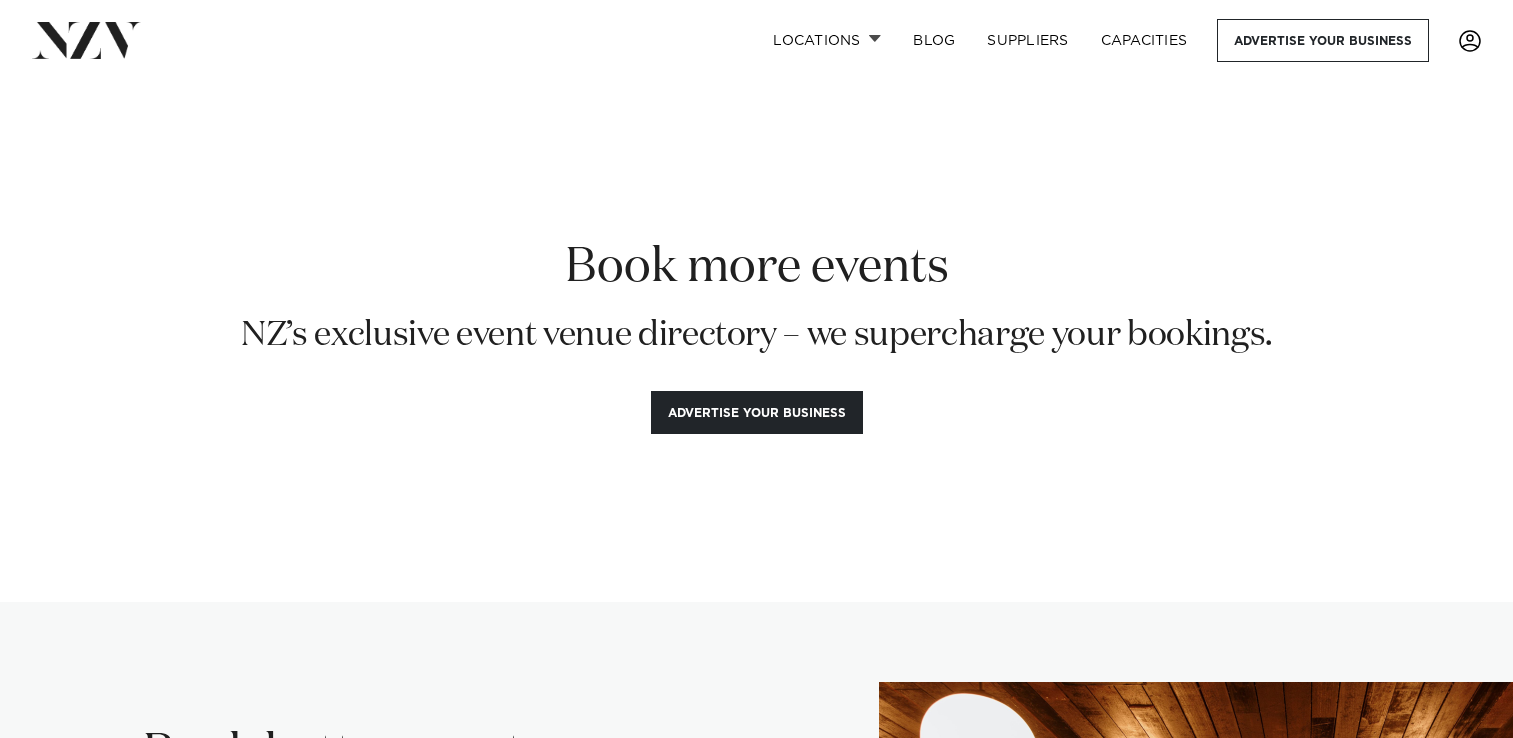 scroll, scrollTop: 0, scrollLeft: 0, axis: both 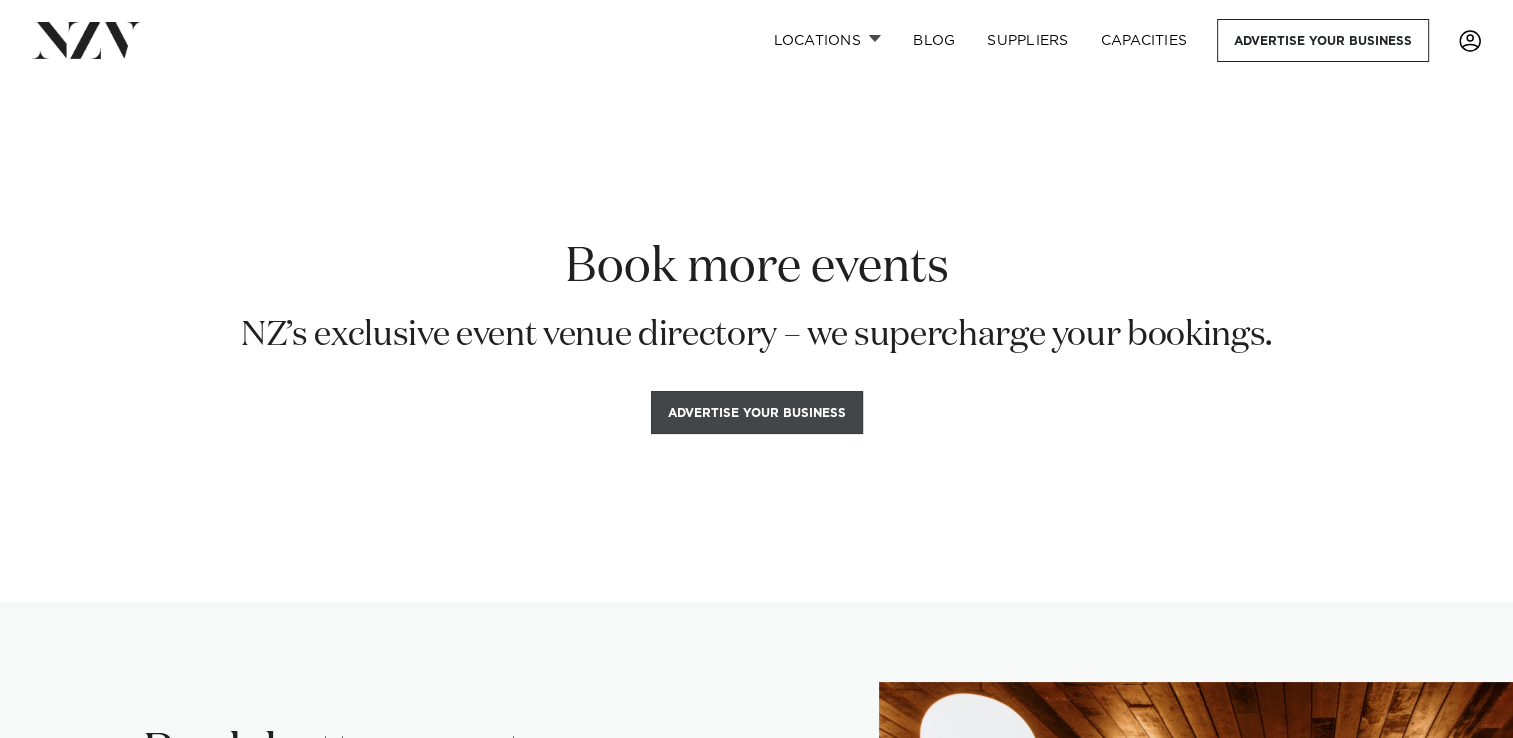 click on "Advertise your business" at bounding box center (757, 412) 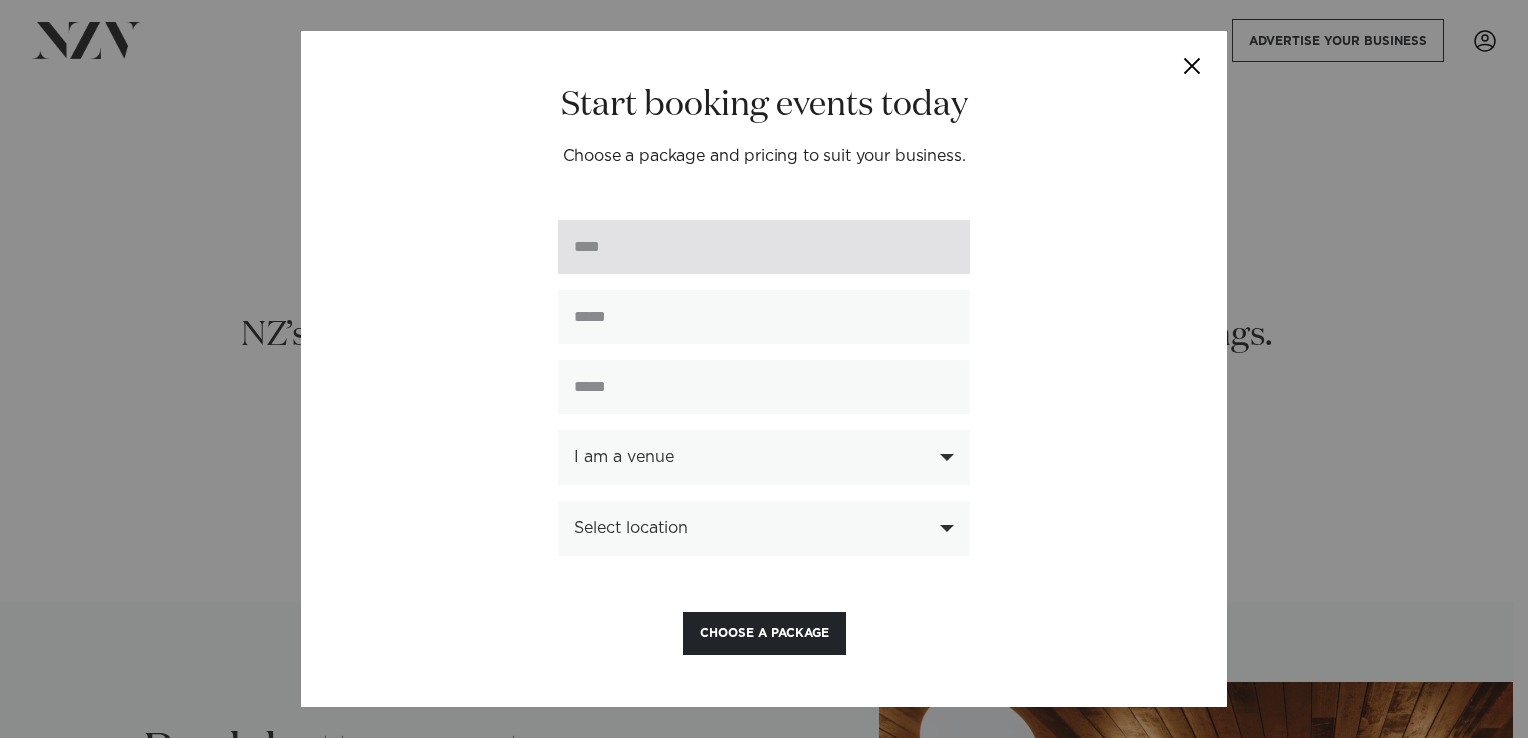 click at bounding box center (764, 247) 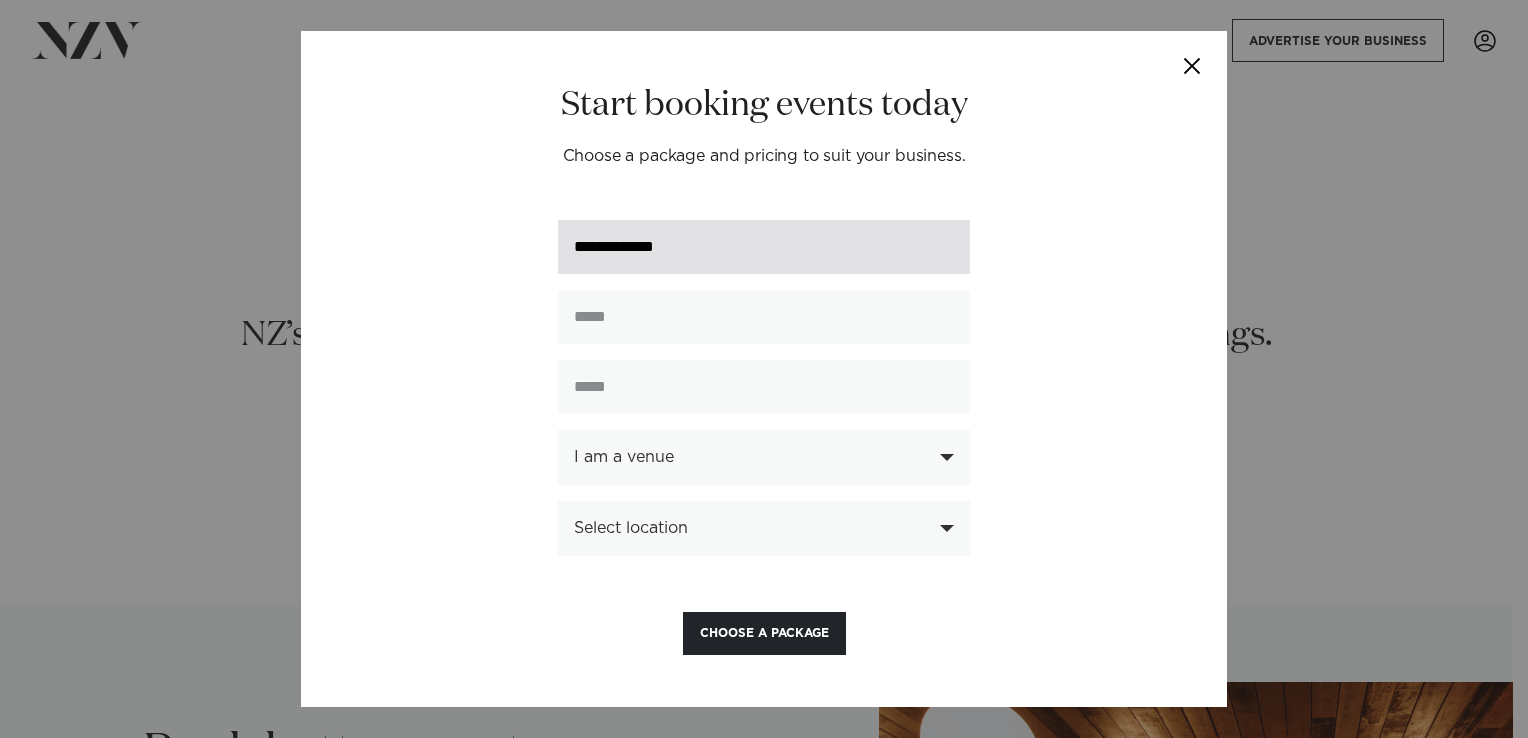 type on "**********" 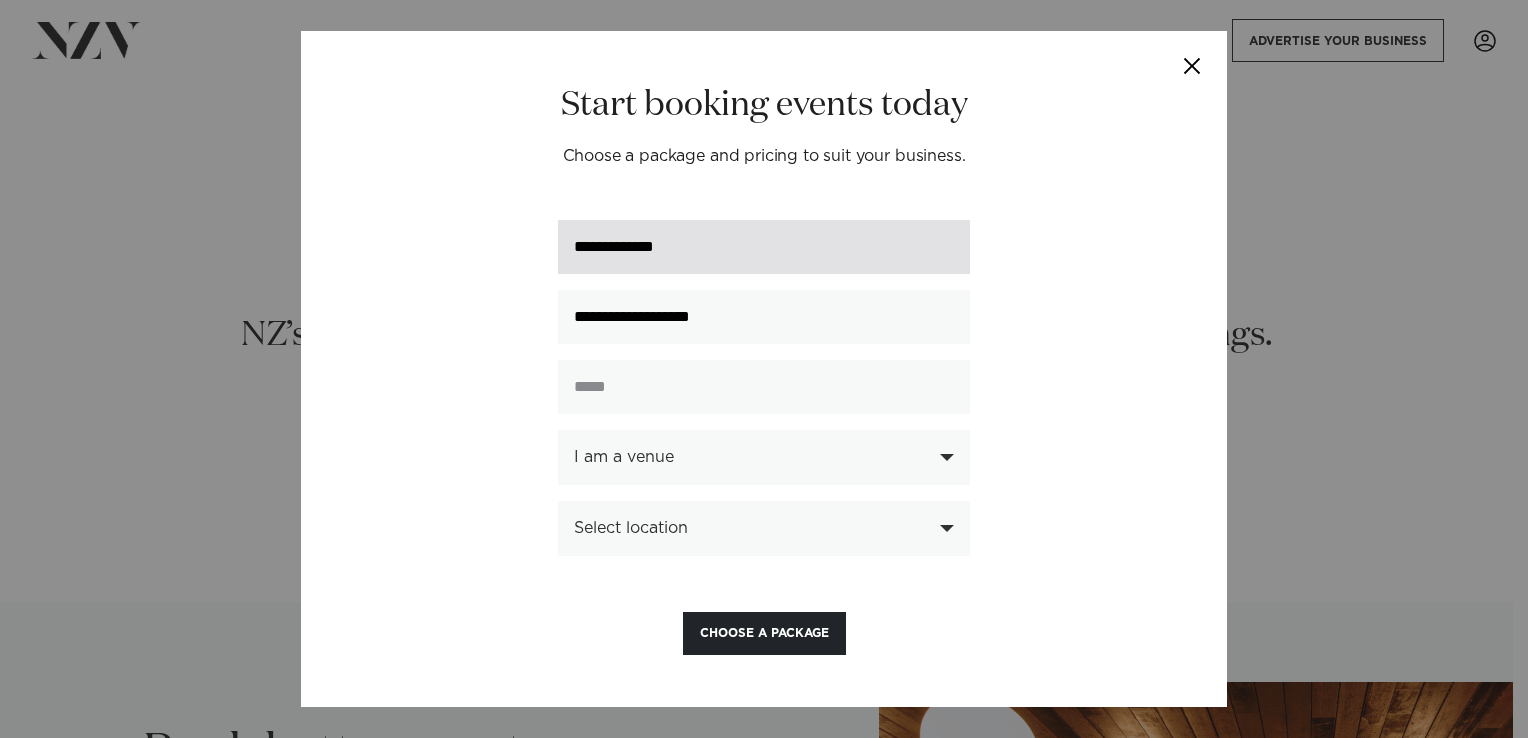 type on "**********" 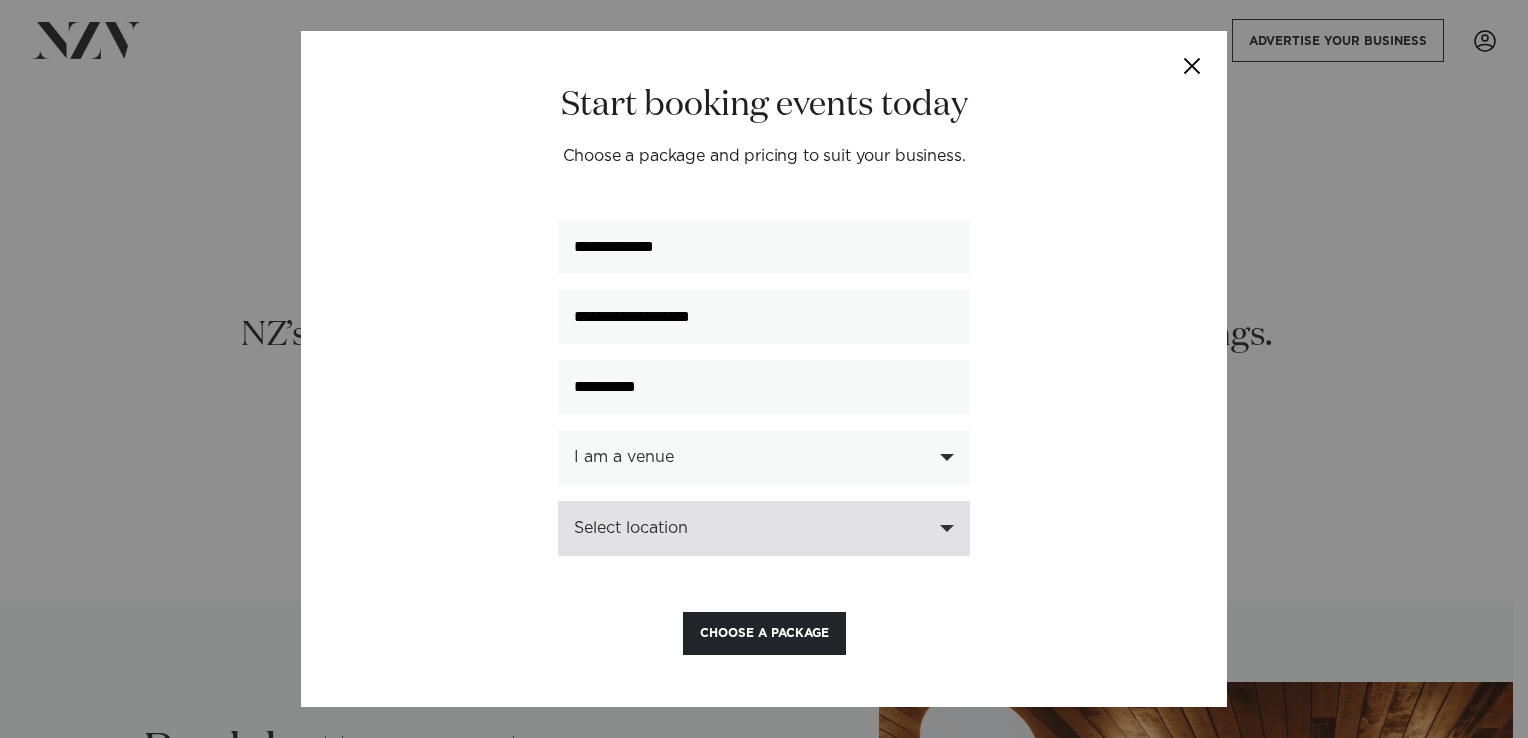 click on "Select location" at bounding box center (753, 528) 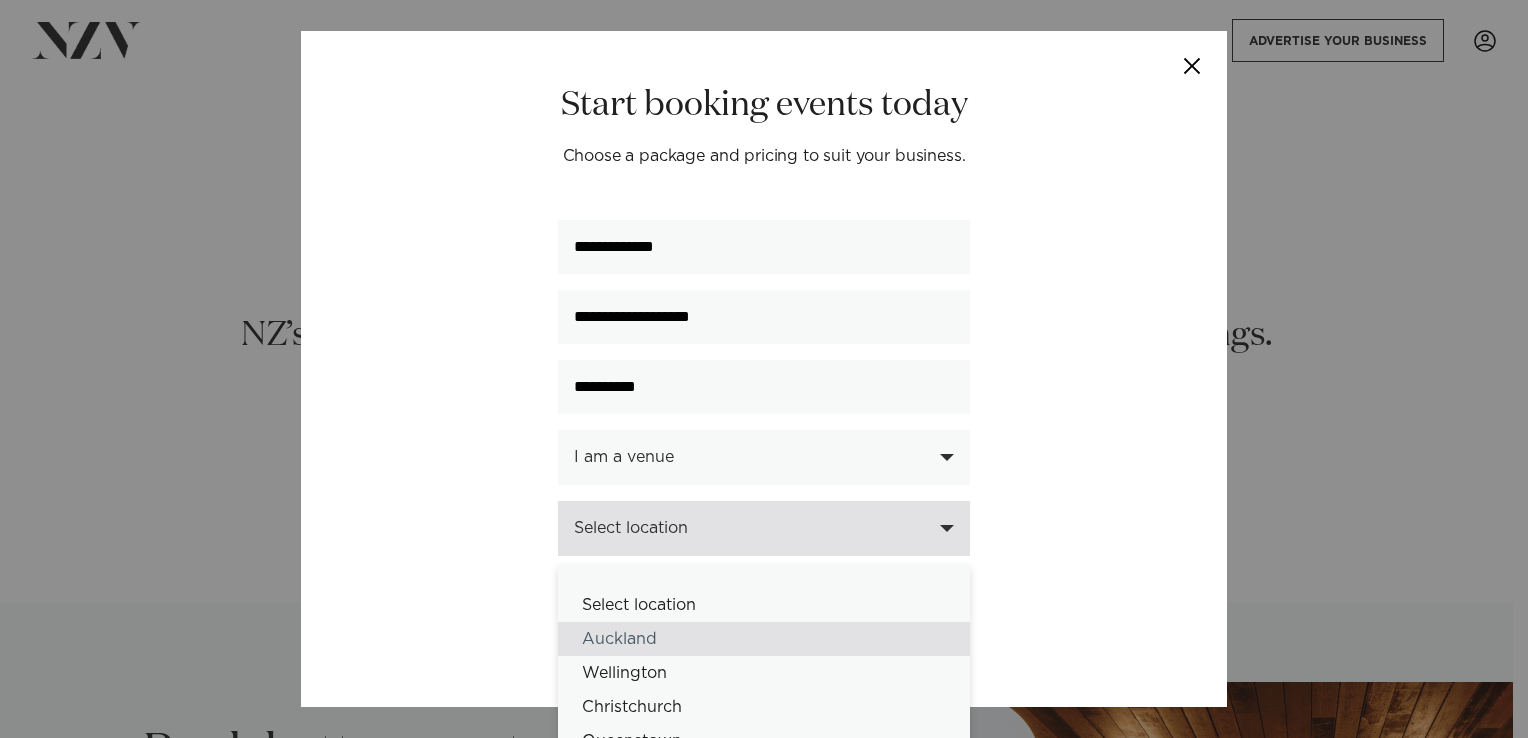 click on "Auckland" at bounding box center [764, 639] 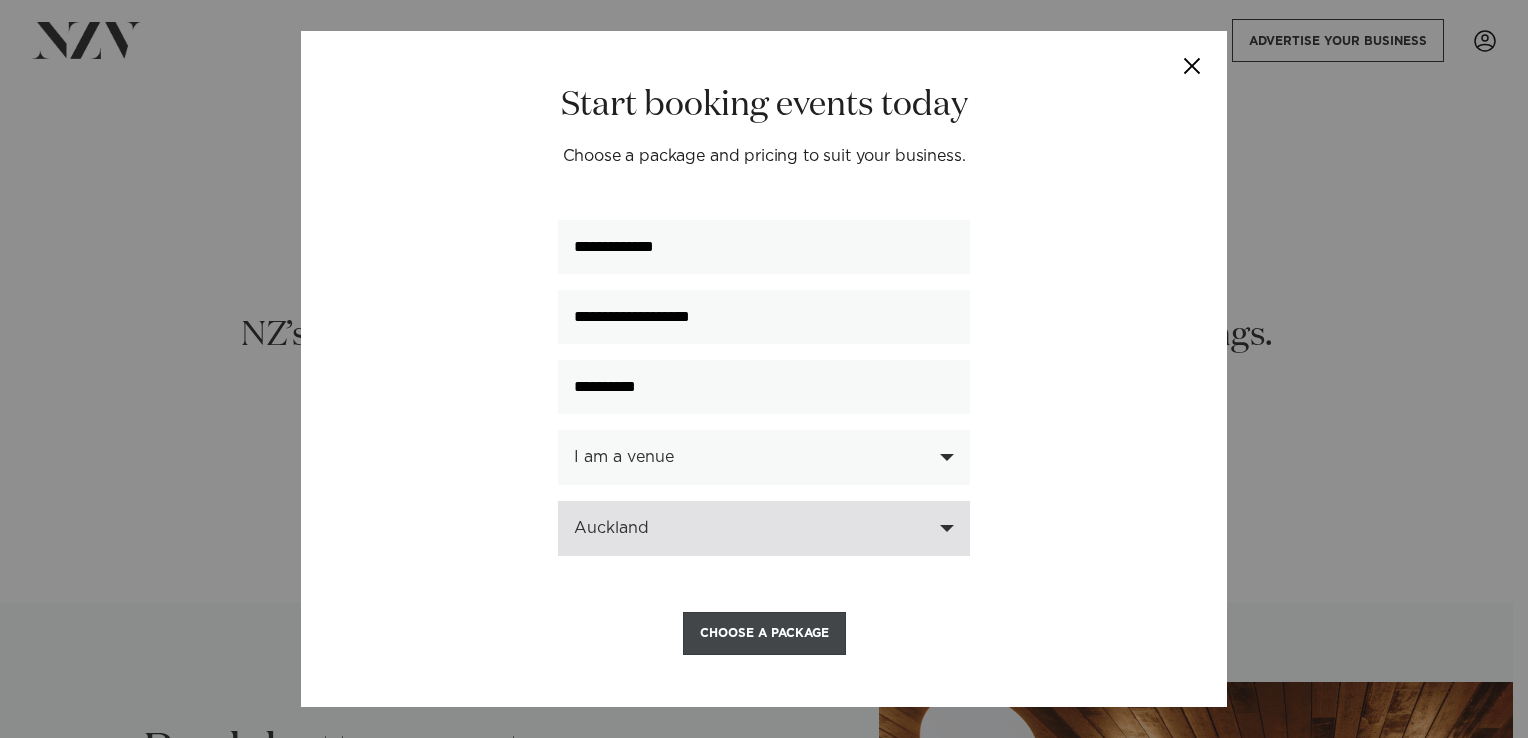 click on "Choose a Package" at bounding box center (764, 633) 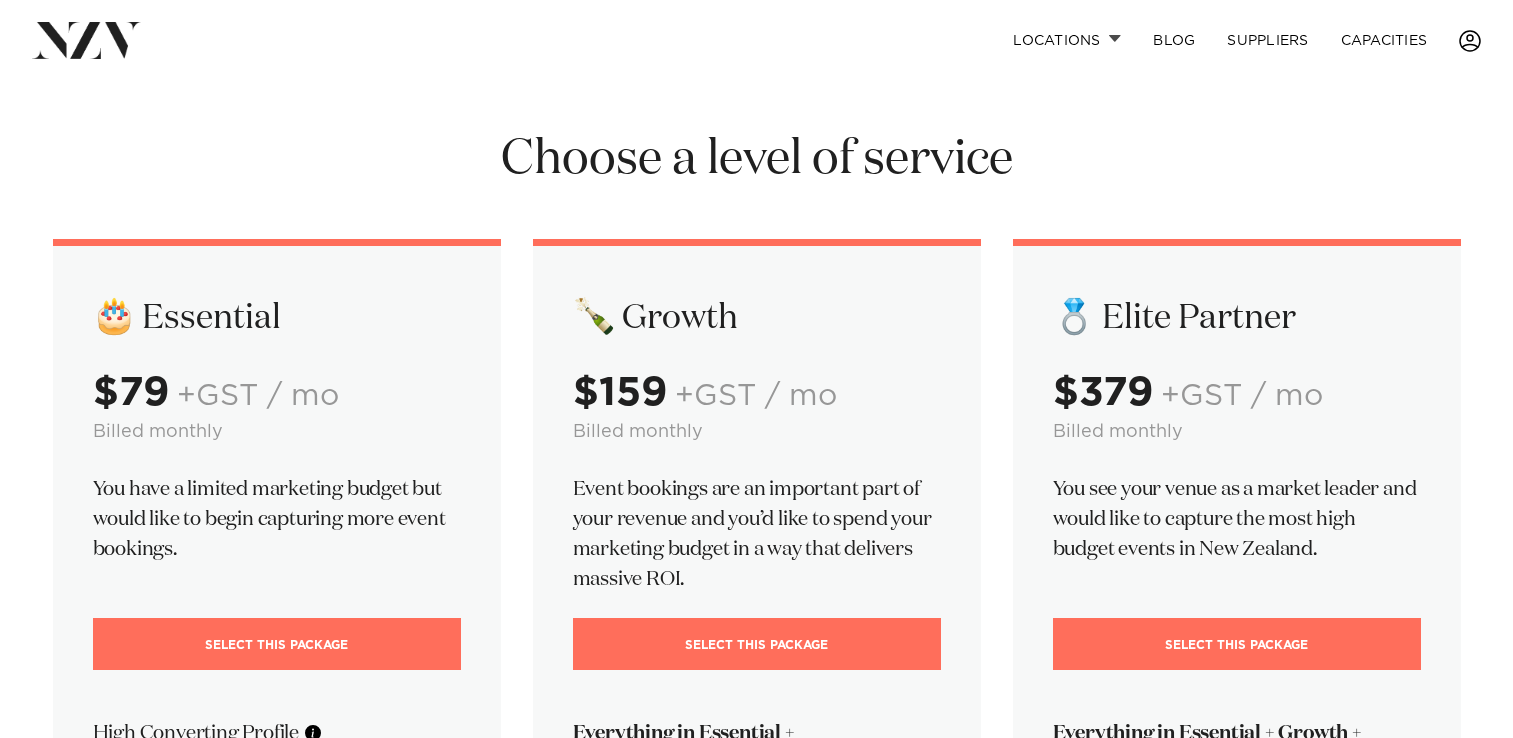 scroll, scrollTop: 0, scrollLeft: 0, axis: both 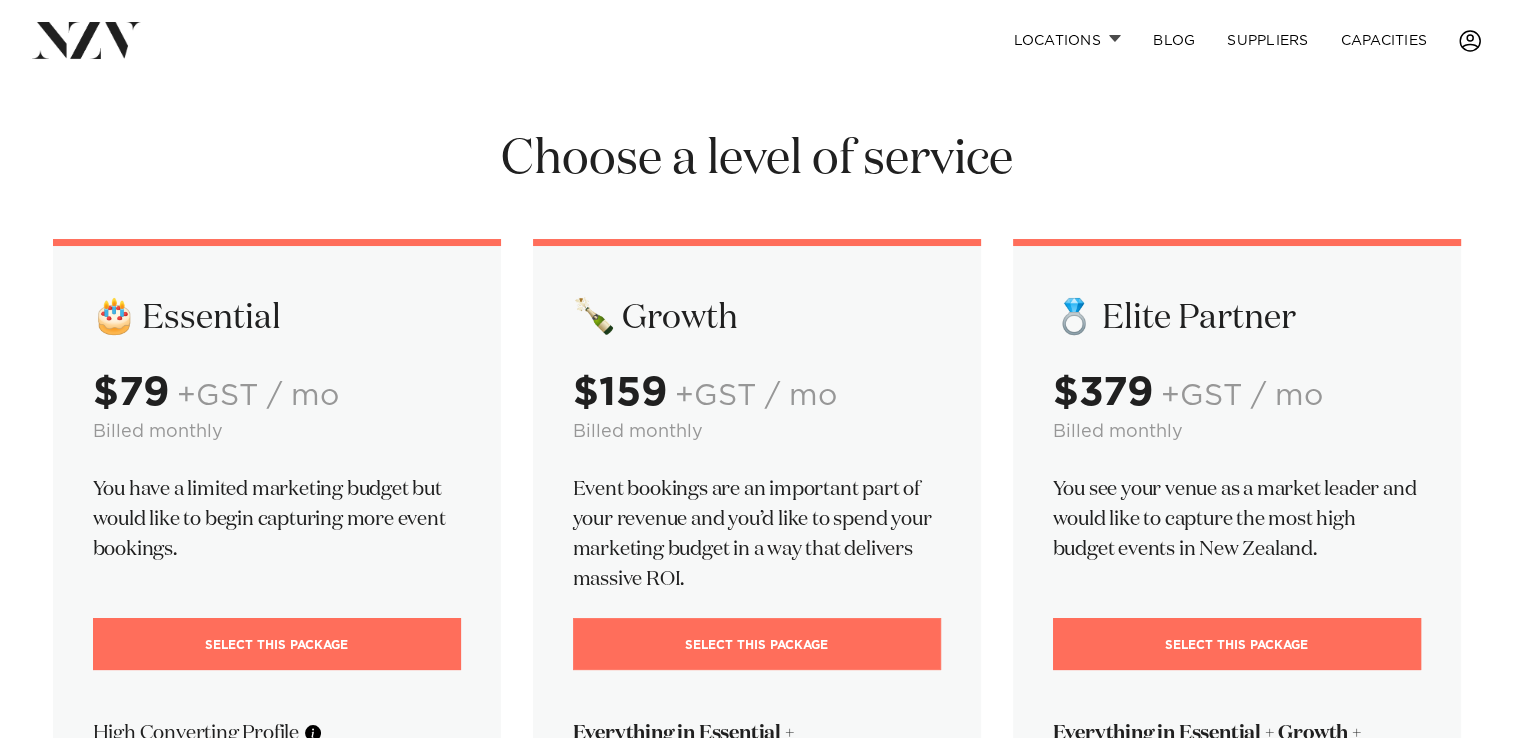 click on "Select This Package" at bounding box center (757, 644) 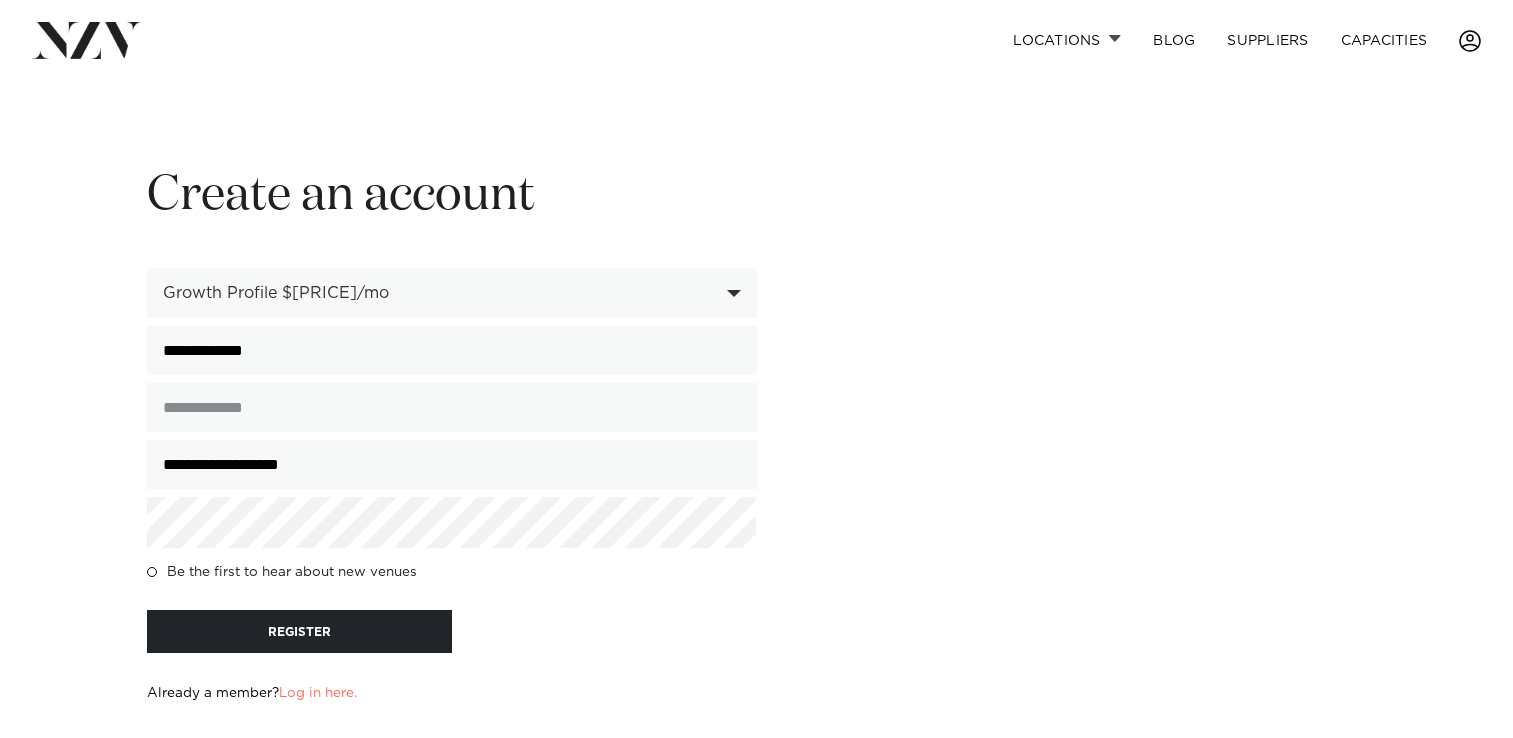 scroll, scrollTop: 0, scrollLeft: 0, axis: both 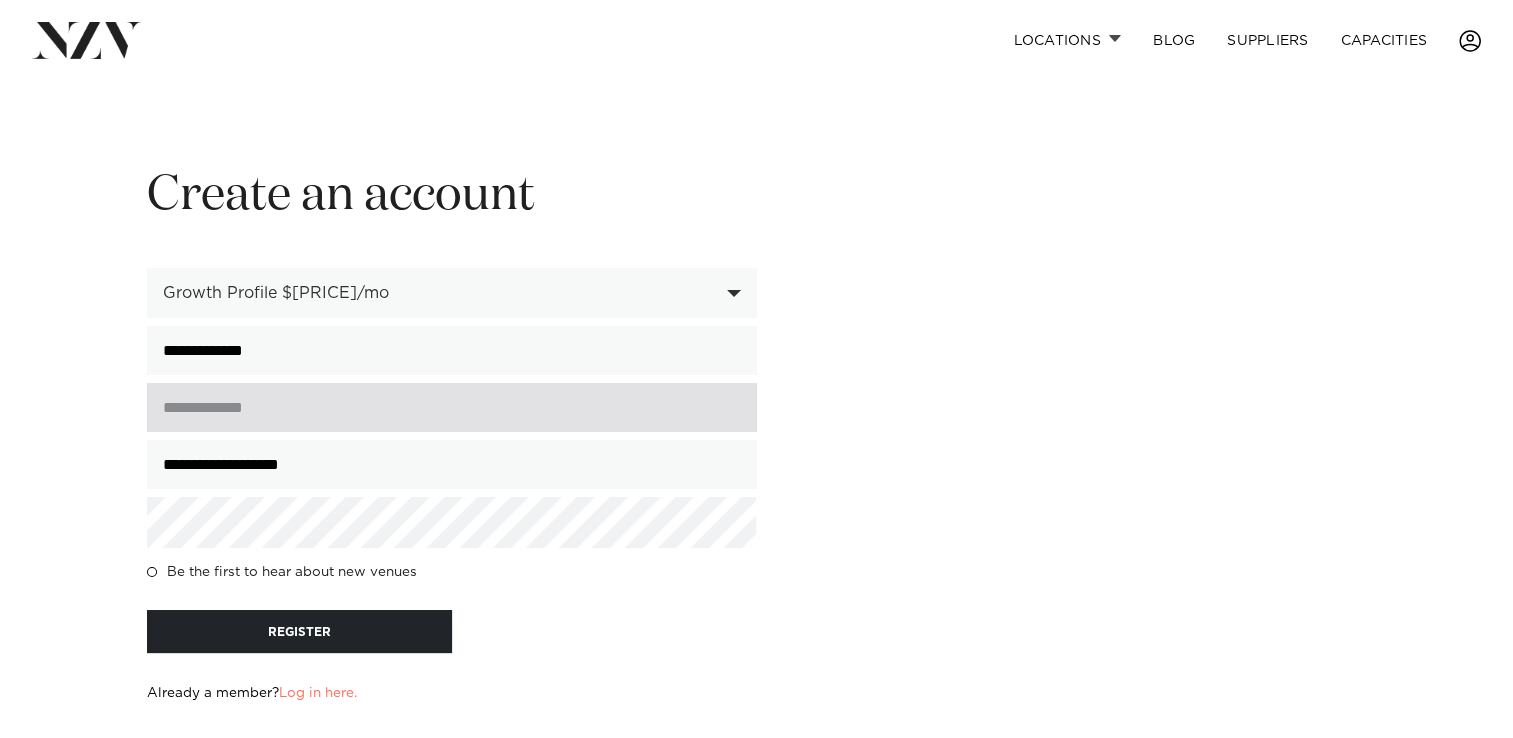 click at bounding box center [452, 407] 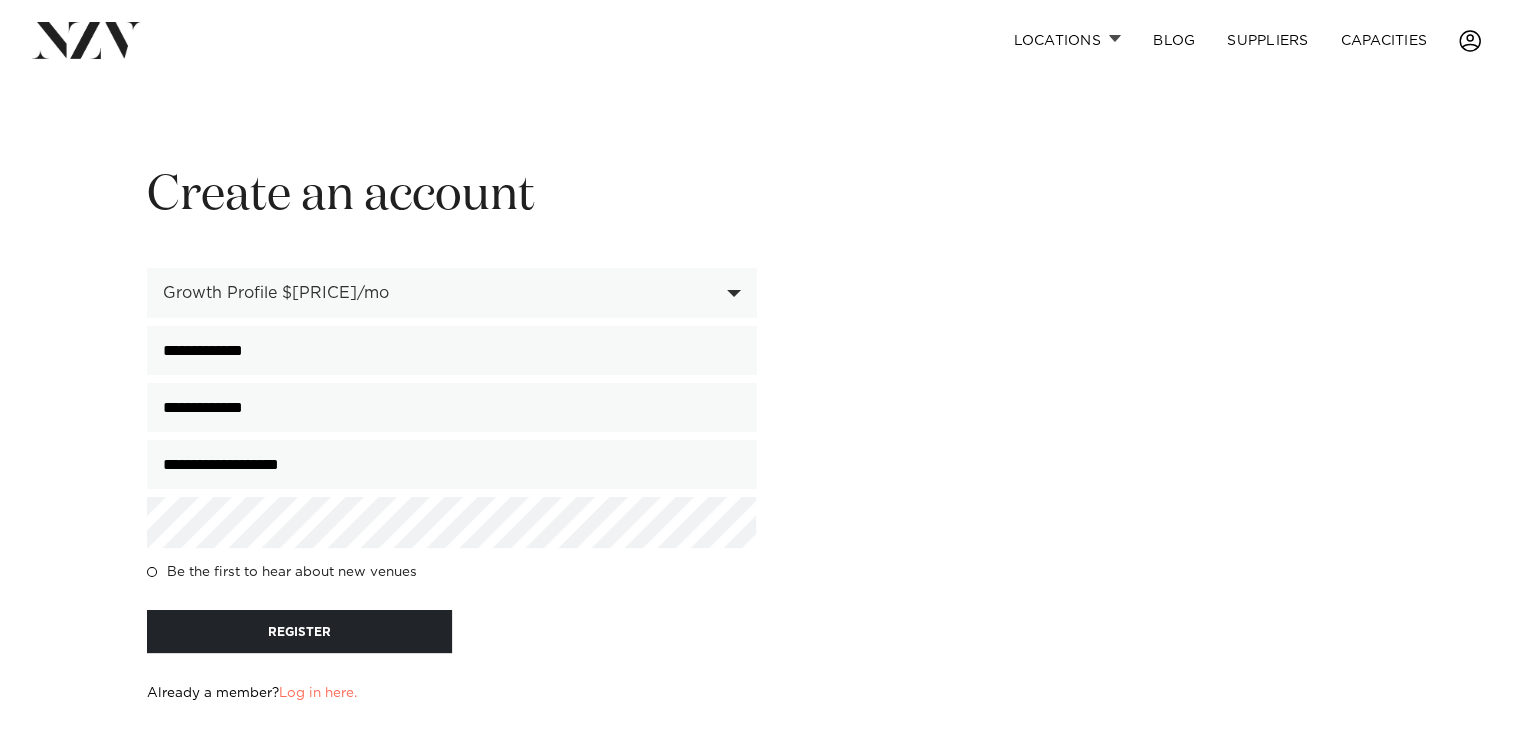 type on "**********" 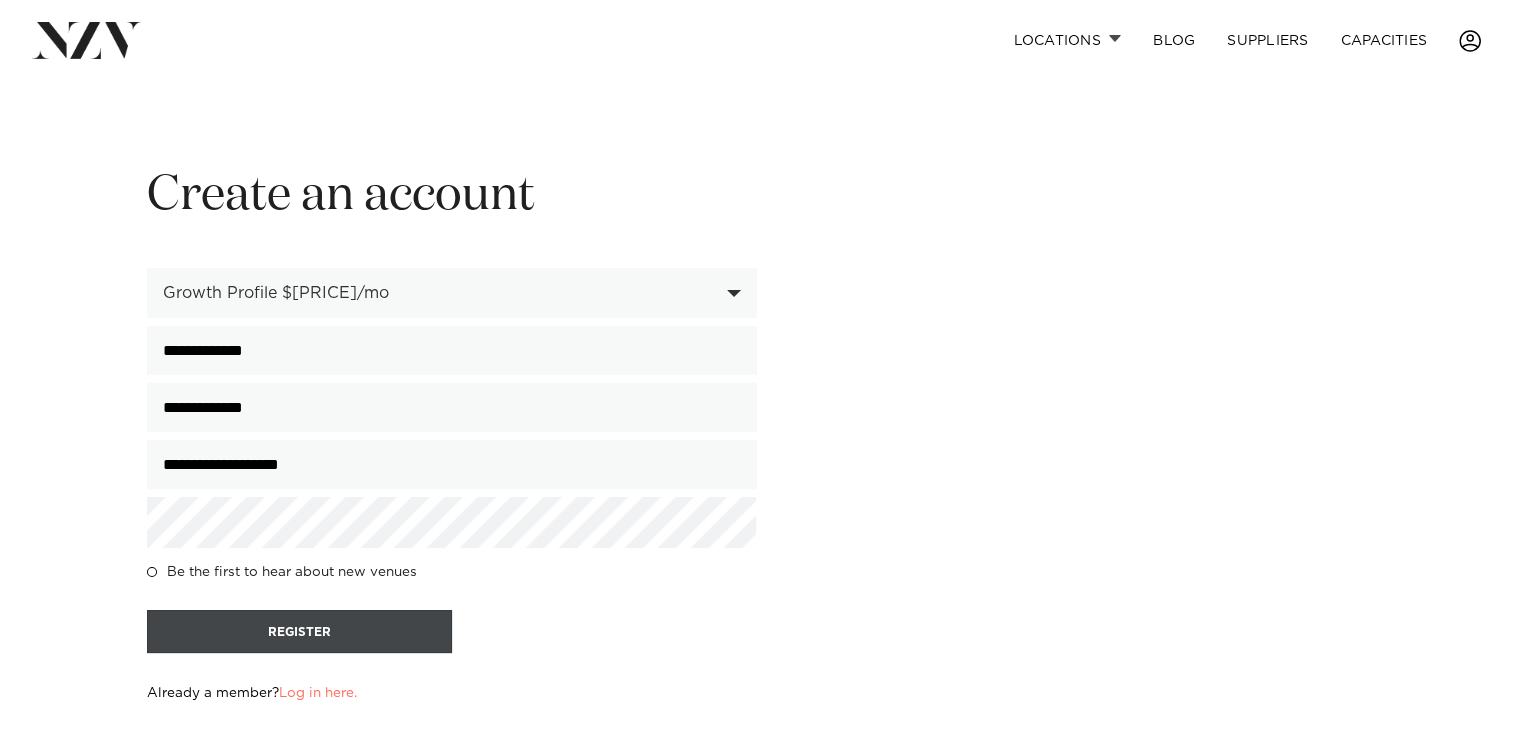 click on "REGISTER" at bounding box center [299, 631] 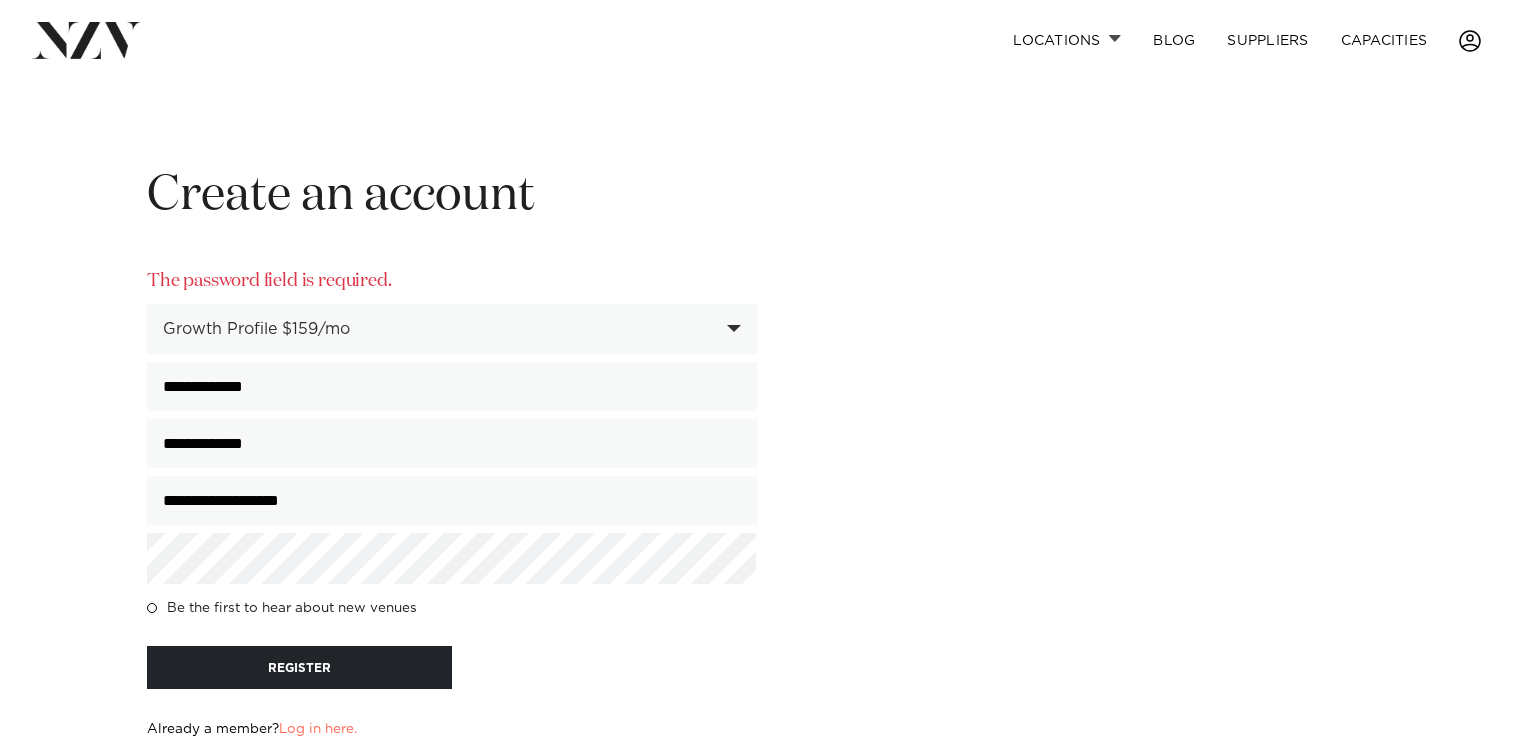 scroll, scrollTop: 0, scrollLeft: 0, axis: both 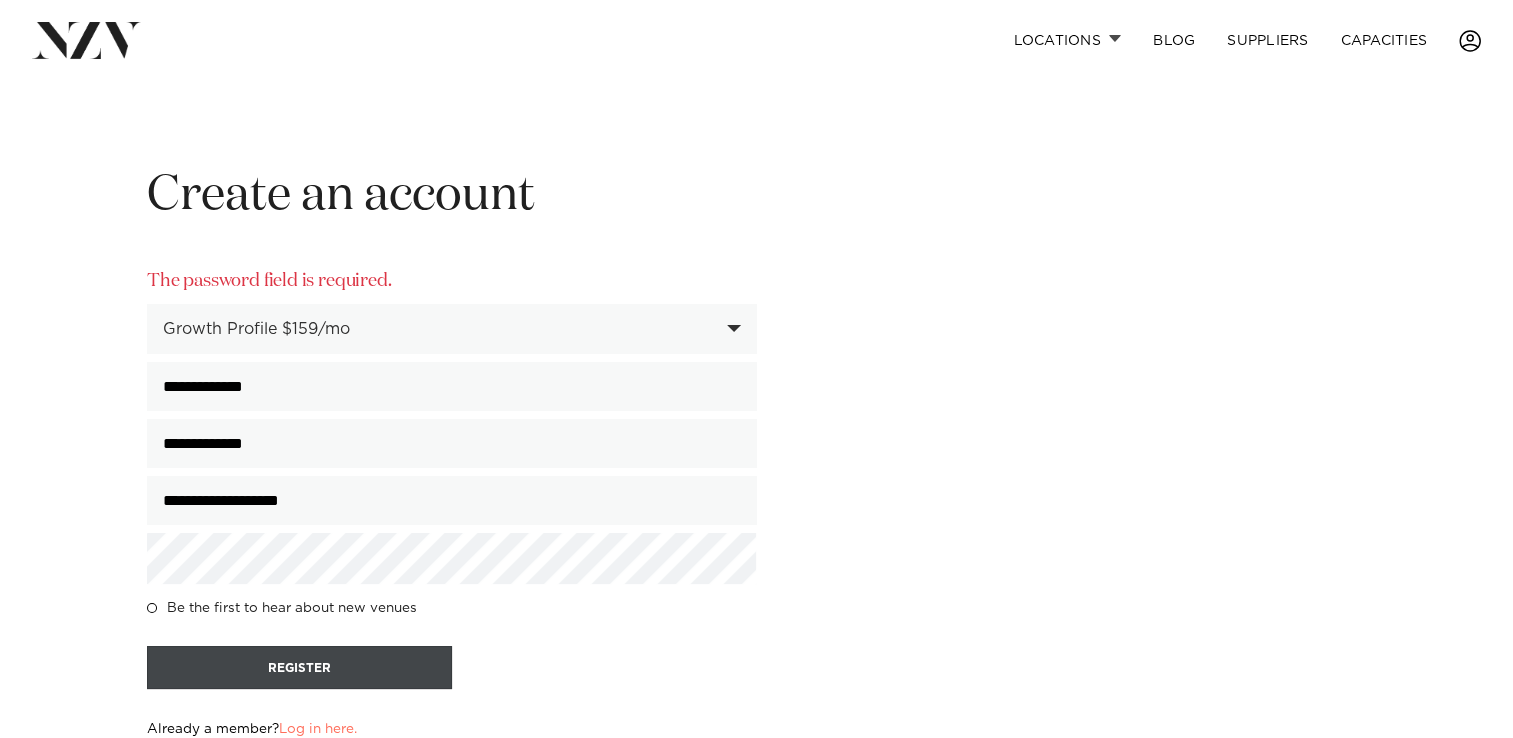 click on "REGISTER" at bounding box center (299, 667) 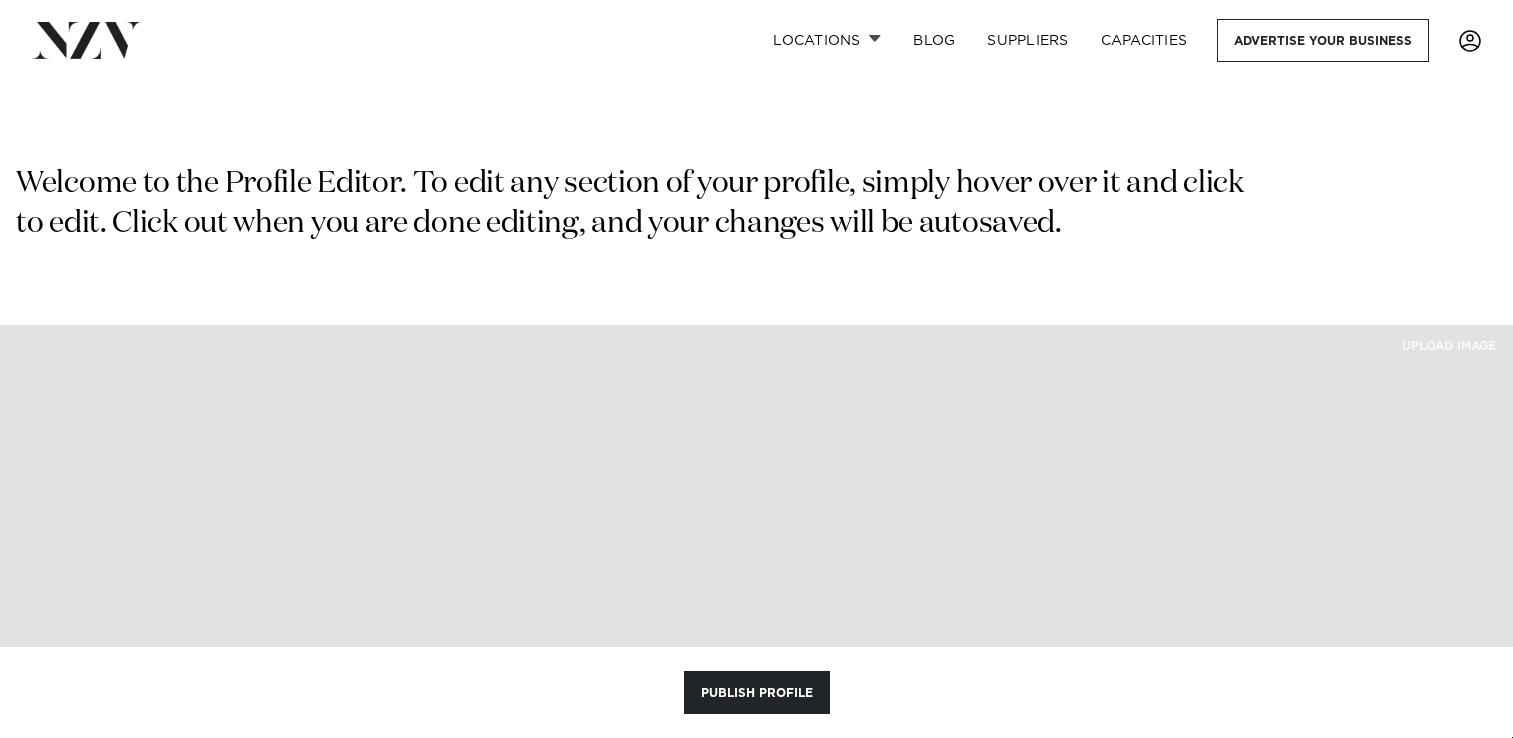 scroll, scrollTop: 0, scrollLeft: 0, axis: both 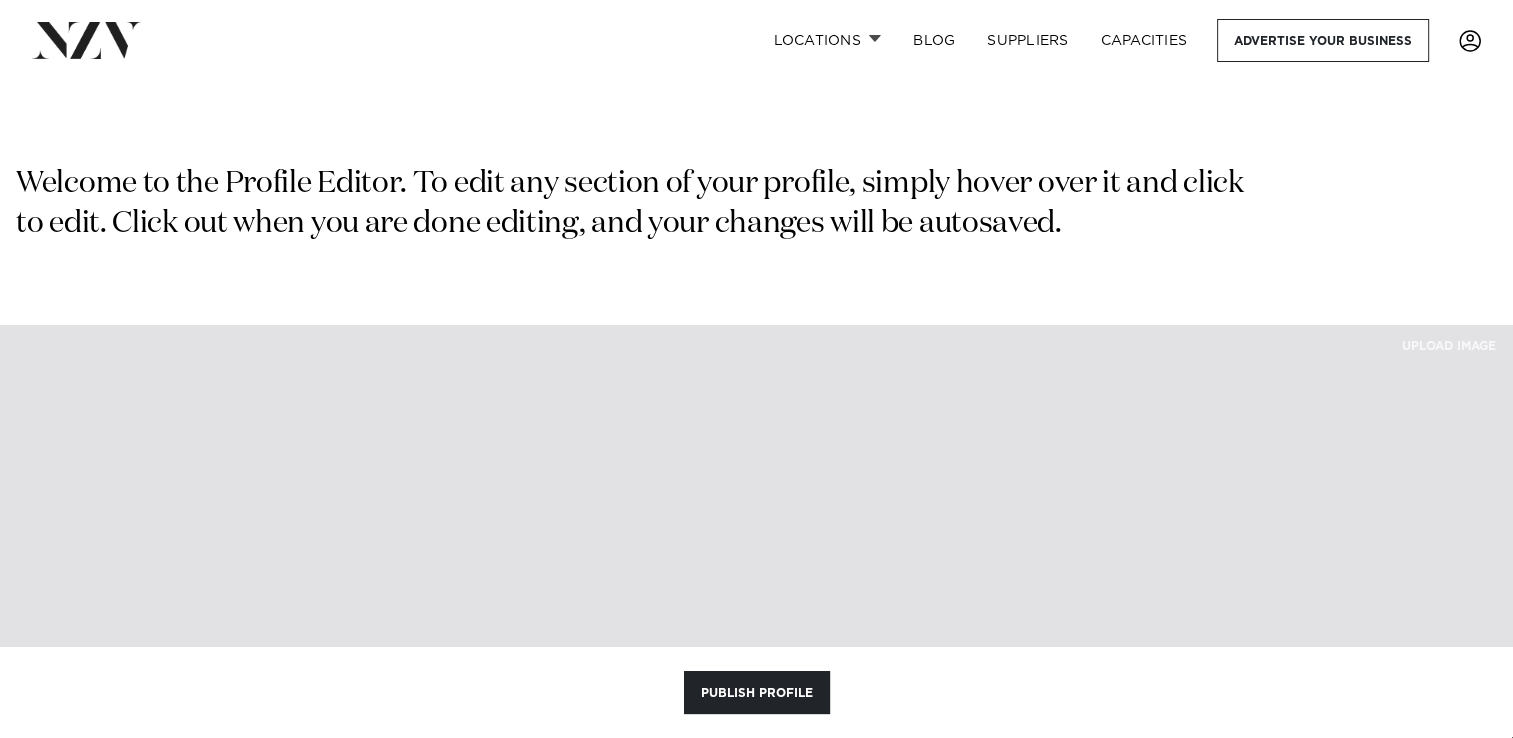 select on "*" 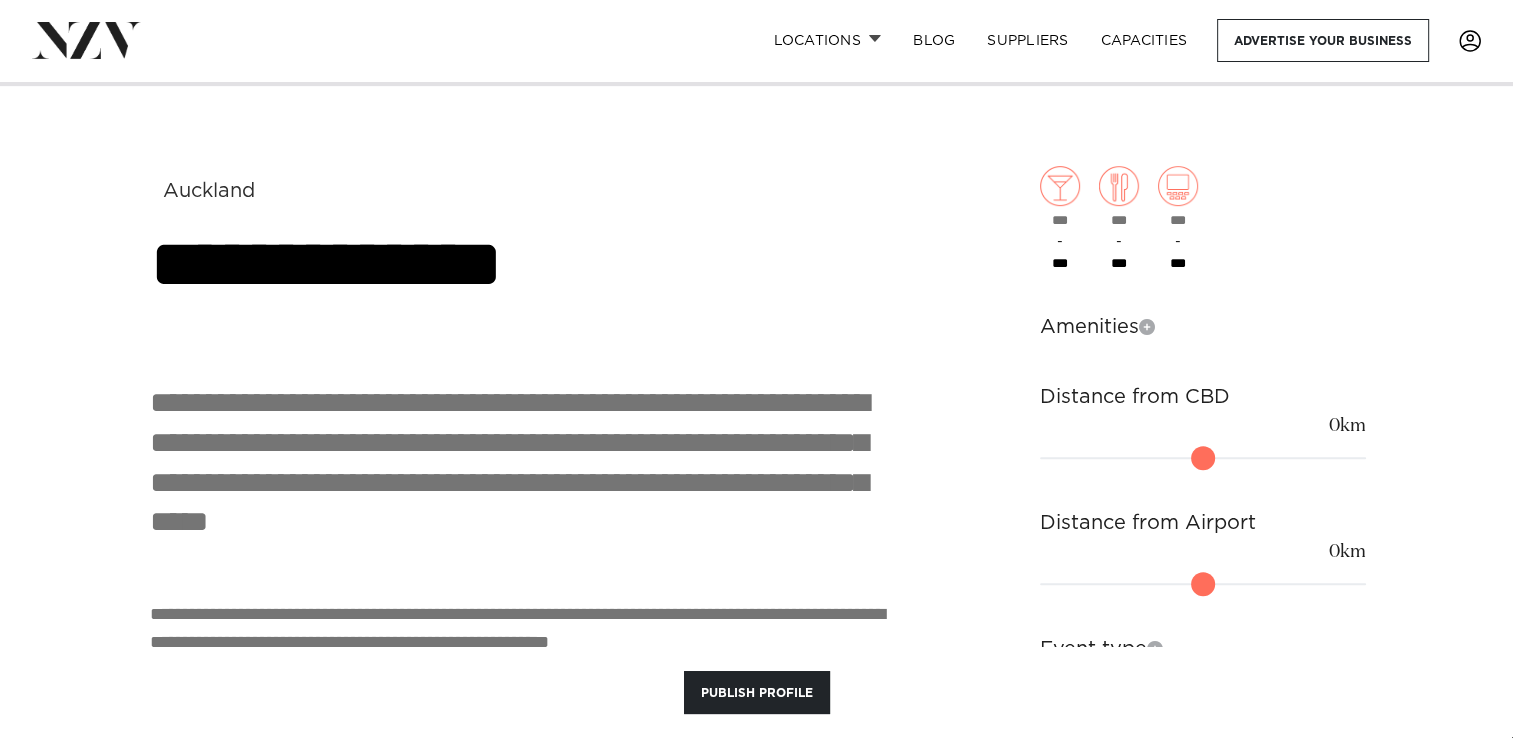 scroll, scrollTop: 1000, scrollLeft: 0, axis: vertical 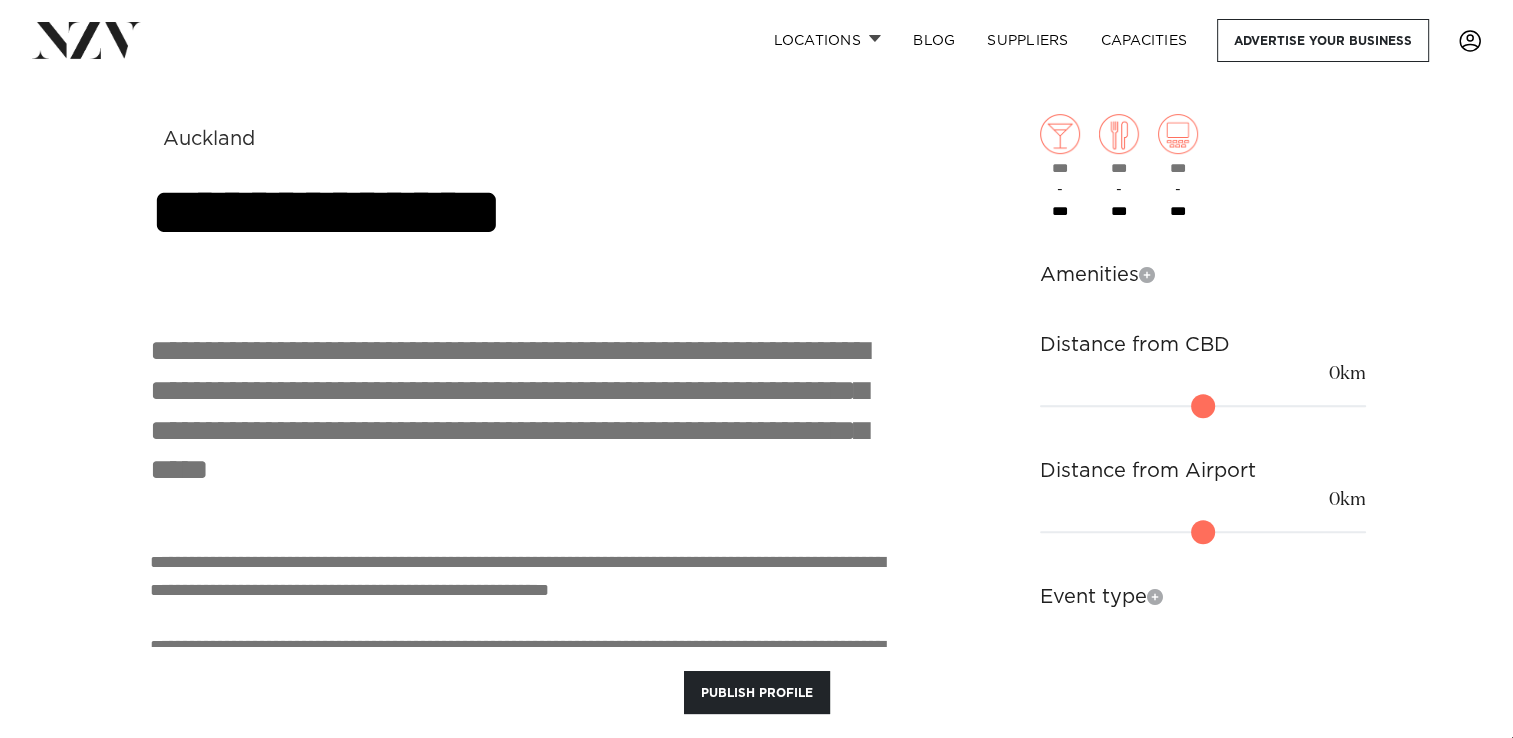 type on "*" 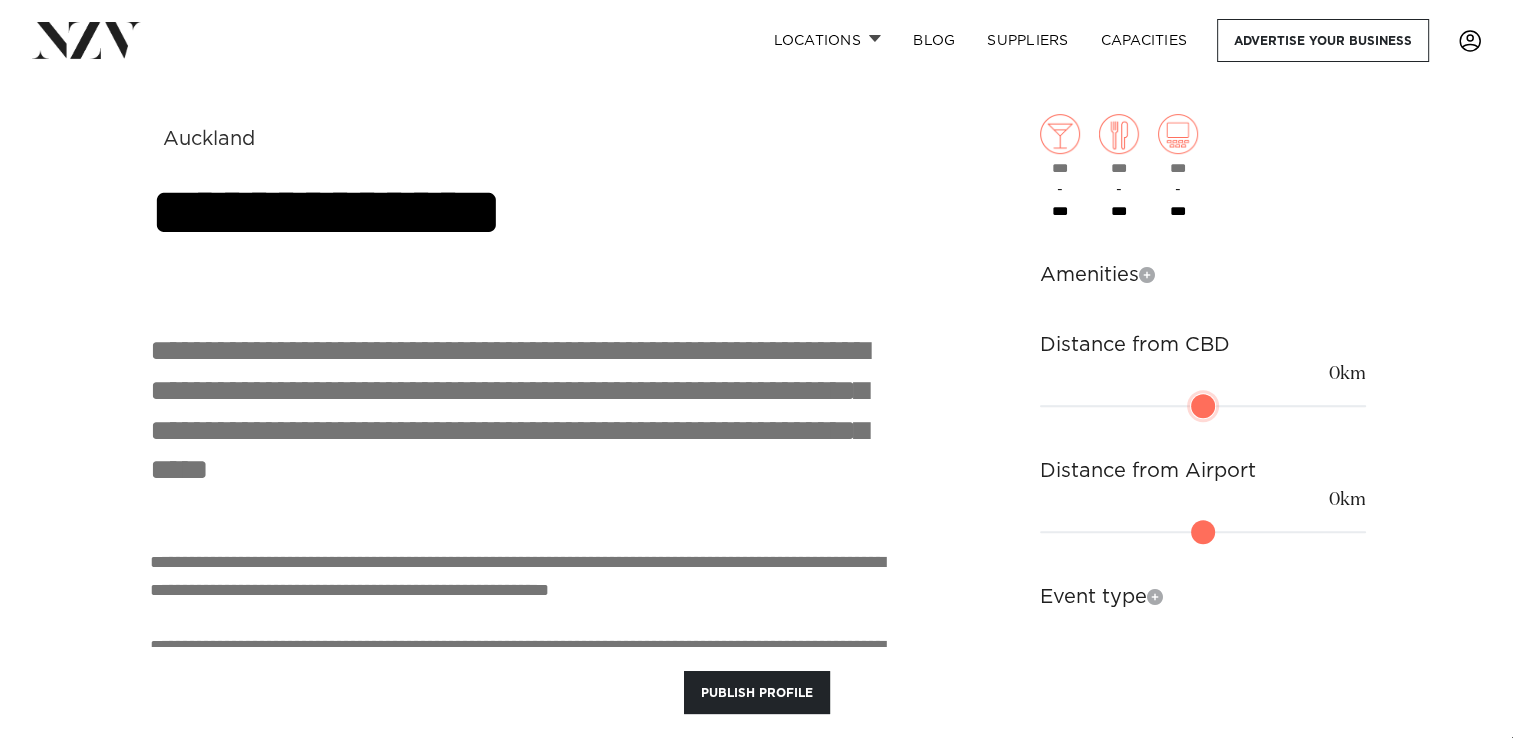 type 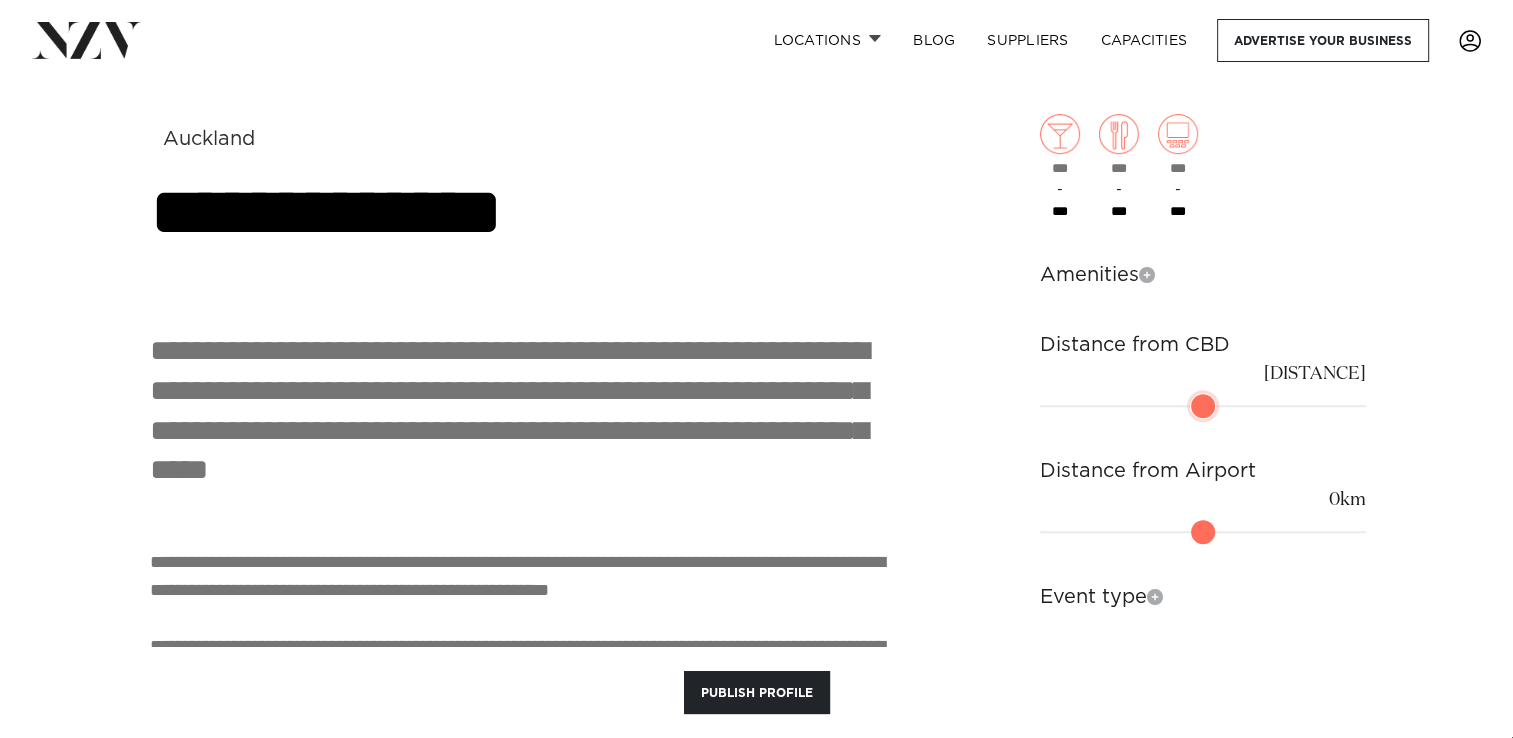 type on "**" 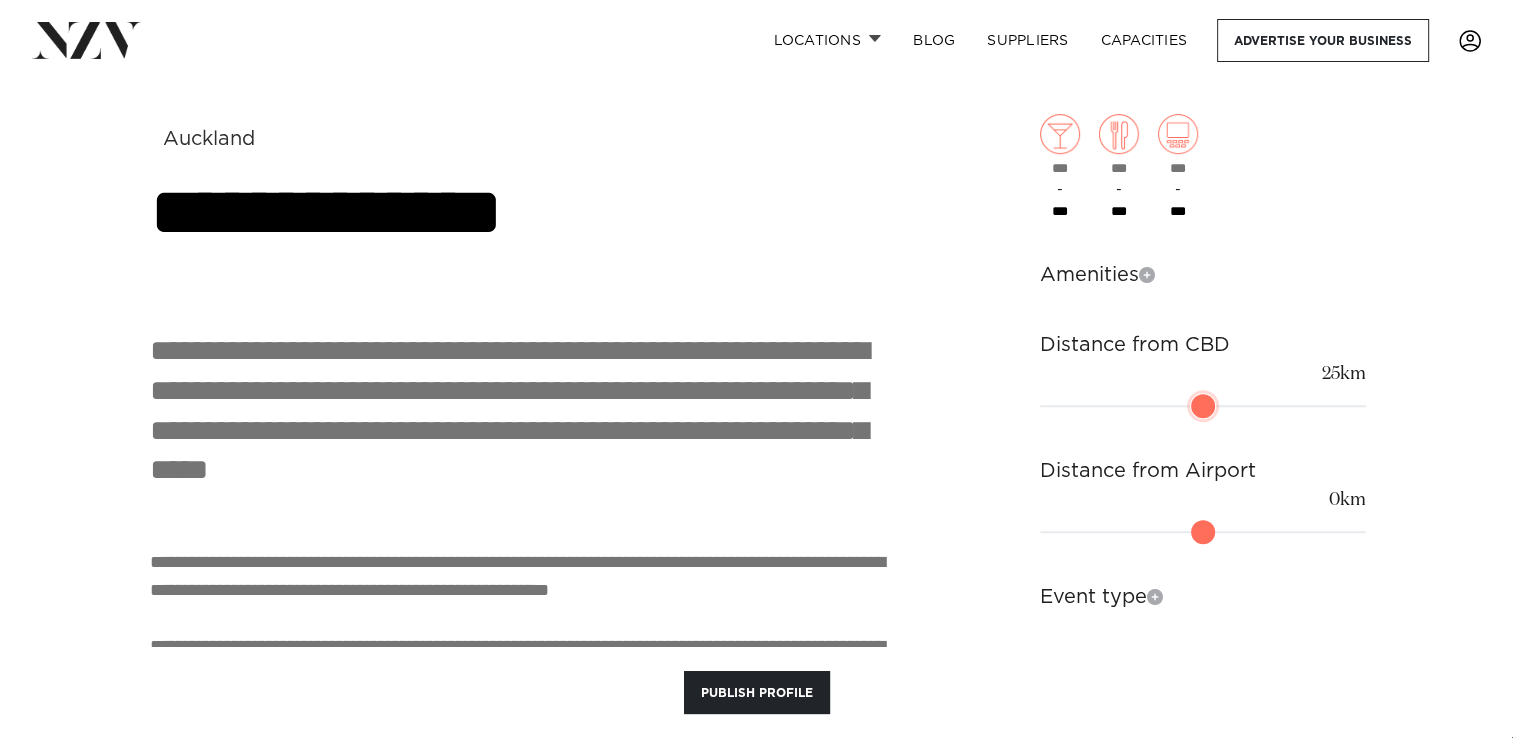 type on "**" 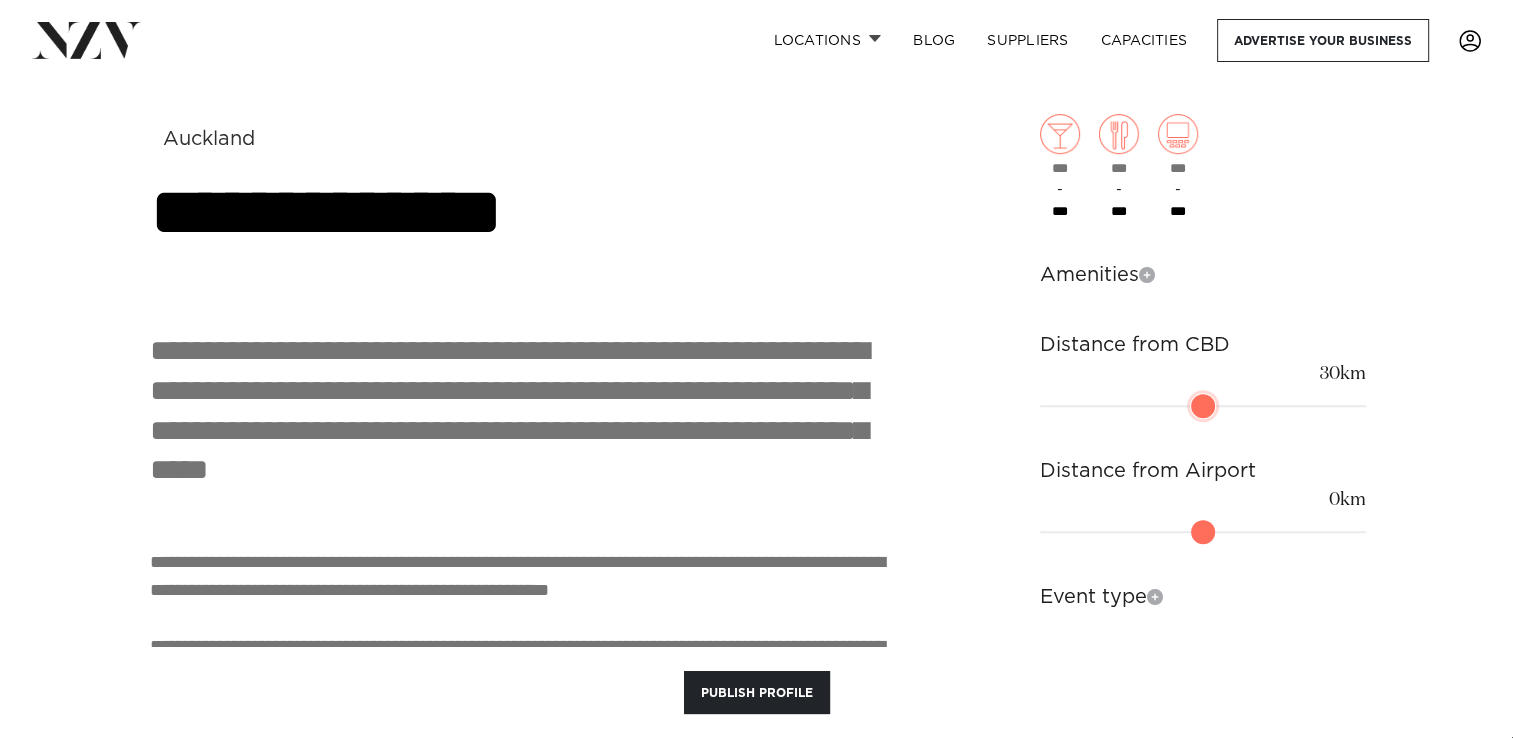 drag, startPoint x: 1052, startPoint y: 409, endPoint x: 1139, endPoint y: 414, distance: 87.14356 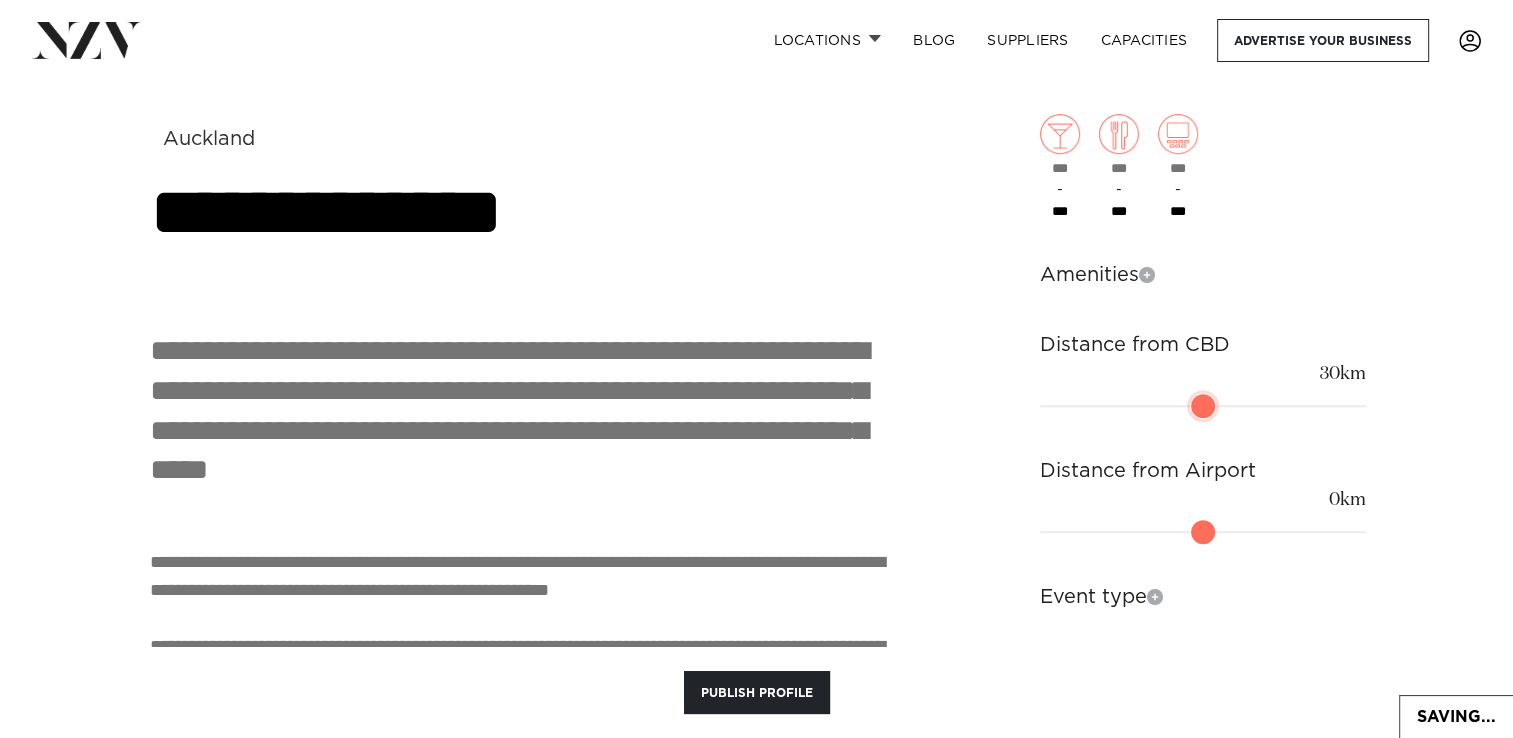 type 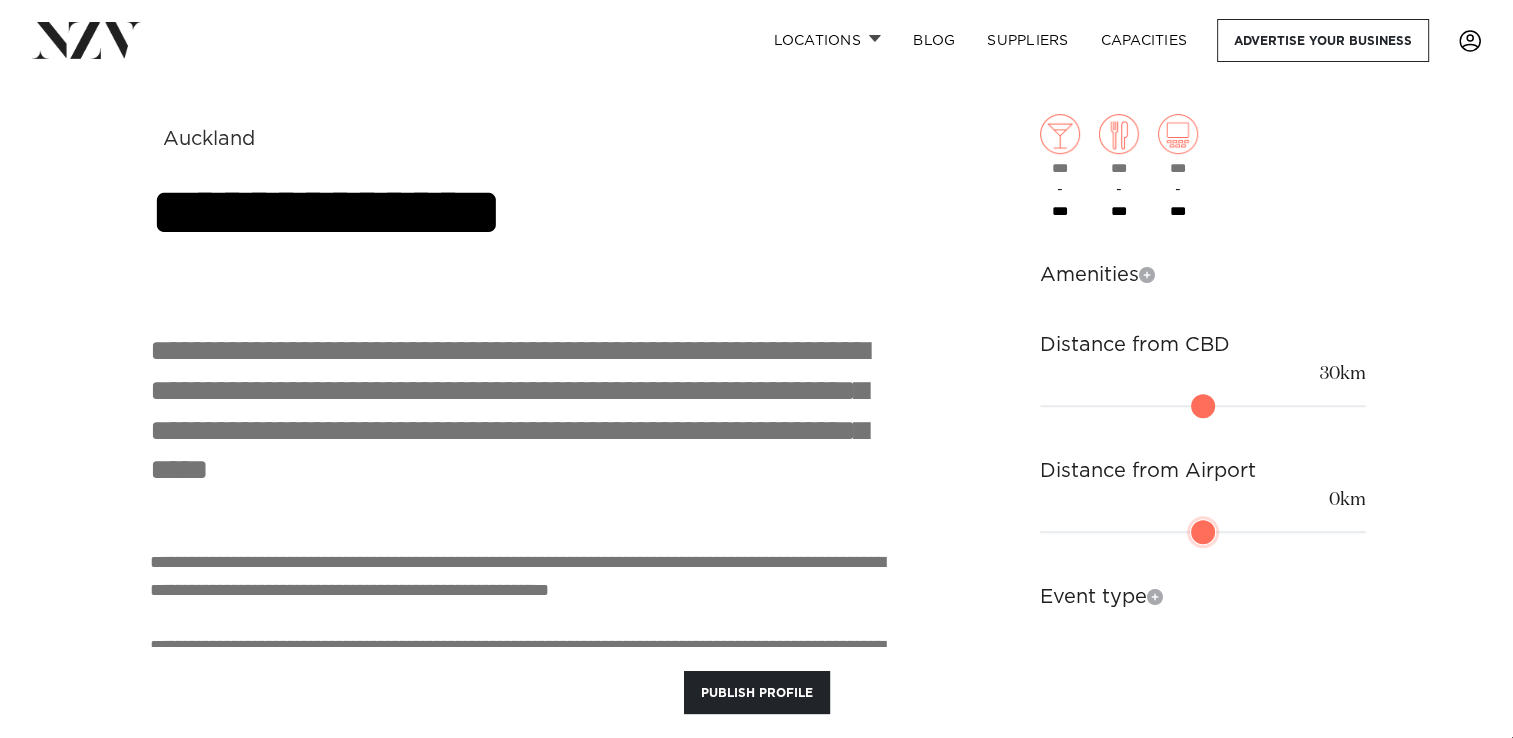 type on "**" 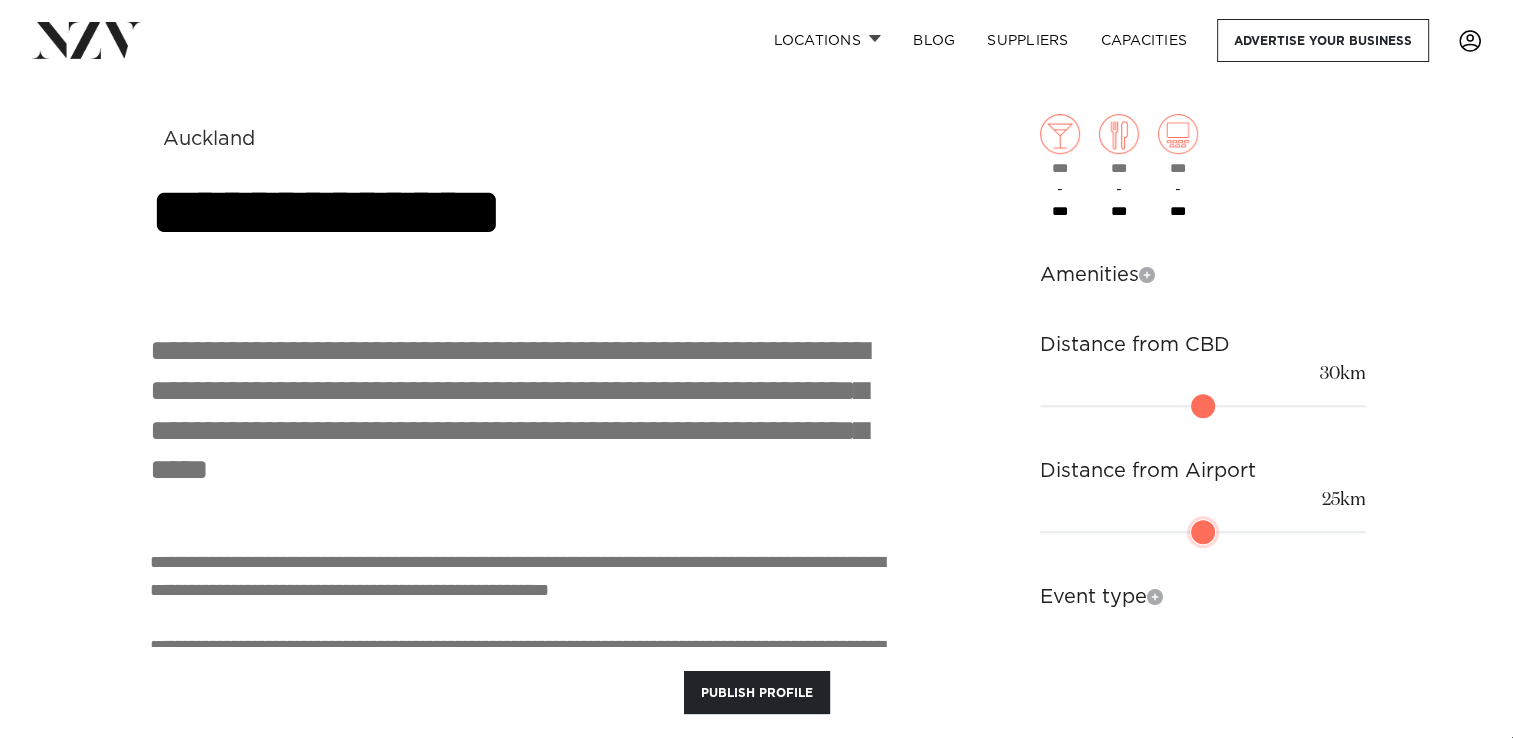 type on "**" 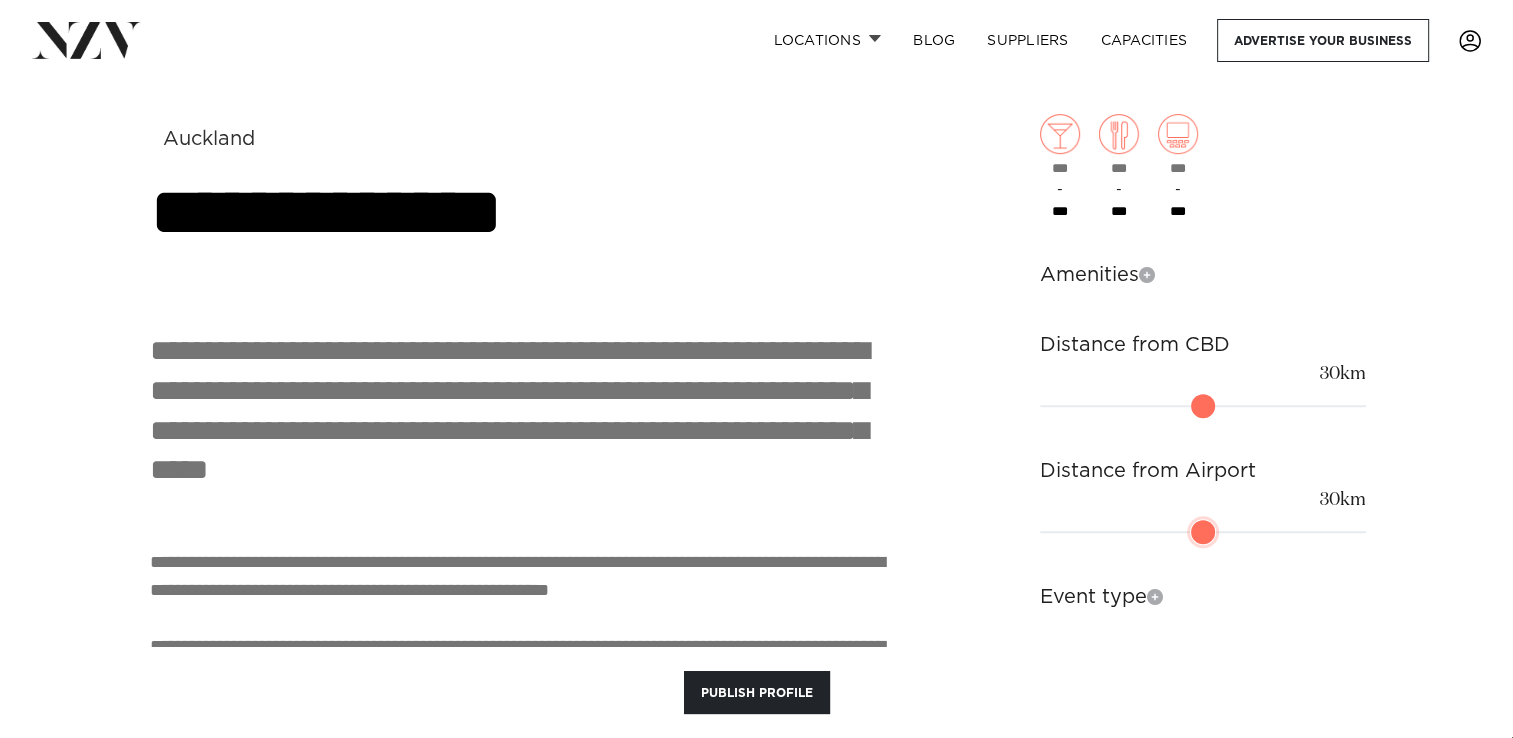 type on "**" 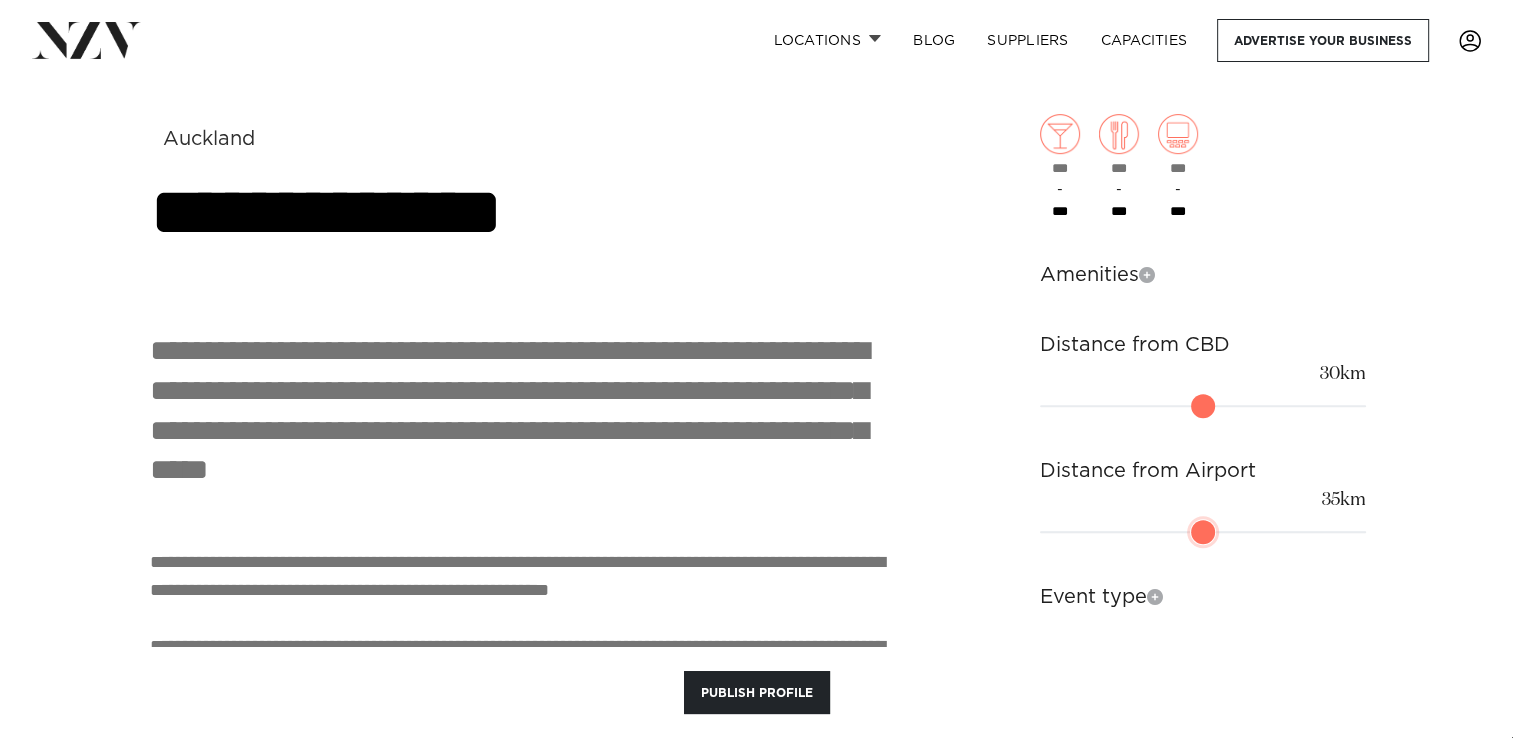type on "**" 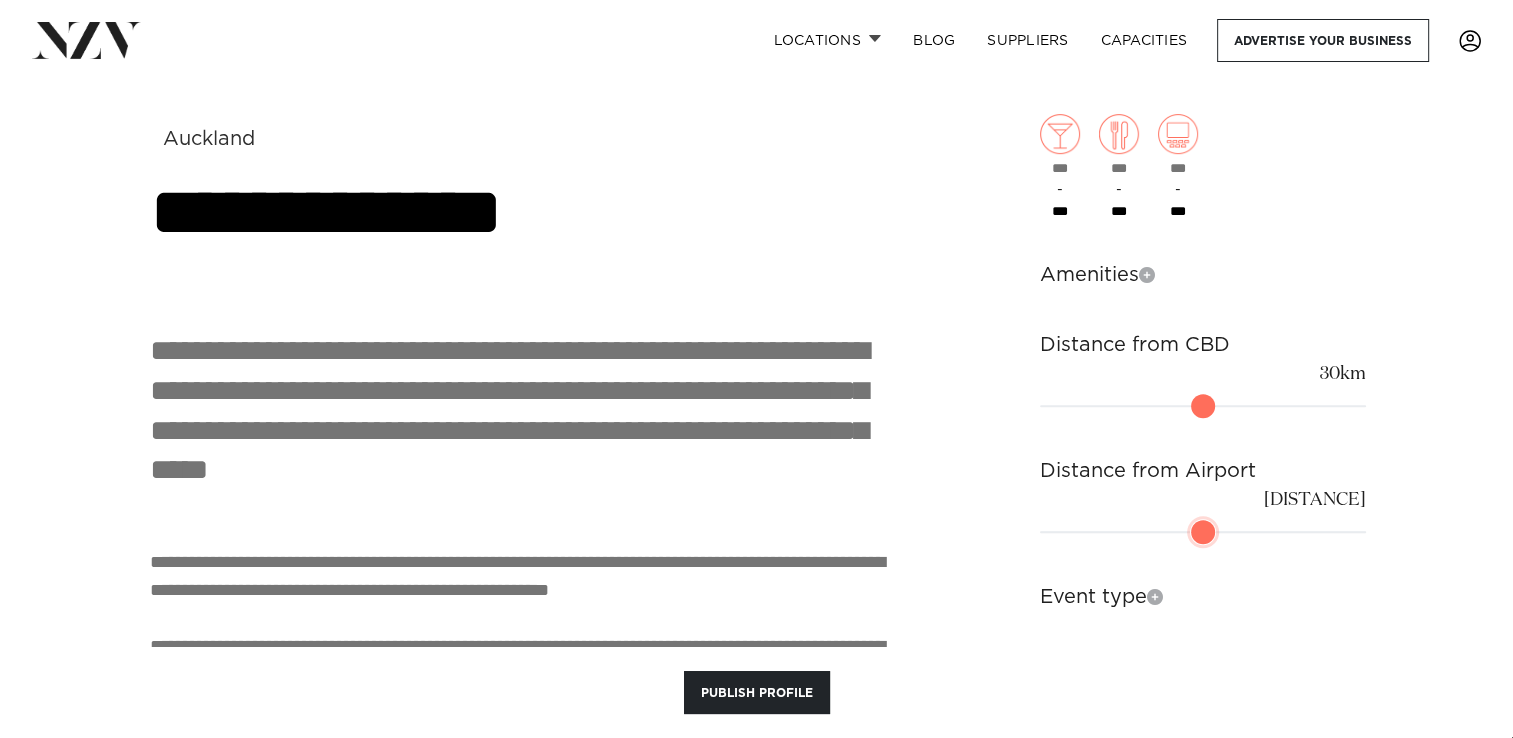 type on "**" 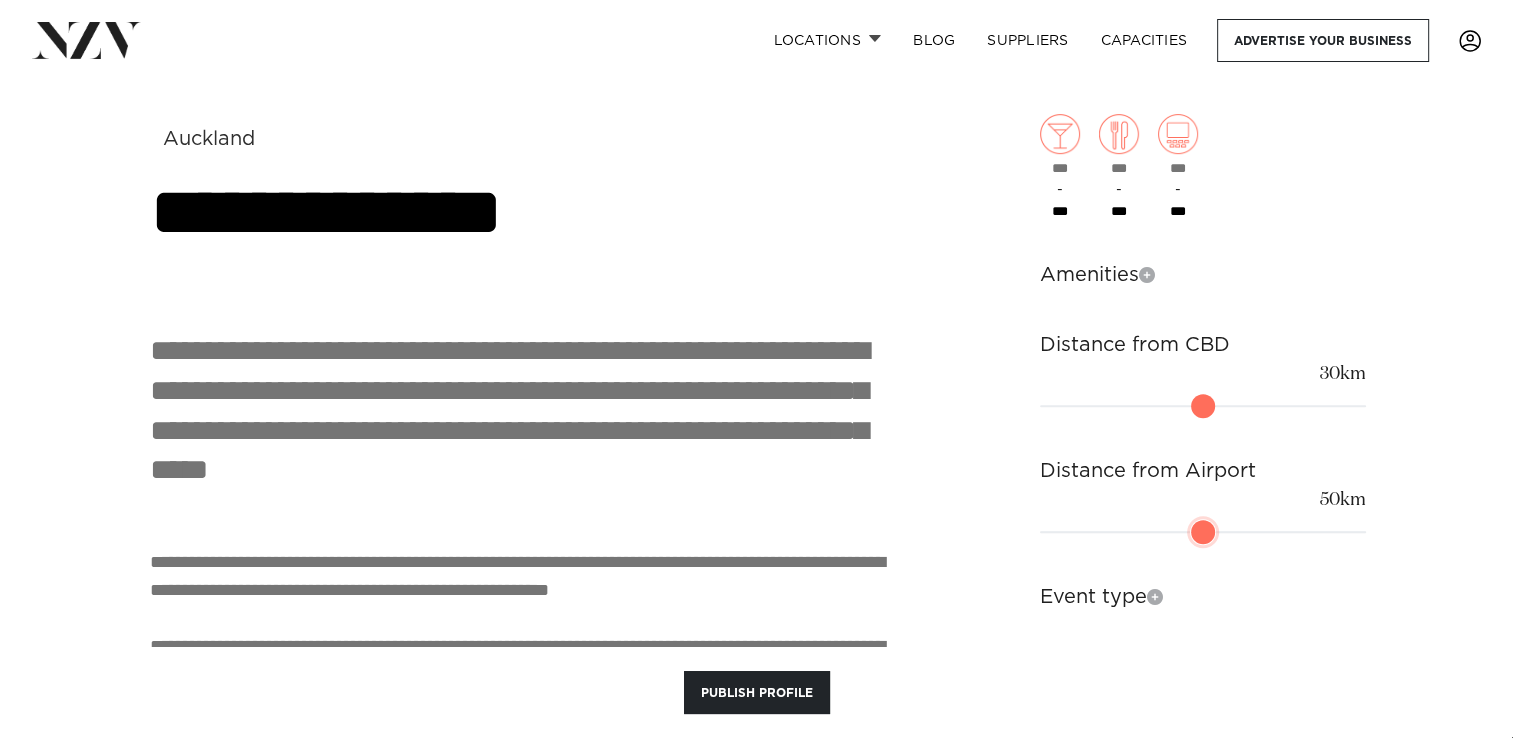 drag, startPoint x: 1048, startPoint y: 534, endPoint x: 1209, endPoint y: 546, distance: 161.44658 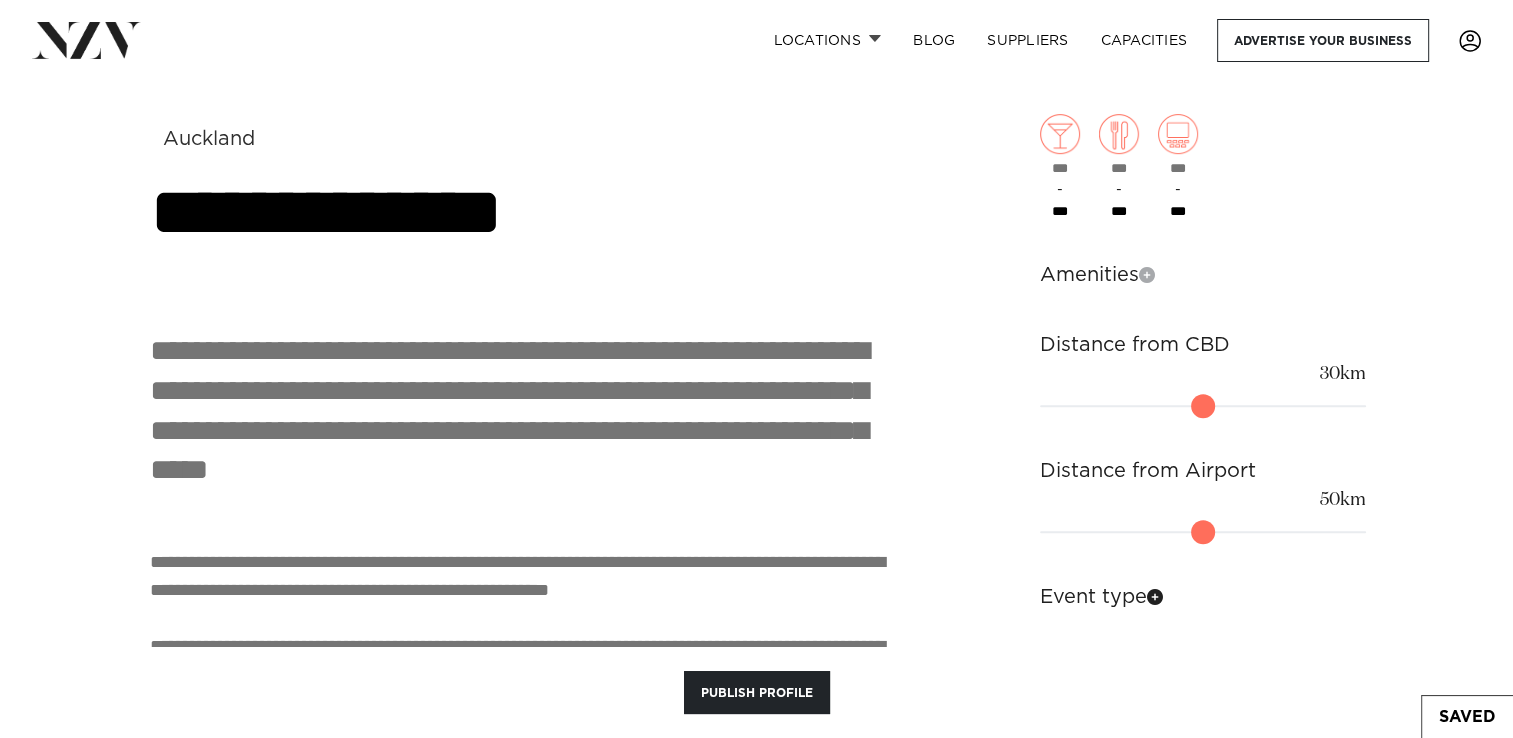click at bounding box center [1155, 597] 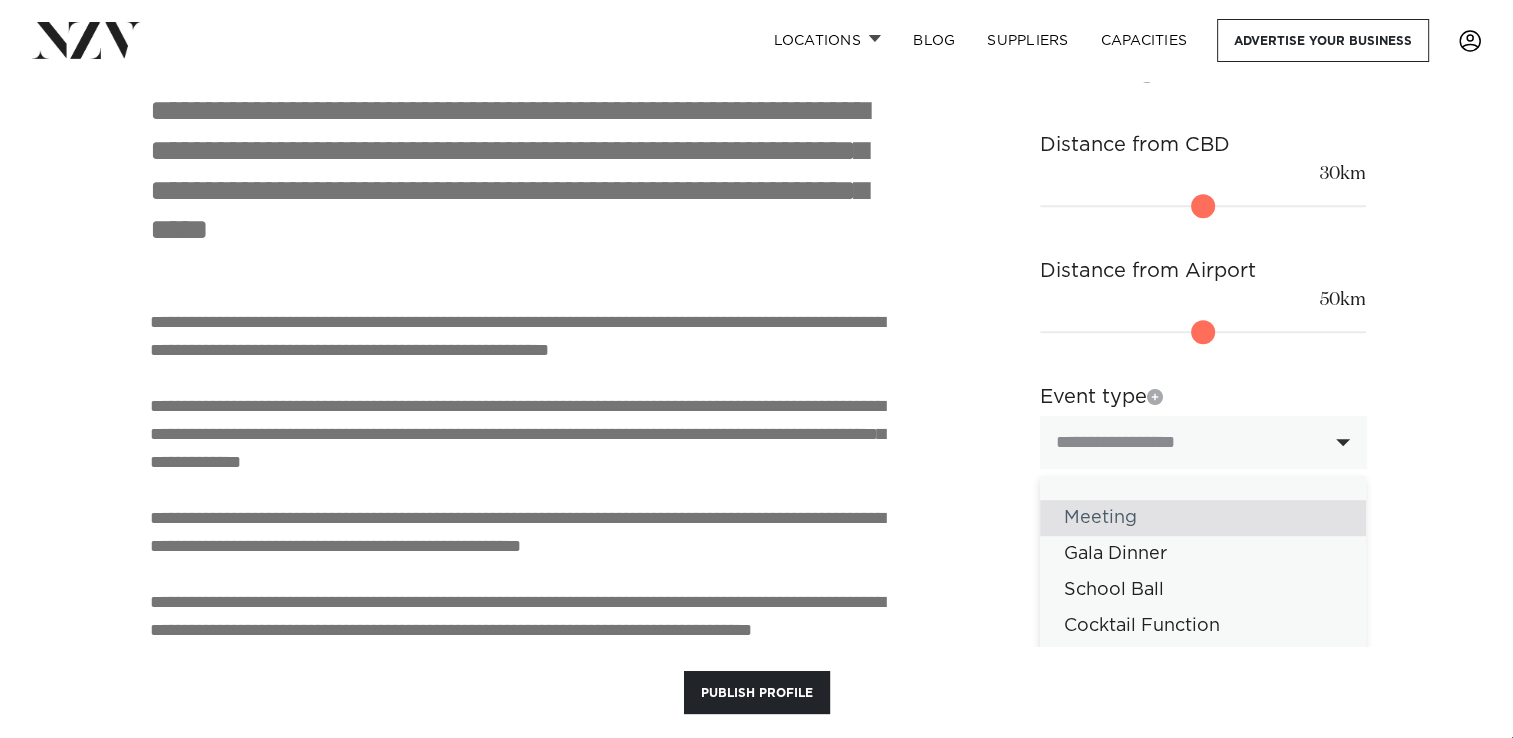 scroll, scrollTop: 1300, scrollLeft: 0, axis: vertical 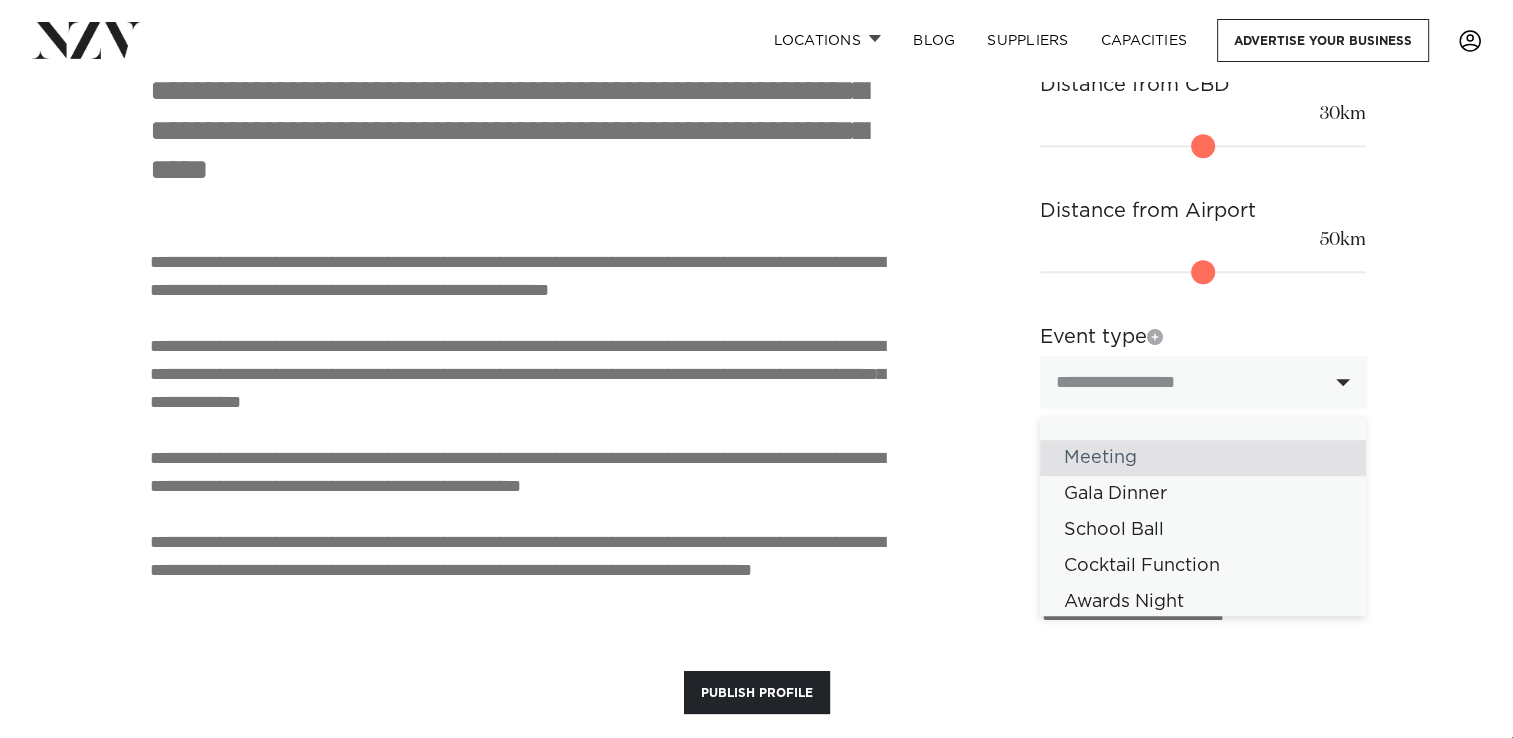 click on "Meeting" at bounding box center (1203, 458) 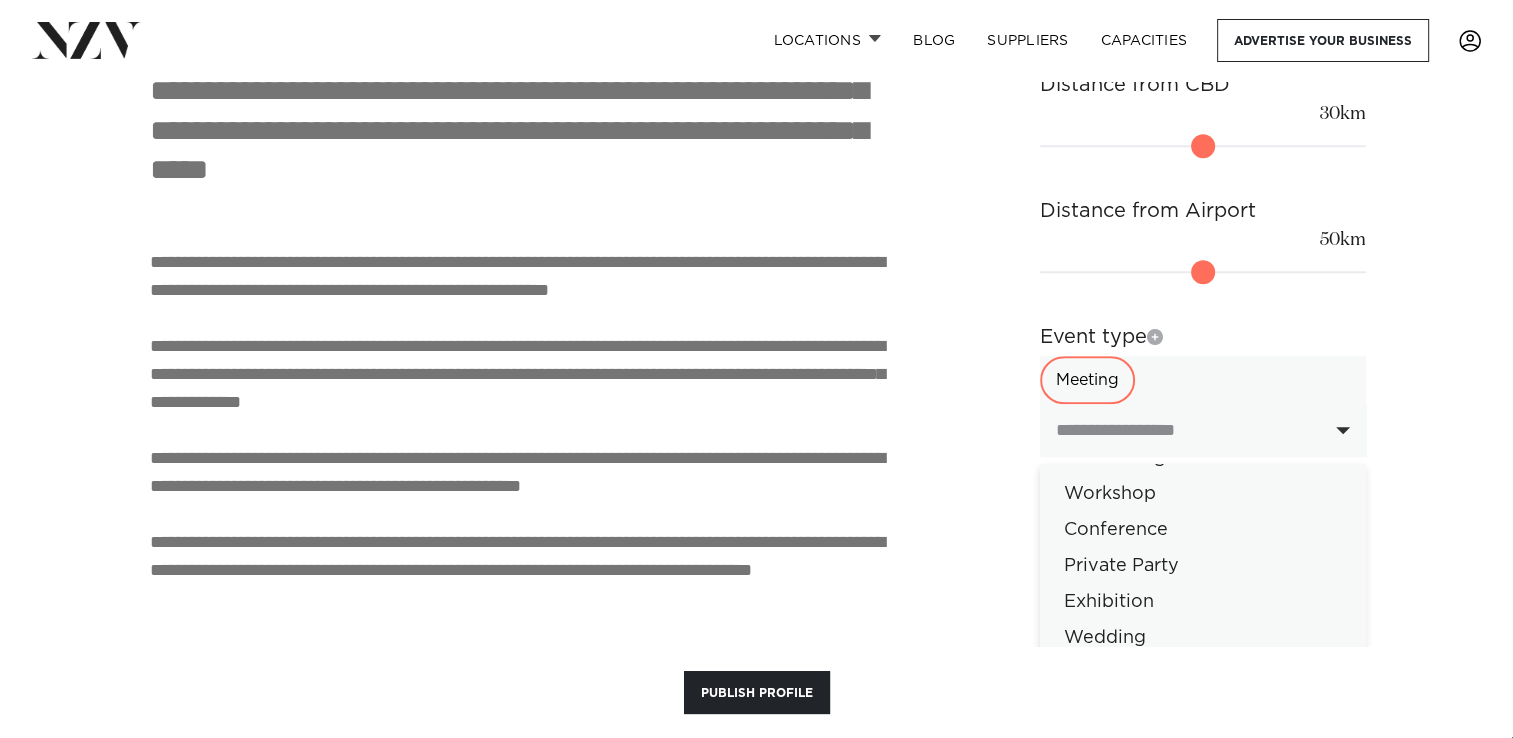 scroll, scrollTop: 200, scrollLeft: 0, axis: vertical 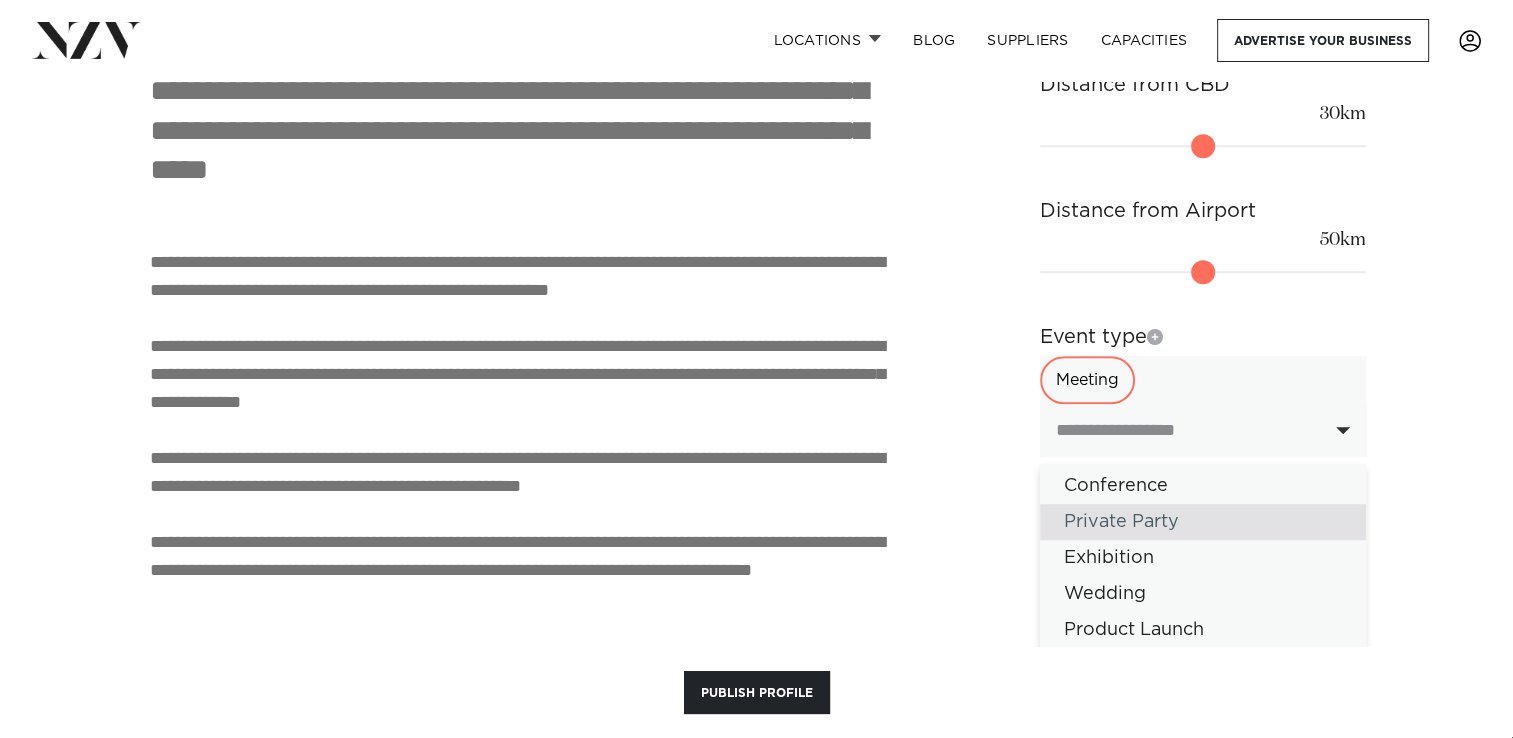 click on "Private Party" at bounding box center [1203, 522] 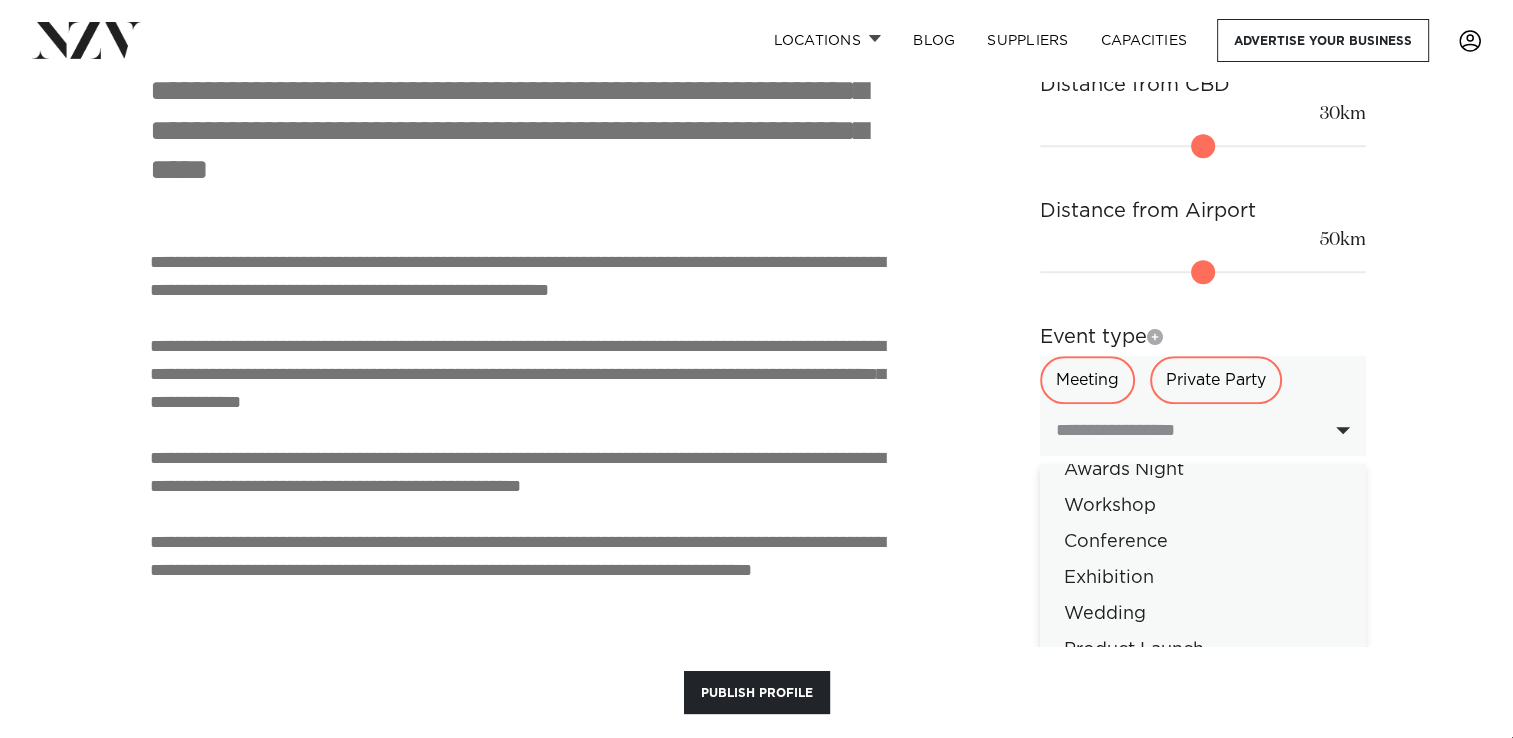 scroll, scrollTop: 200, scrollLeft: 0, axis: vertical 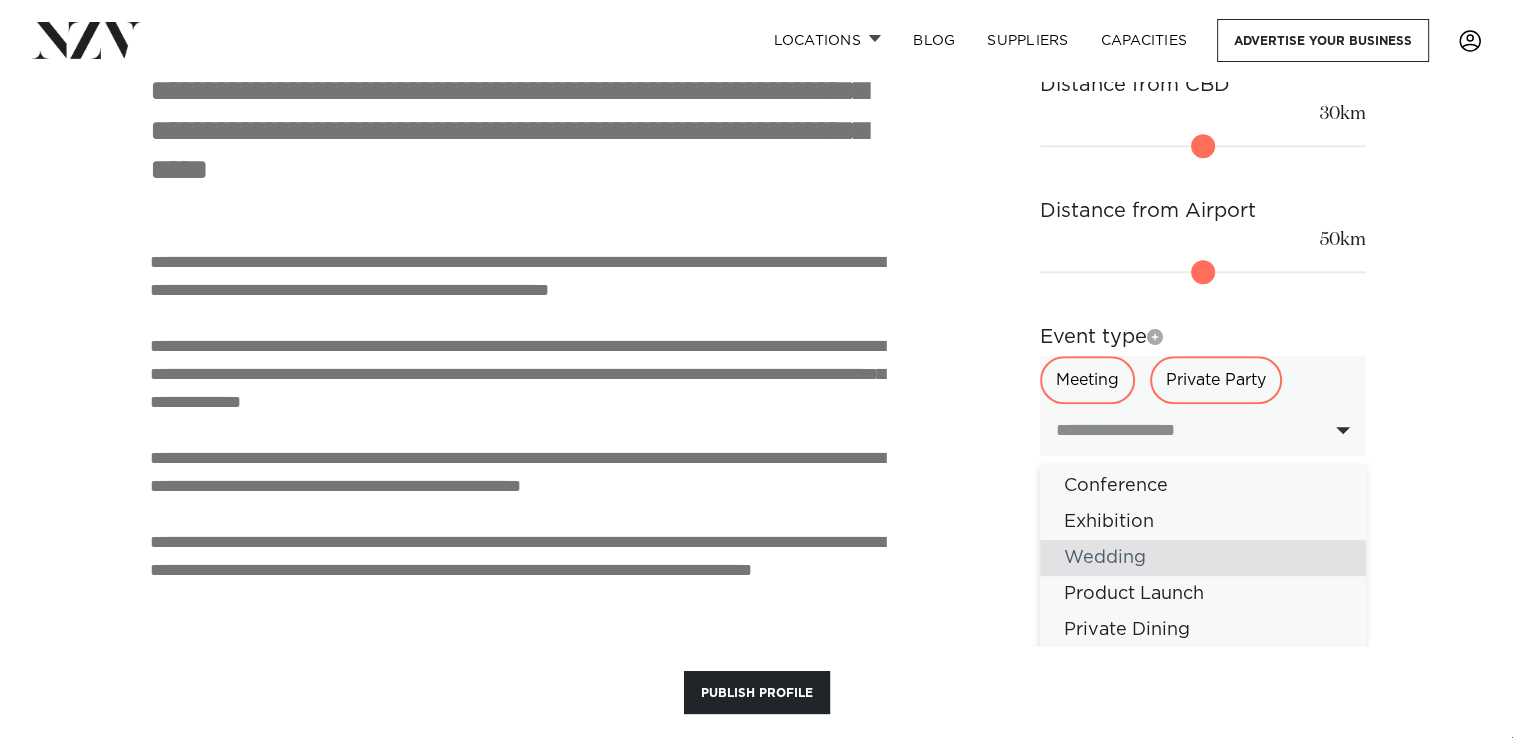 click on "Wedding" at bounding box center [1203, 558] 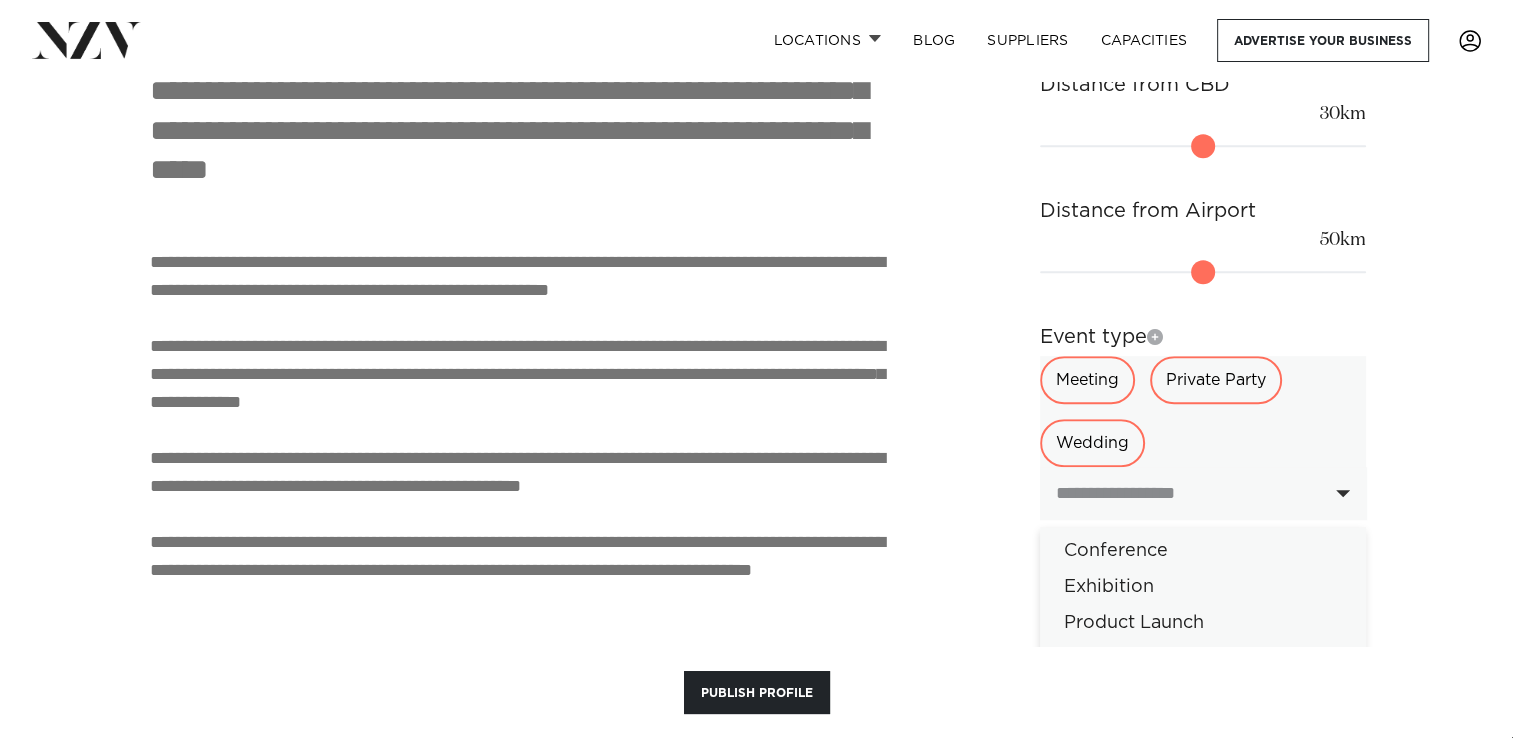 scroll, scrollTop: 200, scrollLeft: 0, axis: vertical 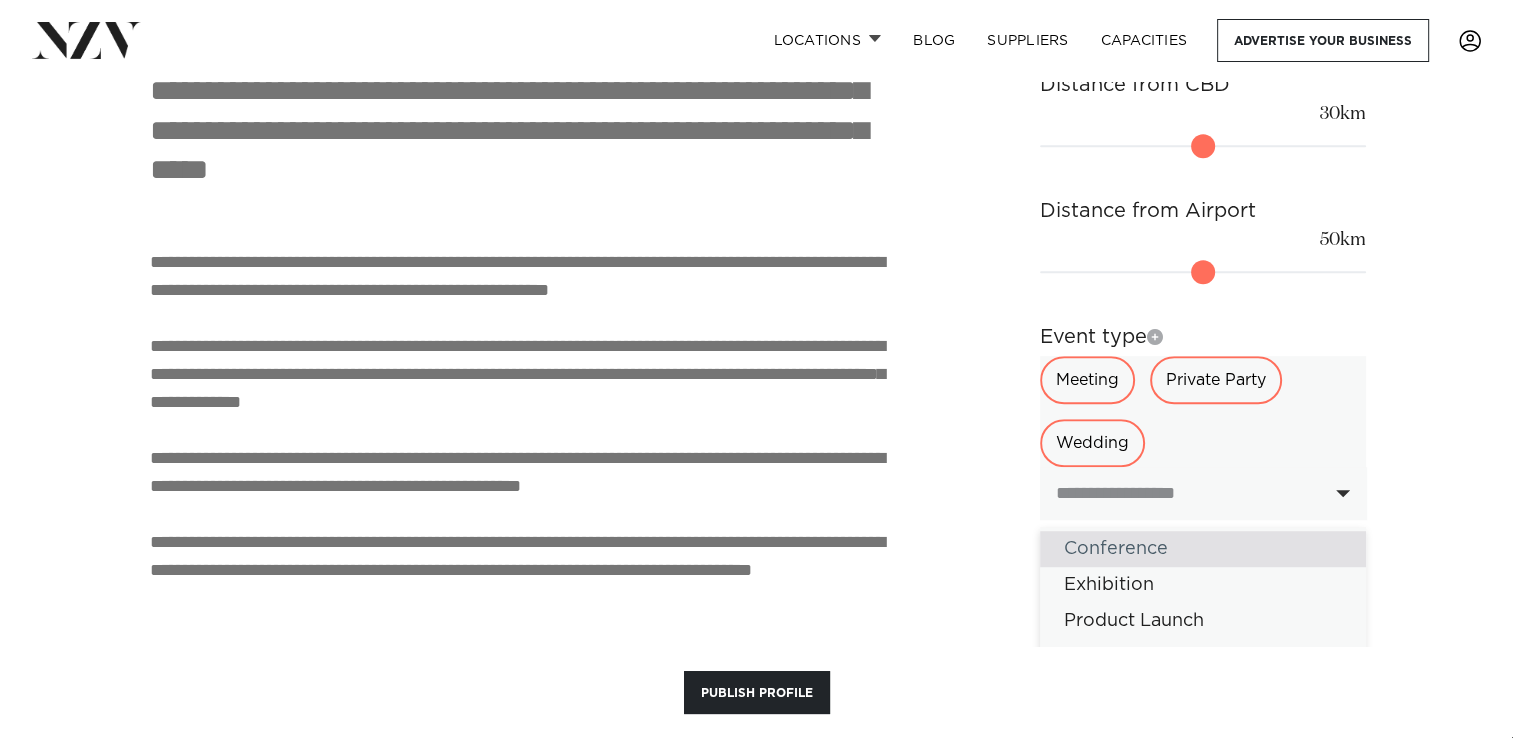 click on "Conference" at bounding box center [1203, 549] 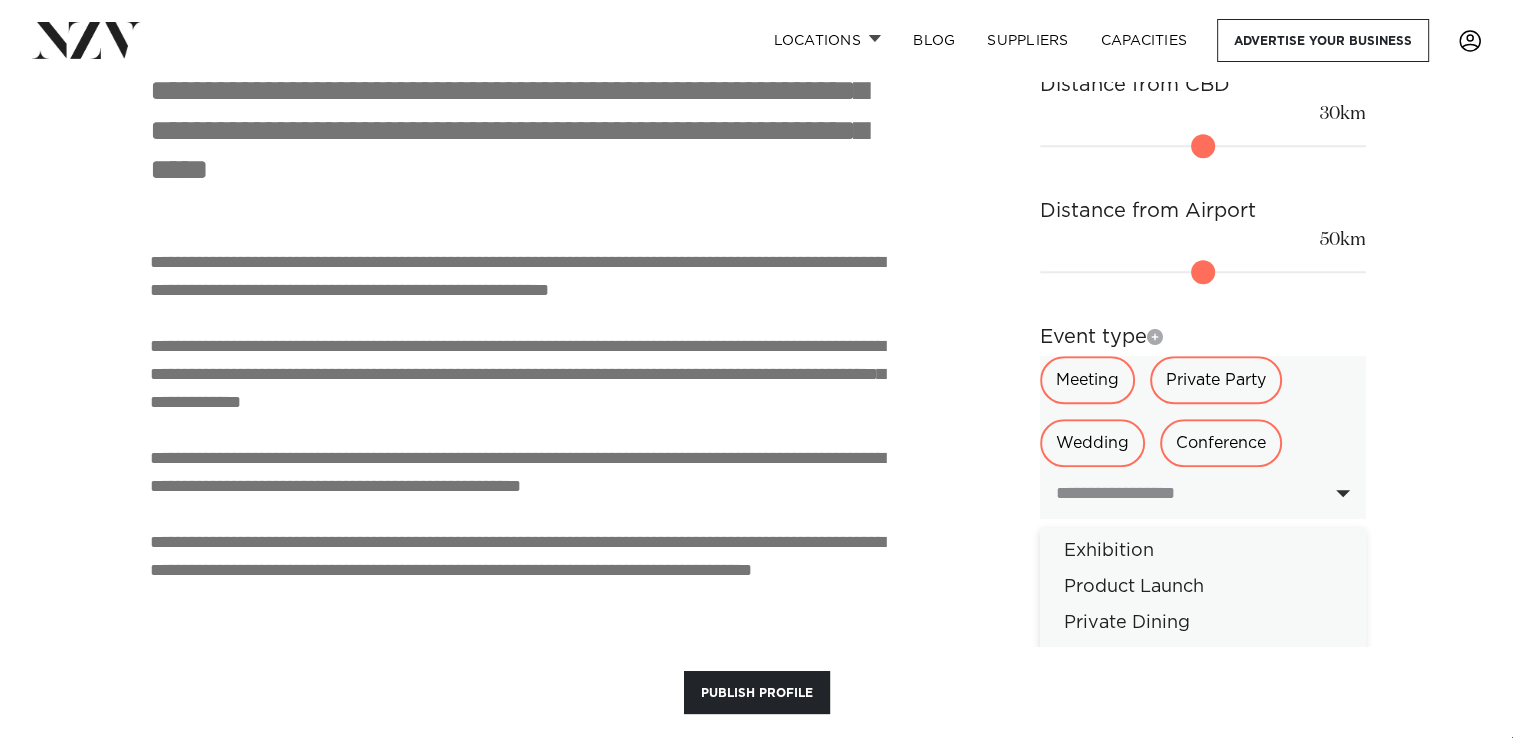 scroll, scrollTop: 200, scrollLeft: 0, axis: vertical 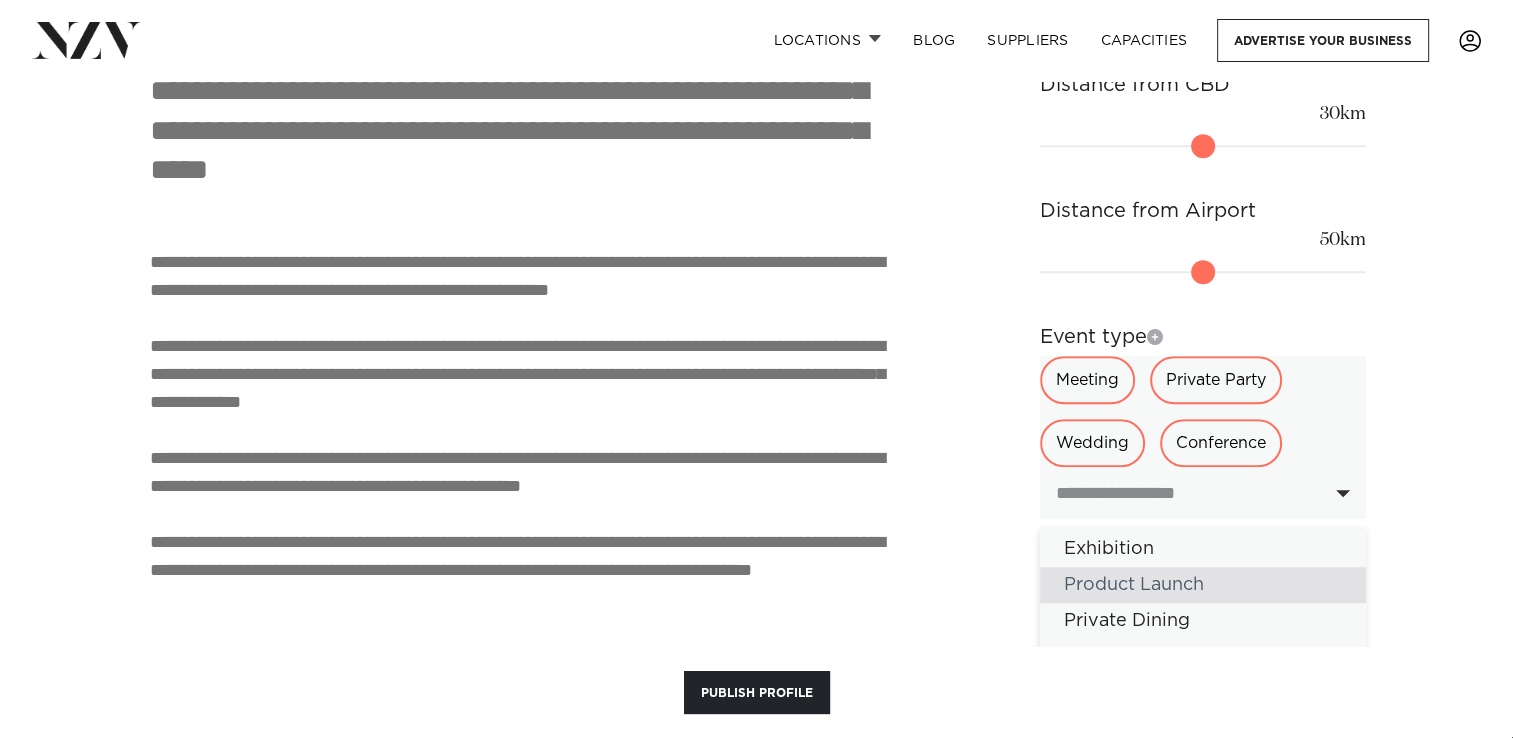 click on "Product Launch" at bounding box center (1203, 585) 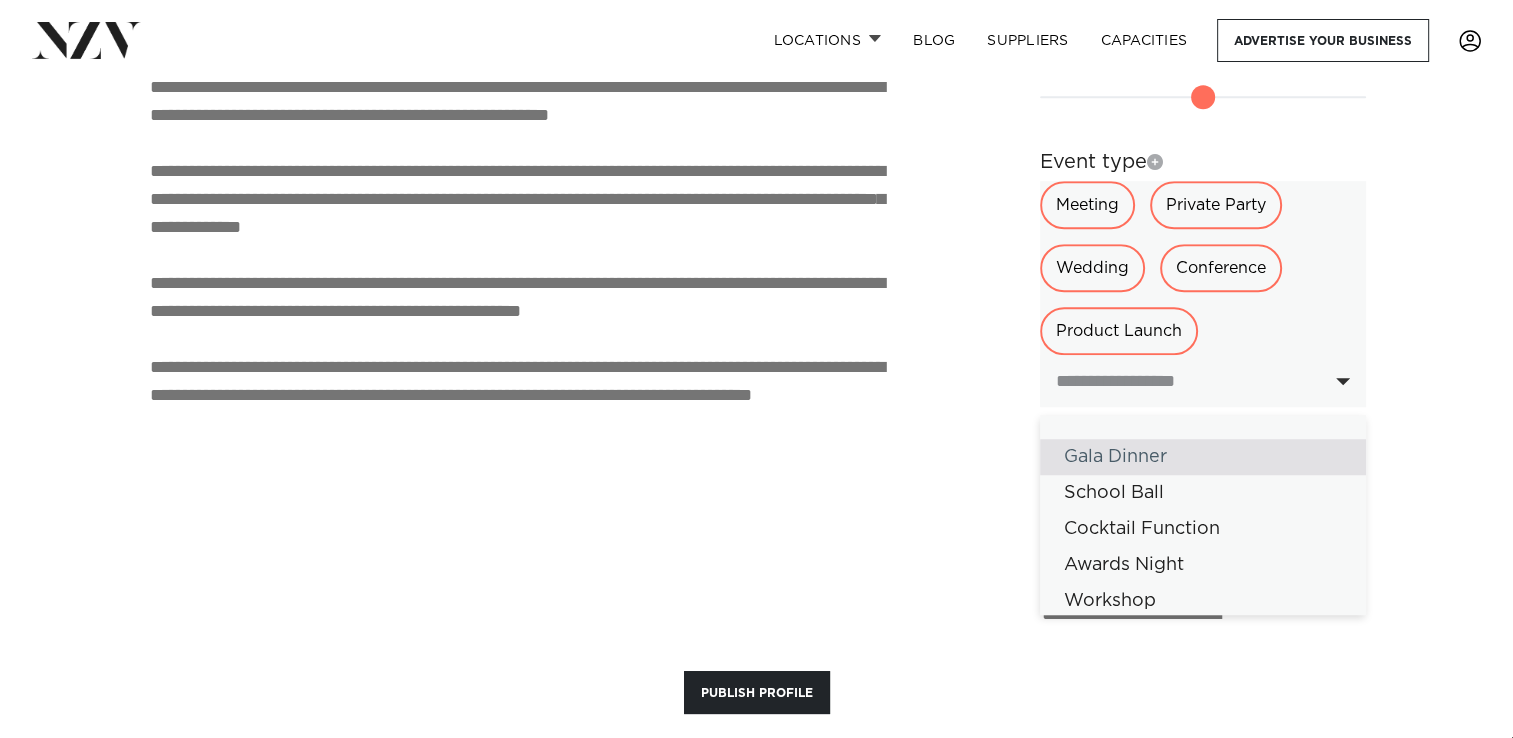 scroll, scrollTop: 1500, scrollLeft: 0, axis: vertical 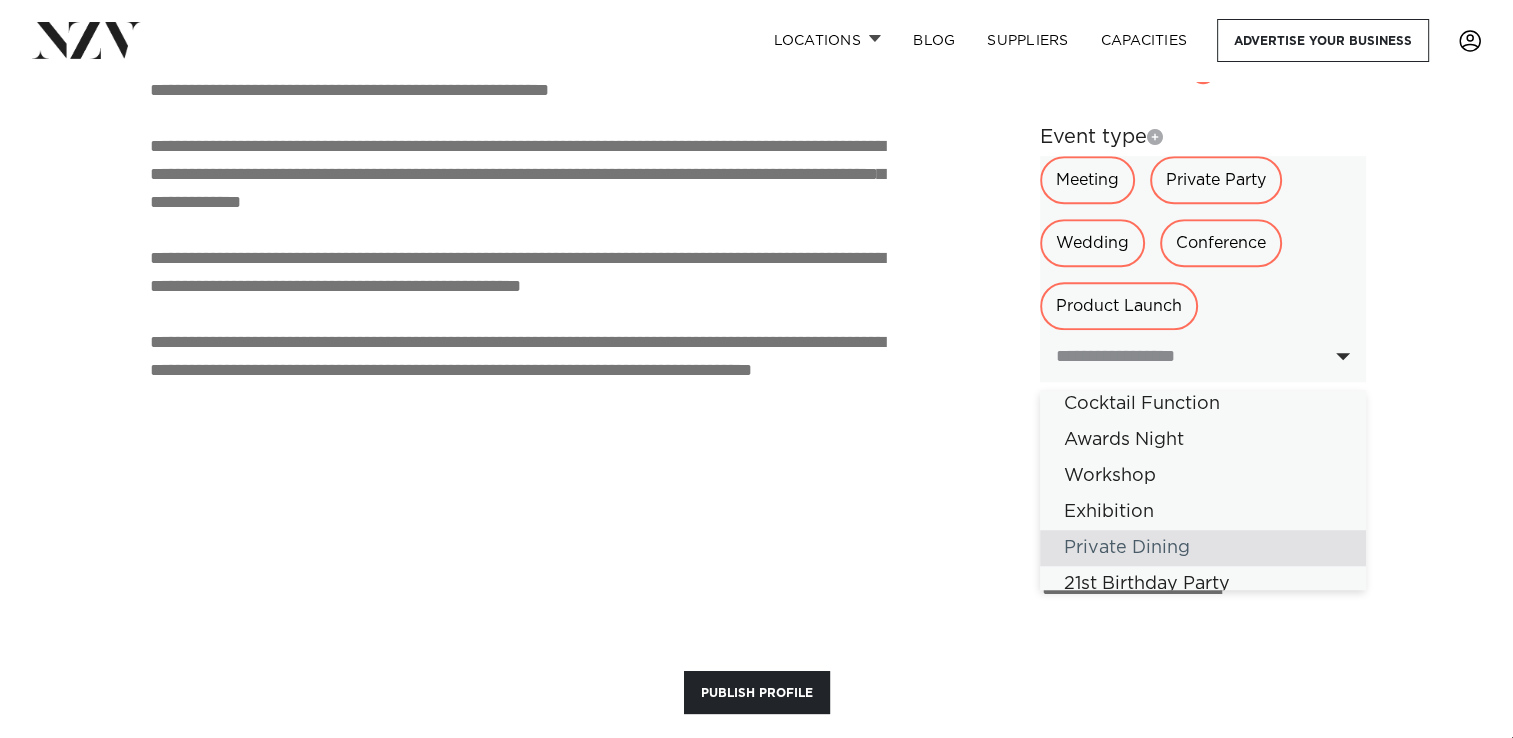 click on "Private Dining" at bounding box center [1203, 548] 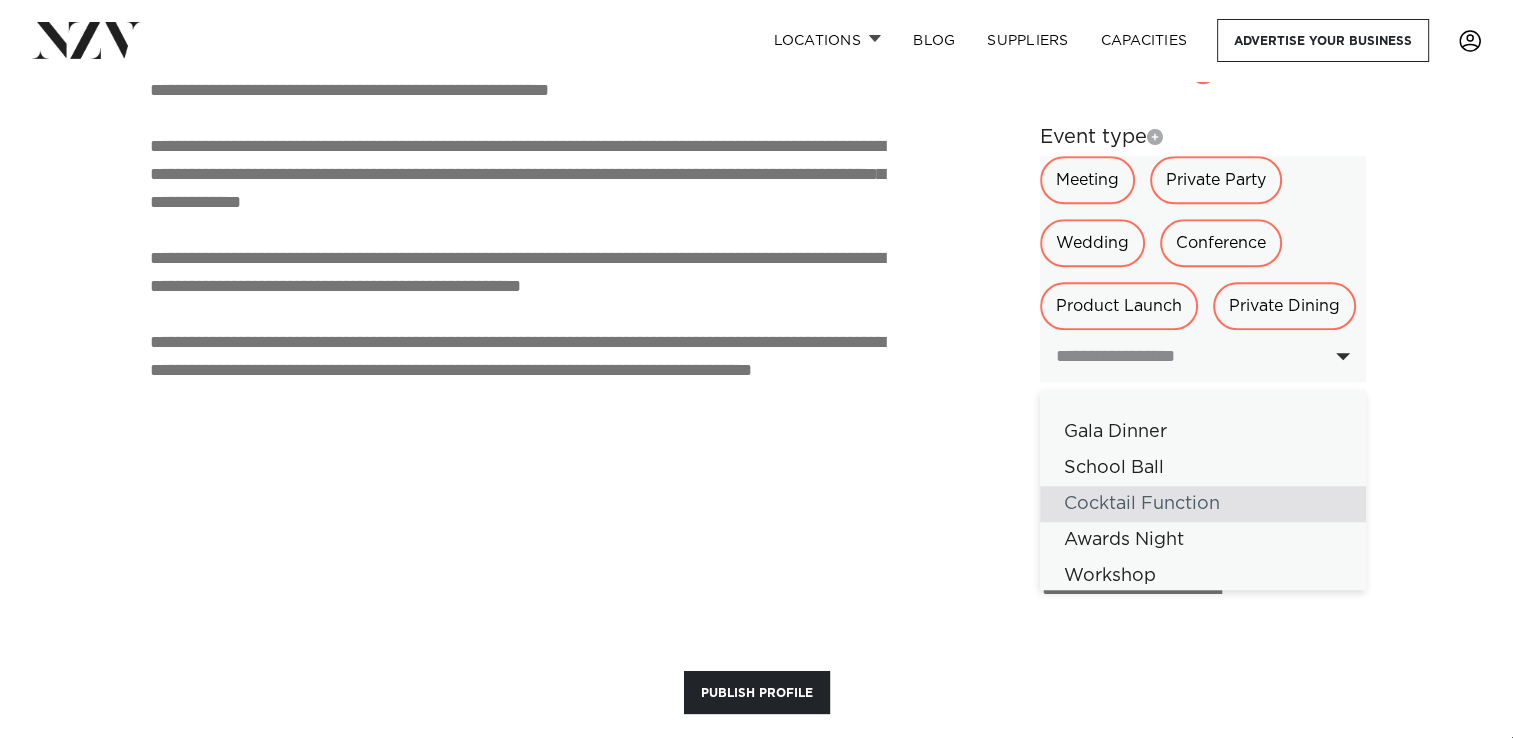 click on "Cocktail Function" at bounding box center [1203, 504] 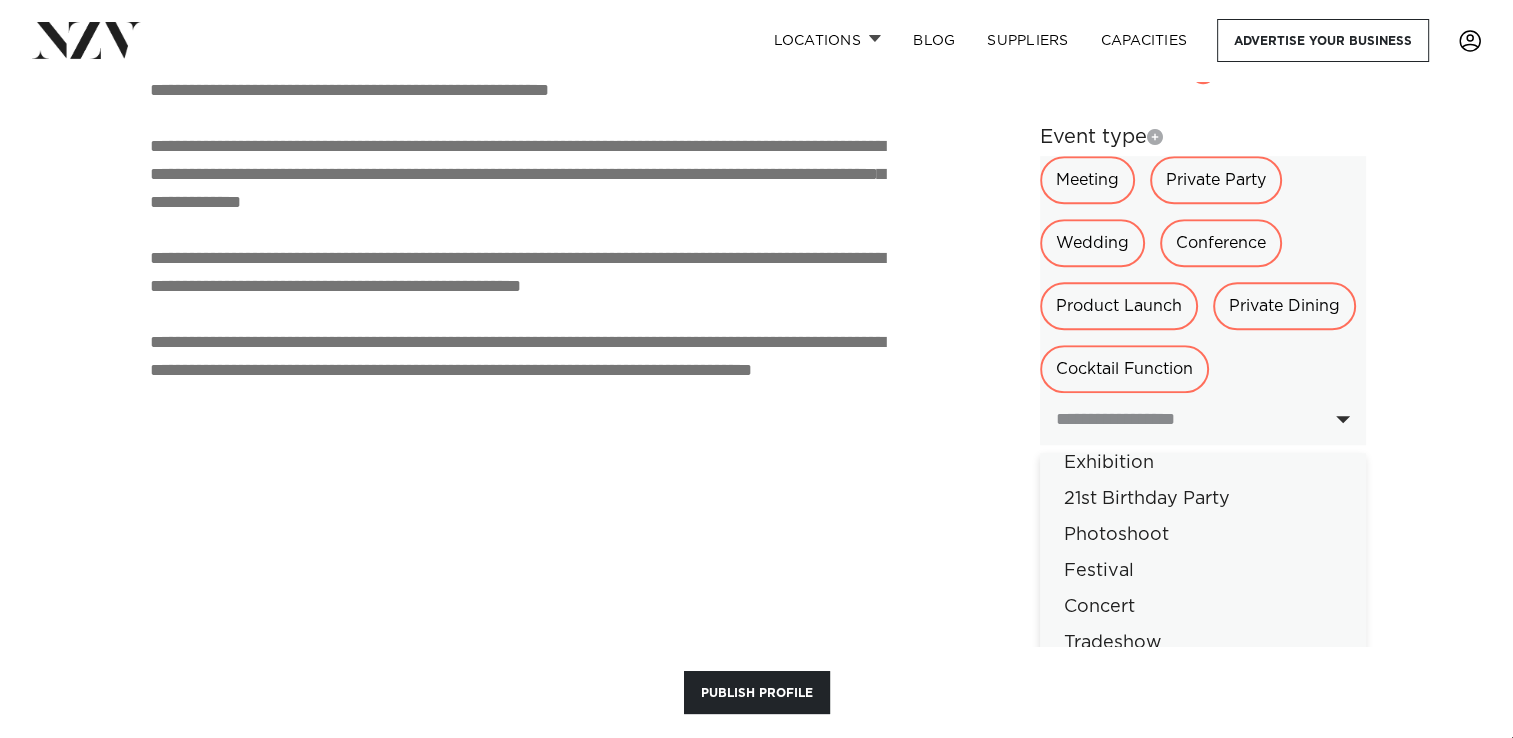 scroll, scrollTop: 200, scrollLeft: 0, axis: vertical 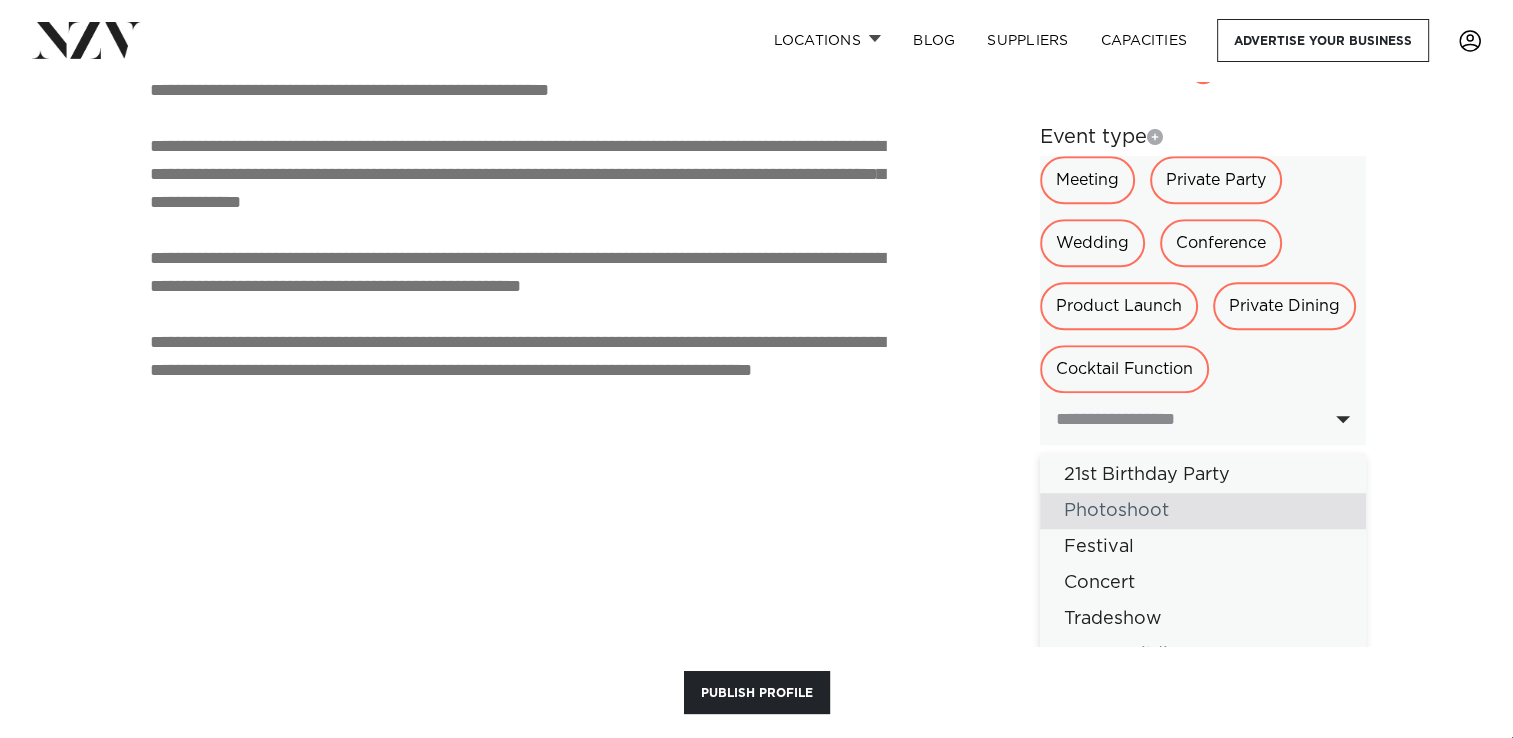 click on "Photoshoot" at bounding box center [1203, 511] 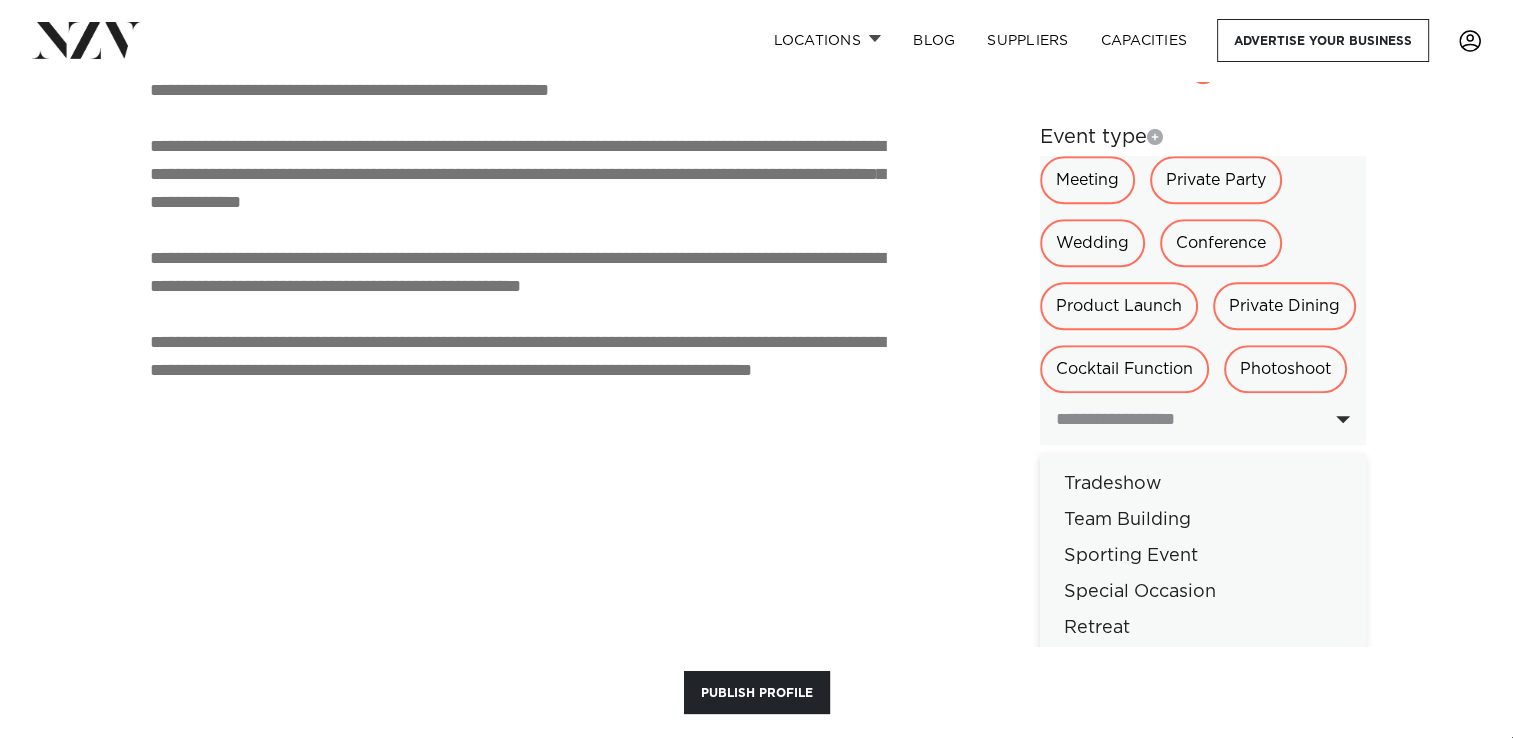 scroll, scrollTop: 300, scrollLeft: 0, axis: vertical 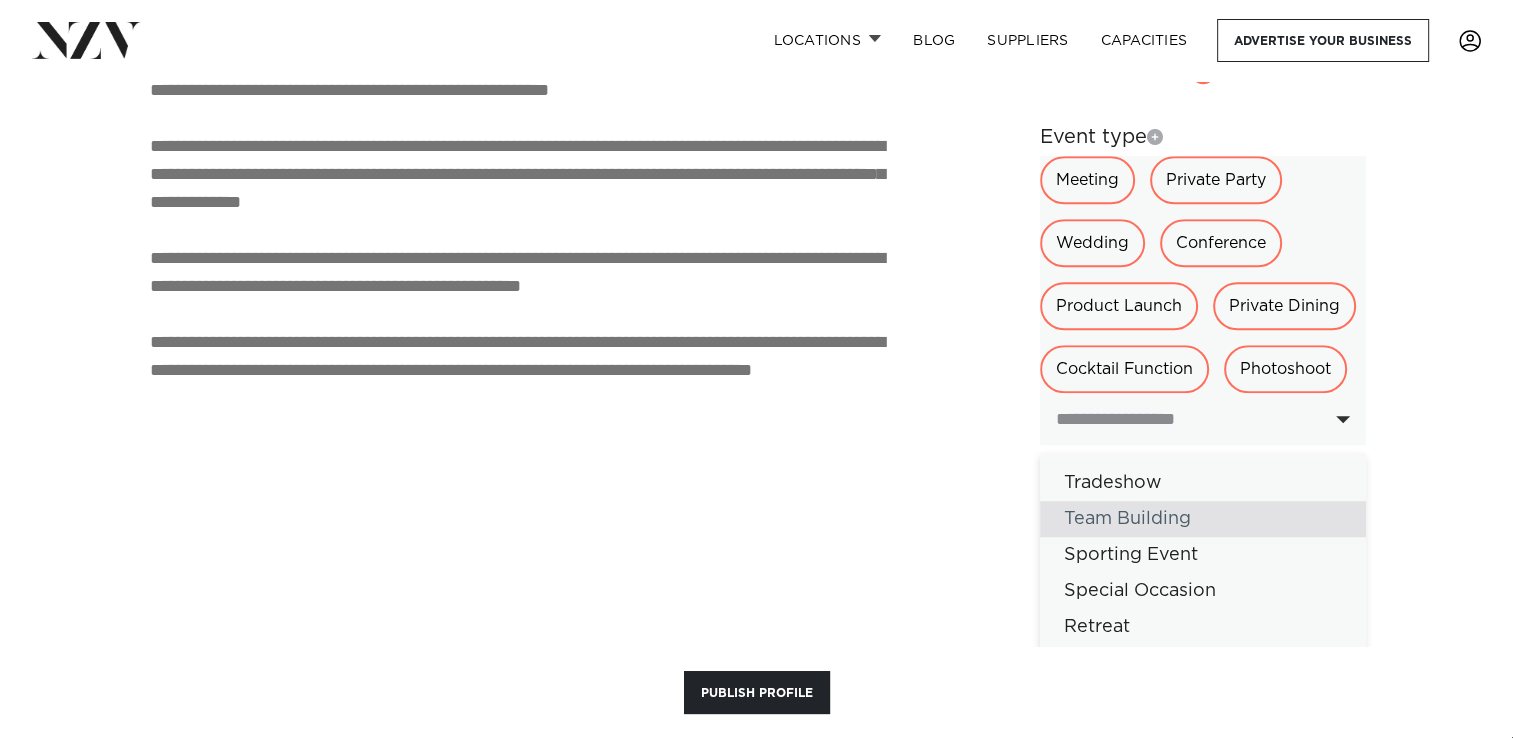 click on "Team Building" at bounding box center (1203, 519) 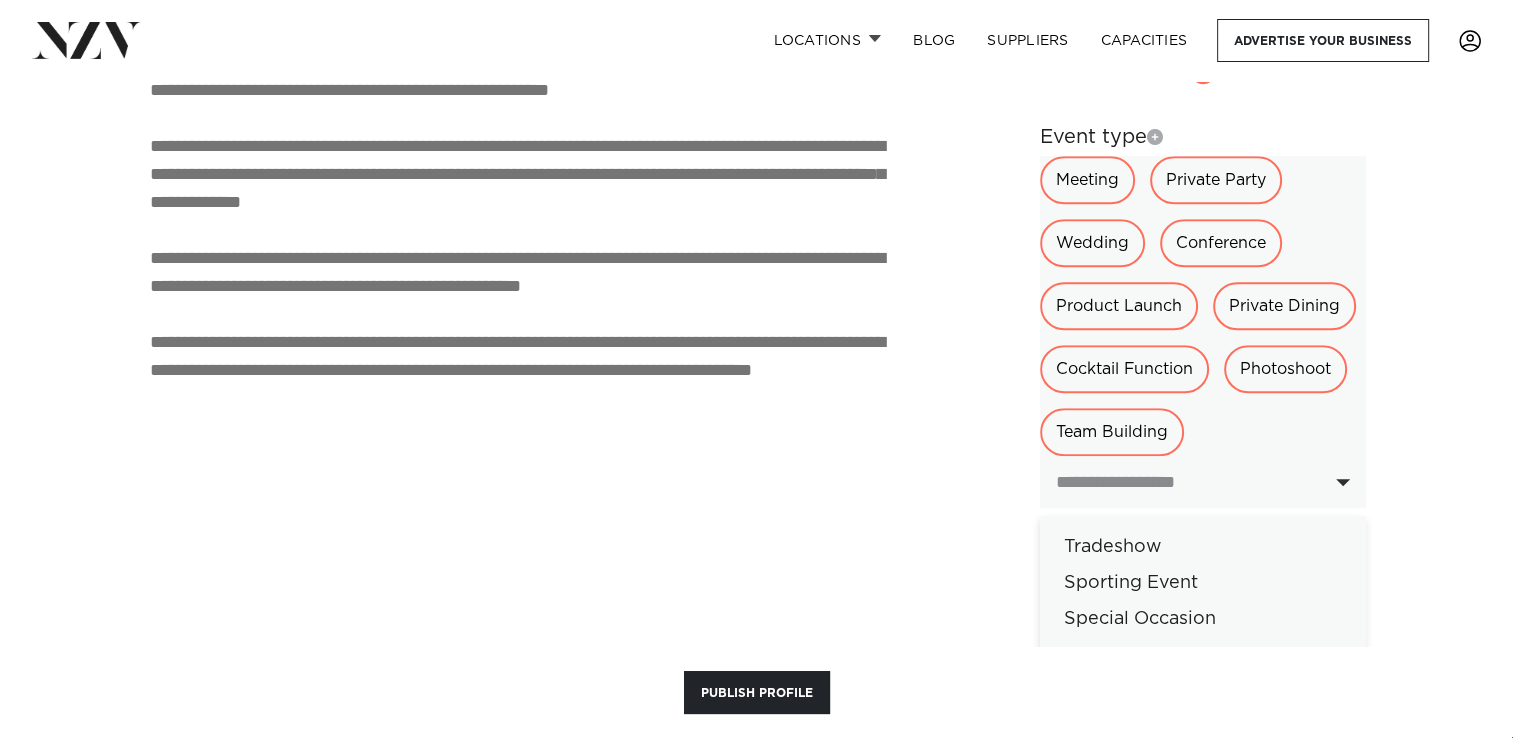scroll, scrollTop: 300, scrollLeft: 0, axis: vertical 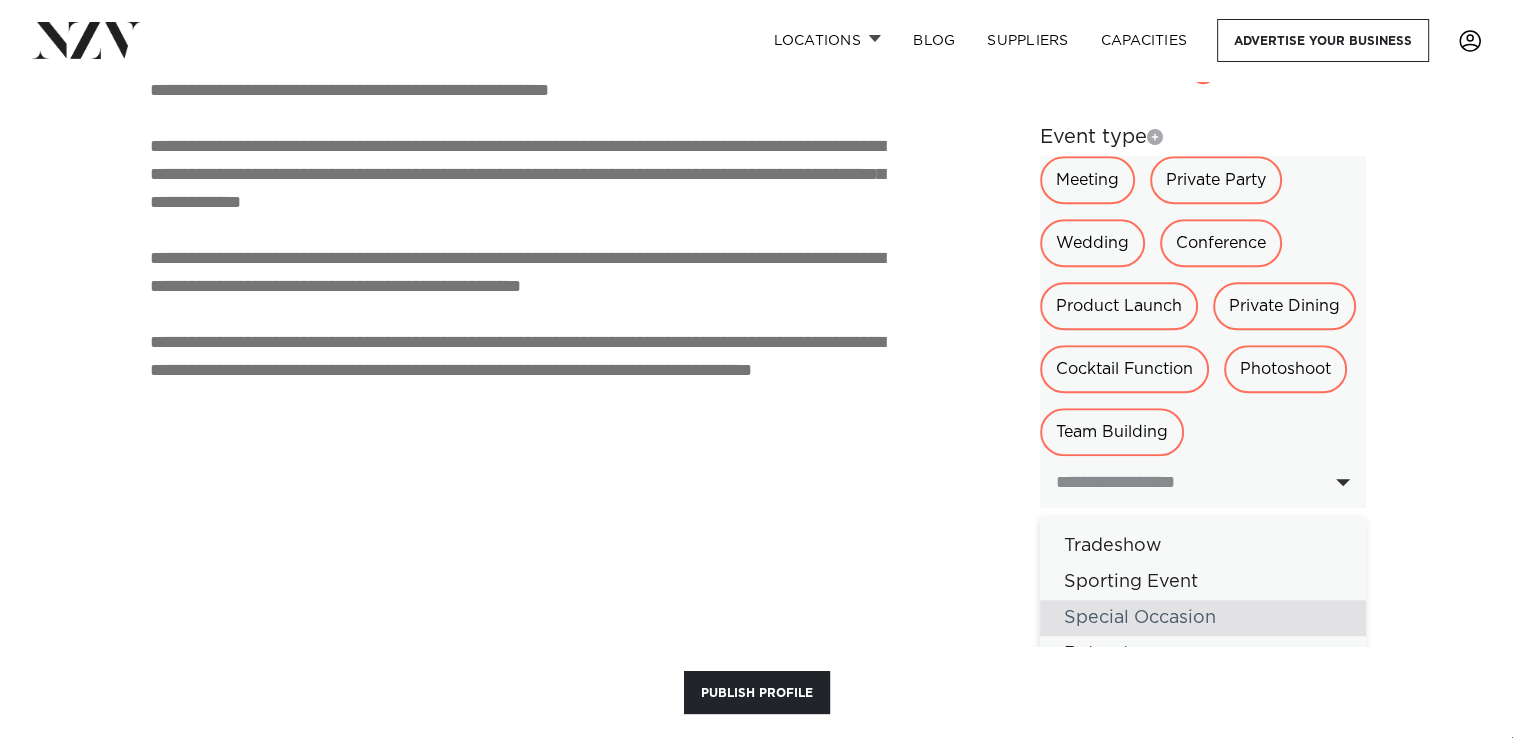 click on "Special Occasion" at bounding box center [1203, 618] 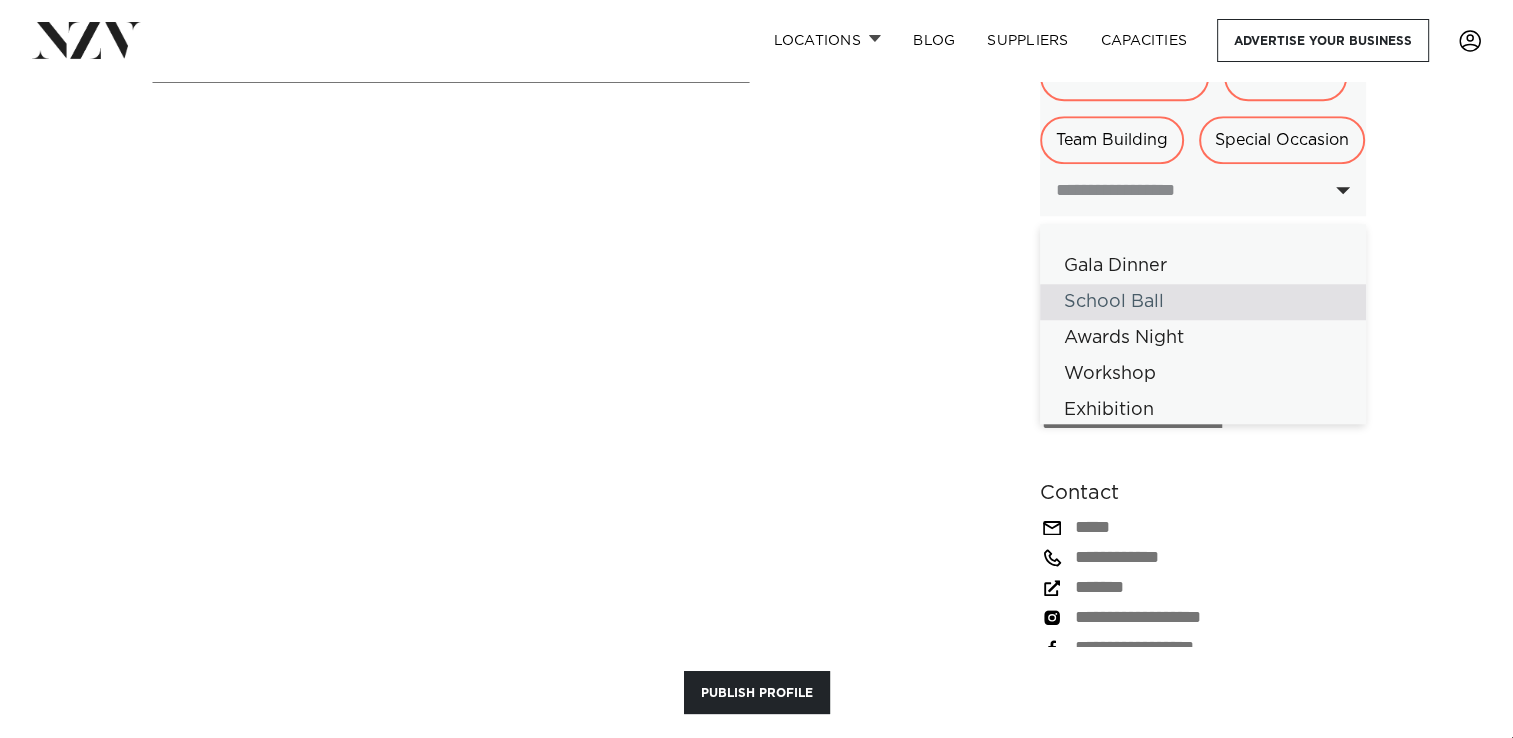 scroll, scrollTop: 1800, scrollLeft: 0, axis: vertical 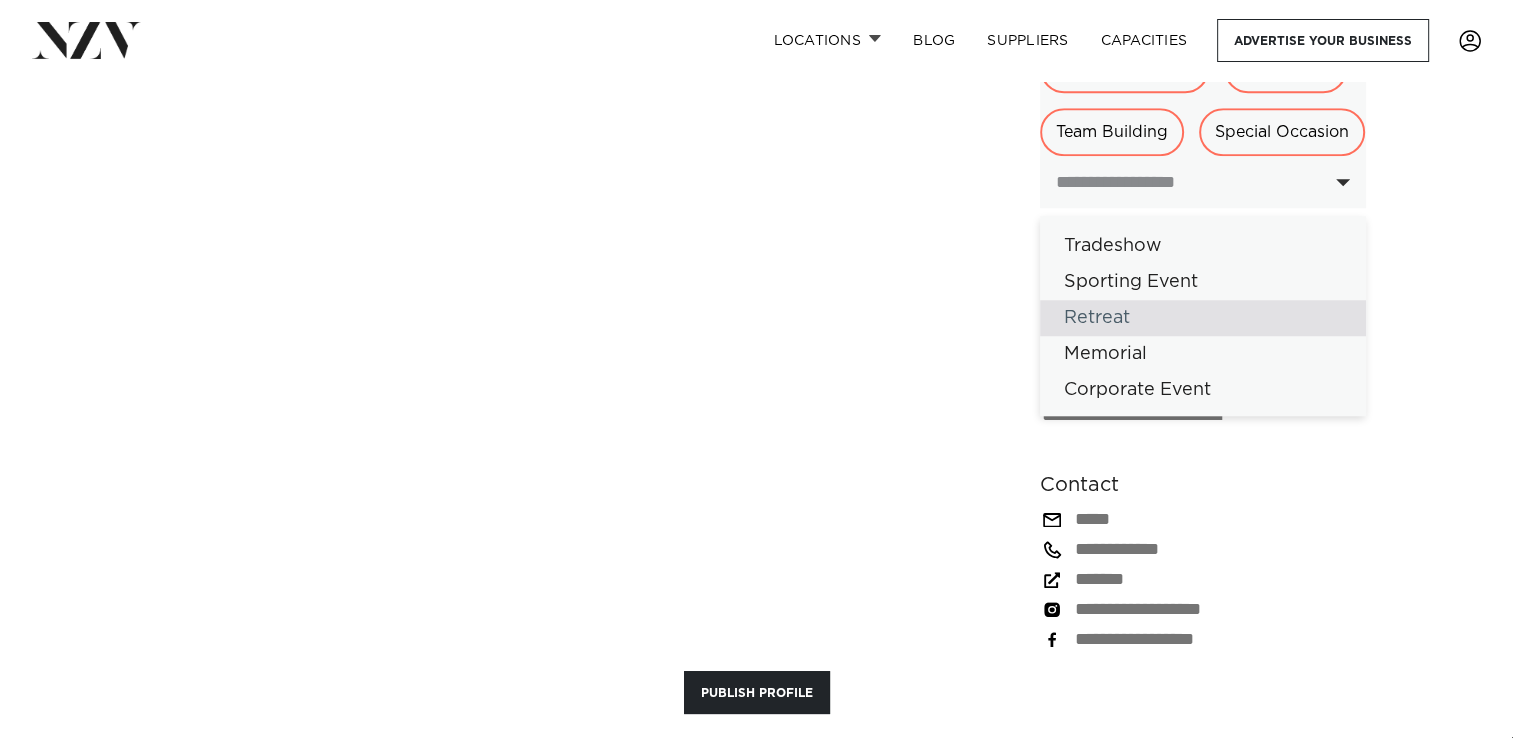 click on "Retreat" at bounding box center (1203, 318) 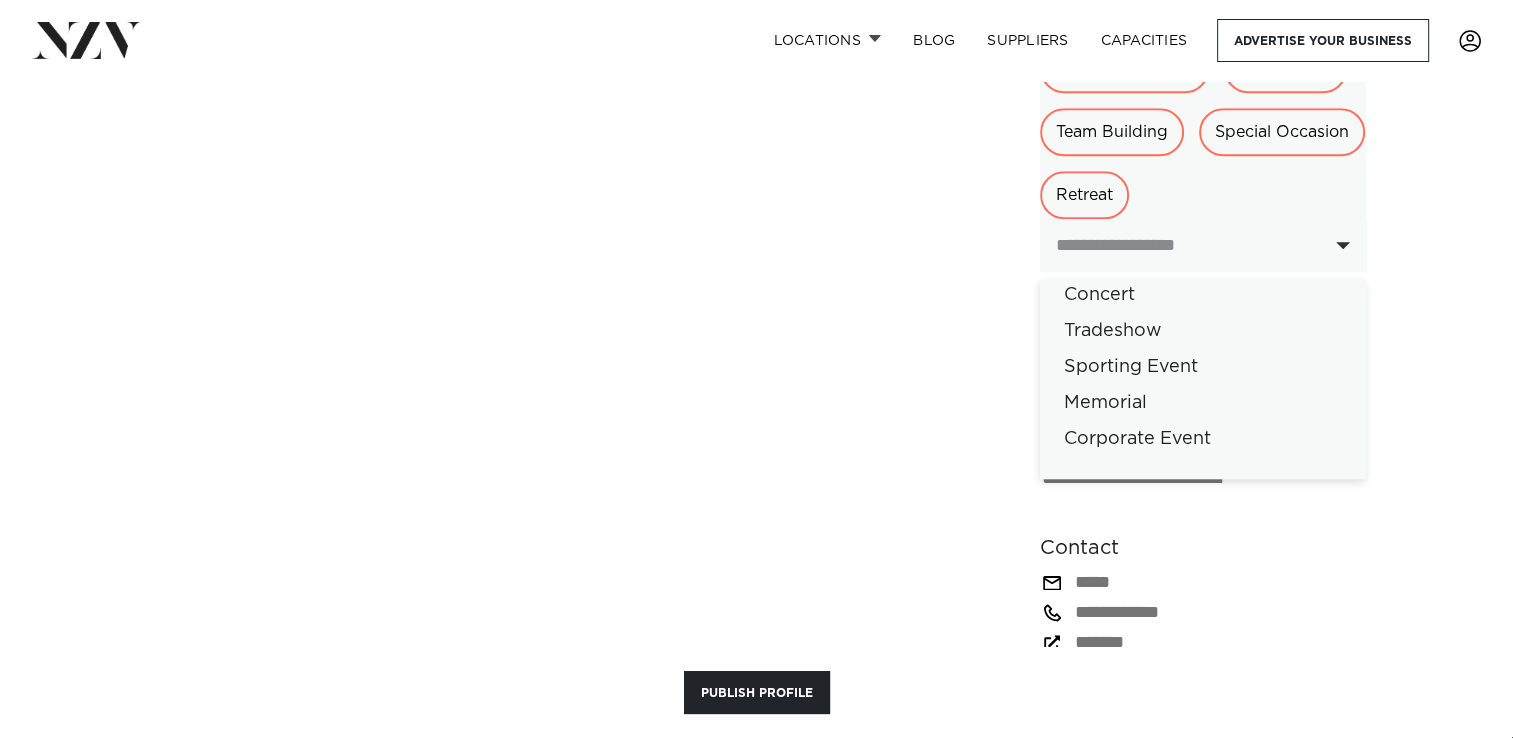 scroll, scrollTop: 280, scrollLeft: 0, axis: vertical 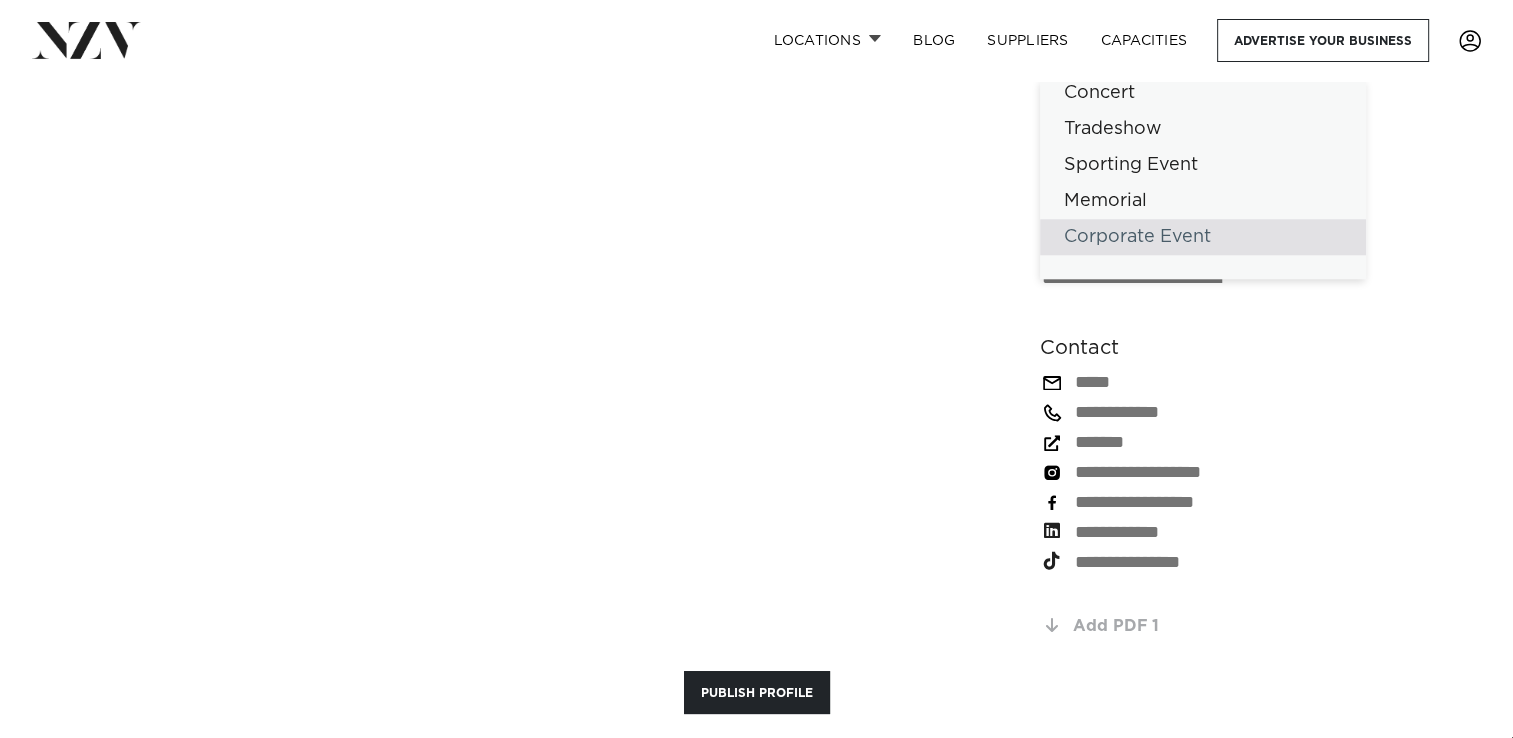 click on "Corporate Event" at bounding box center (1203, 237) 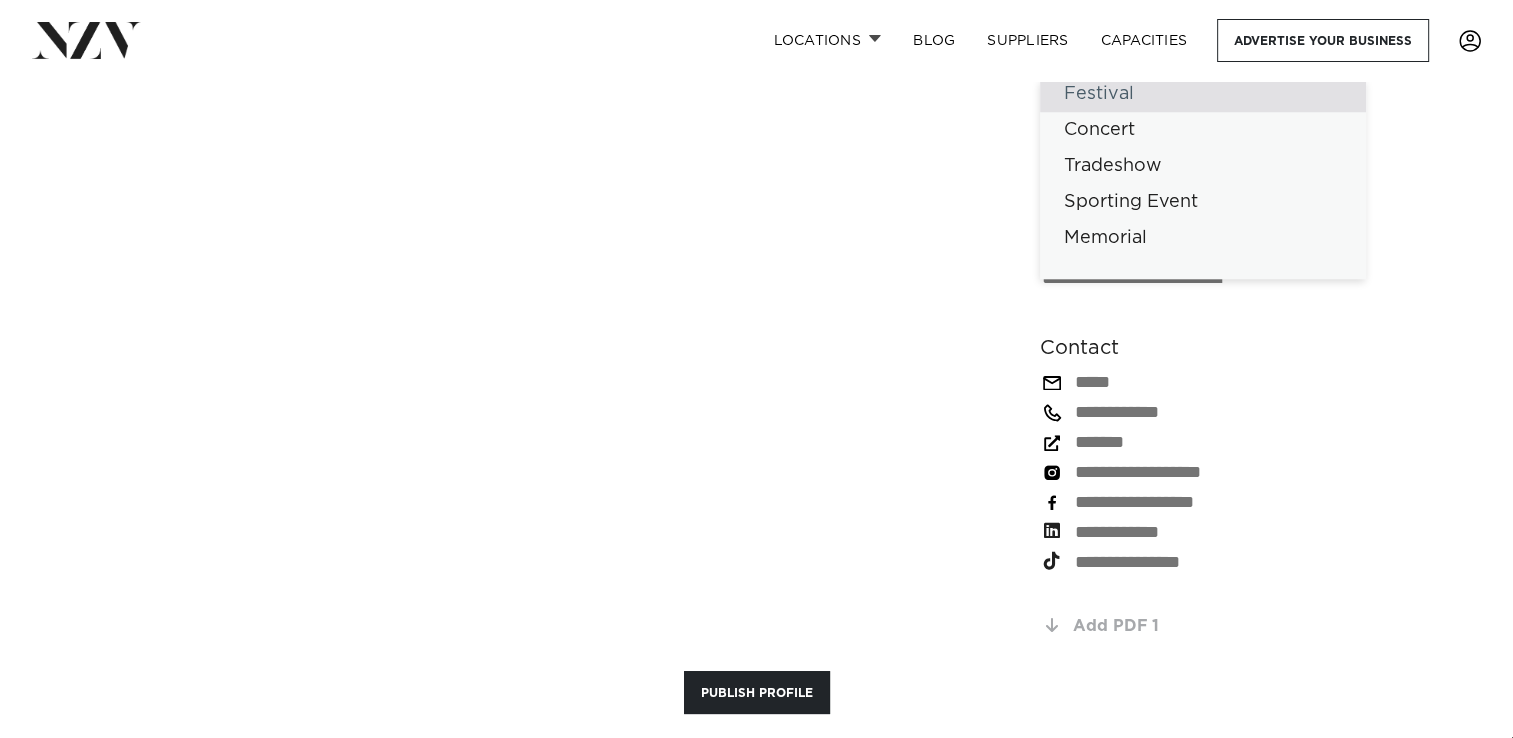 scroll, scrollTop: 244, scrollLeft: 0, axis: vertical 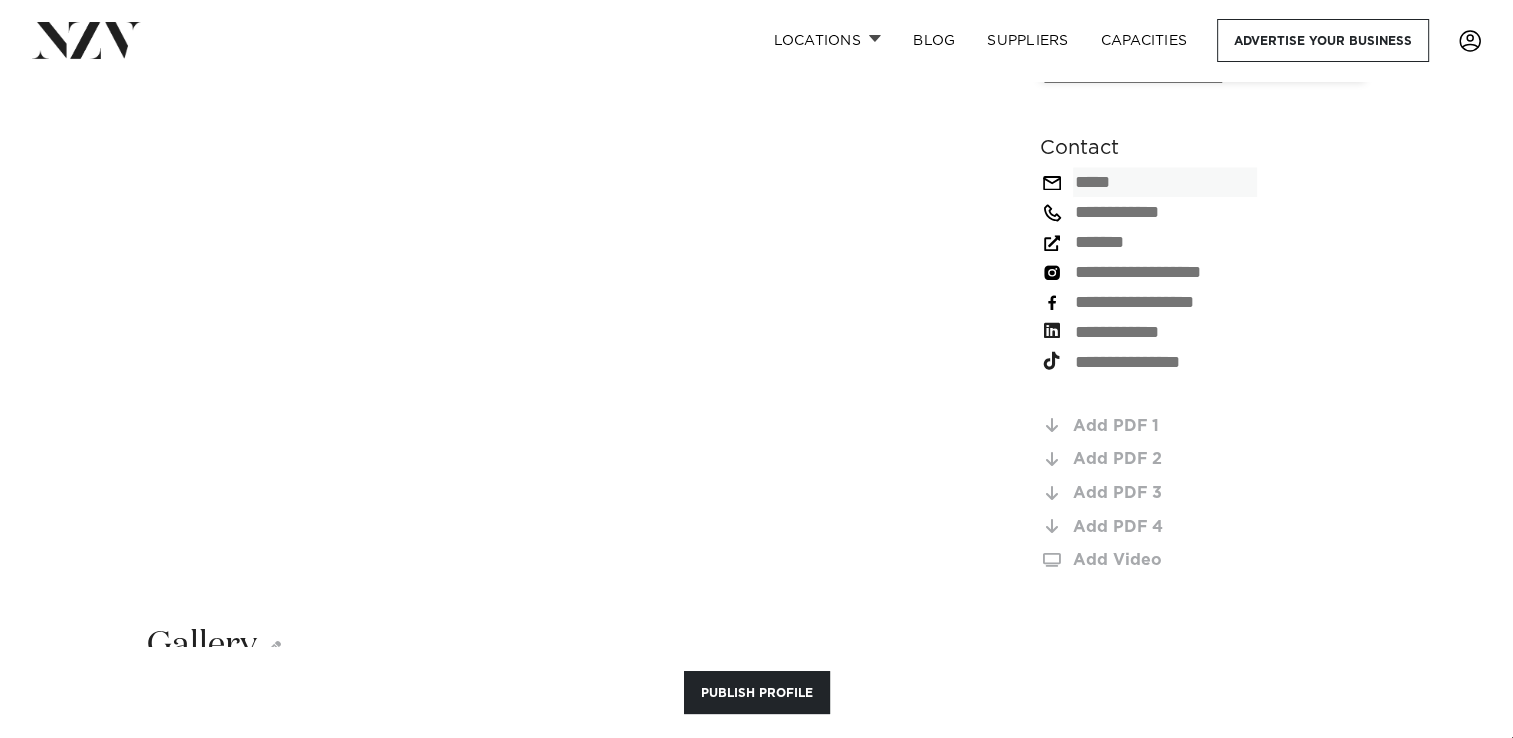 click on "Contact" at bounding box center (1203, 255) 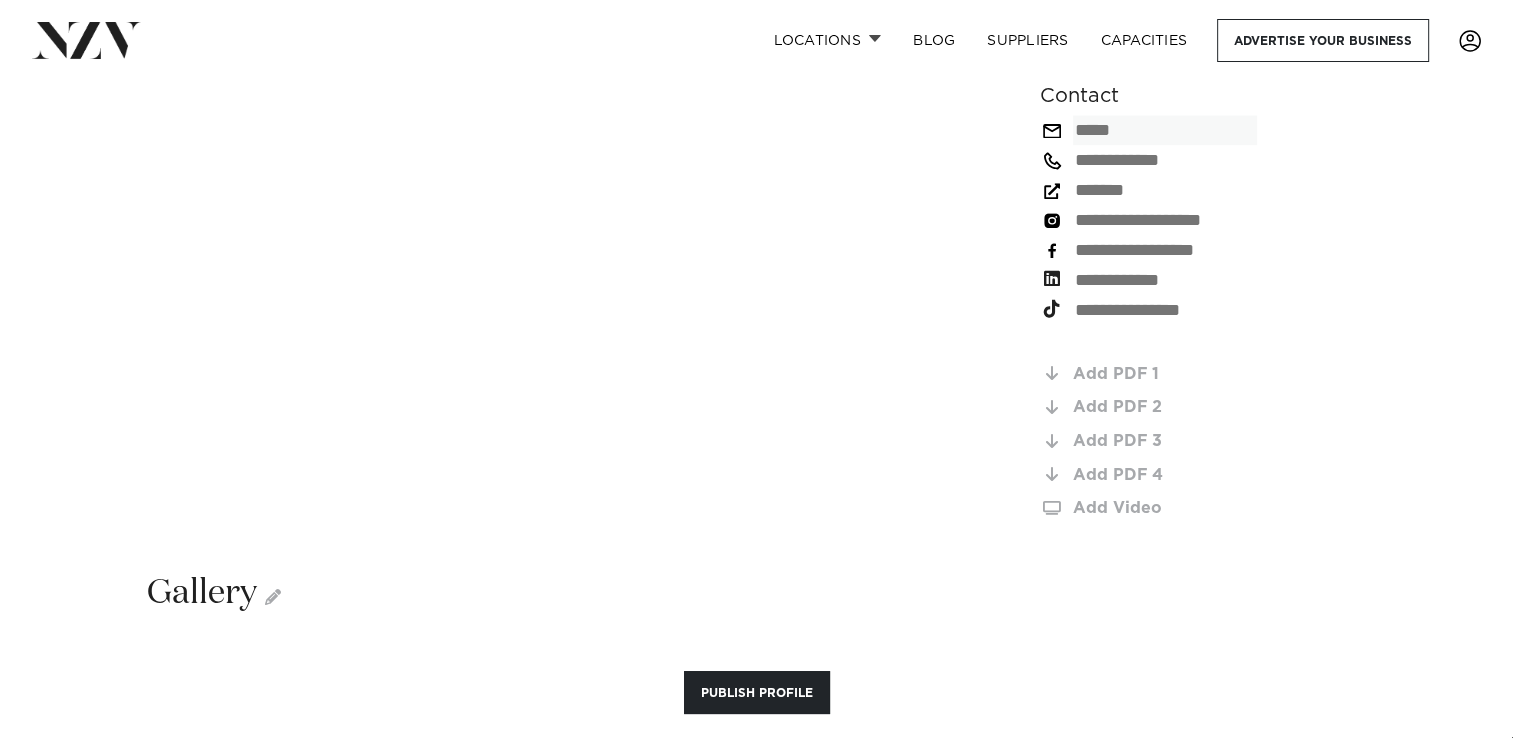 paste on "**********" 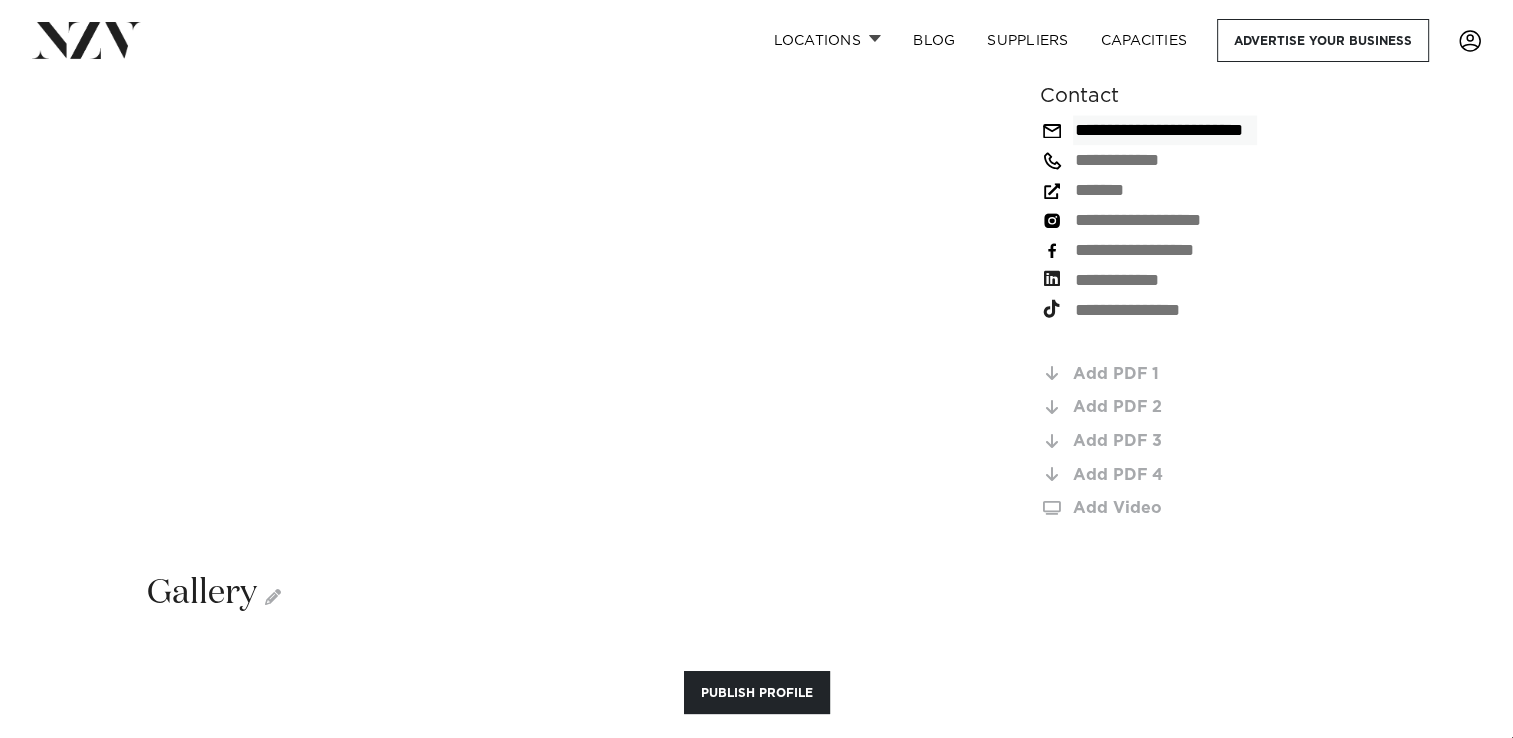 scroll, scrollTop: 0, scrollLeft: 28, axis: horizontal 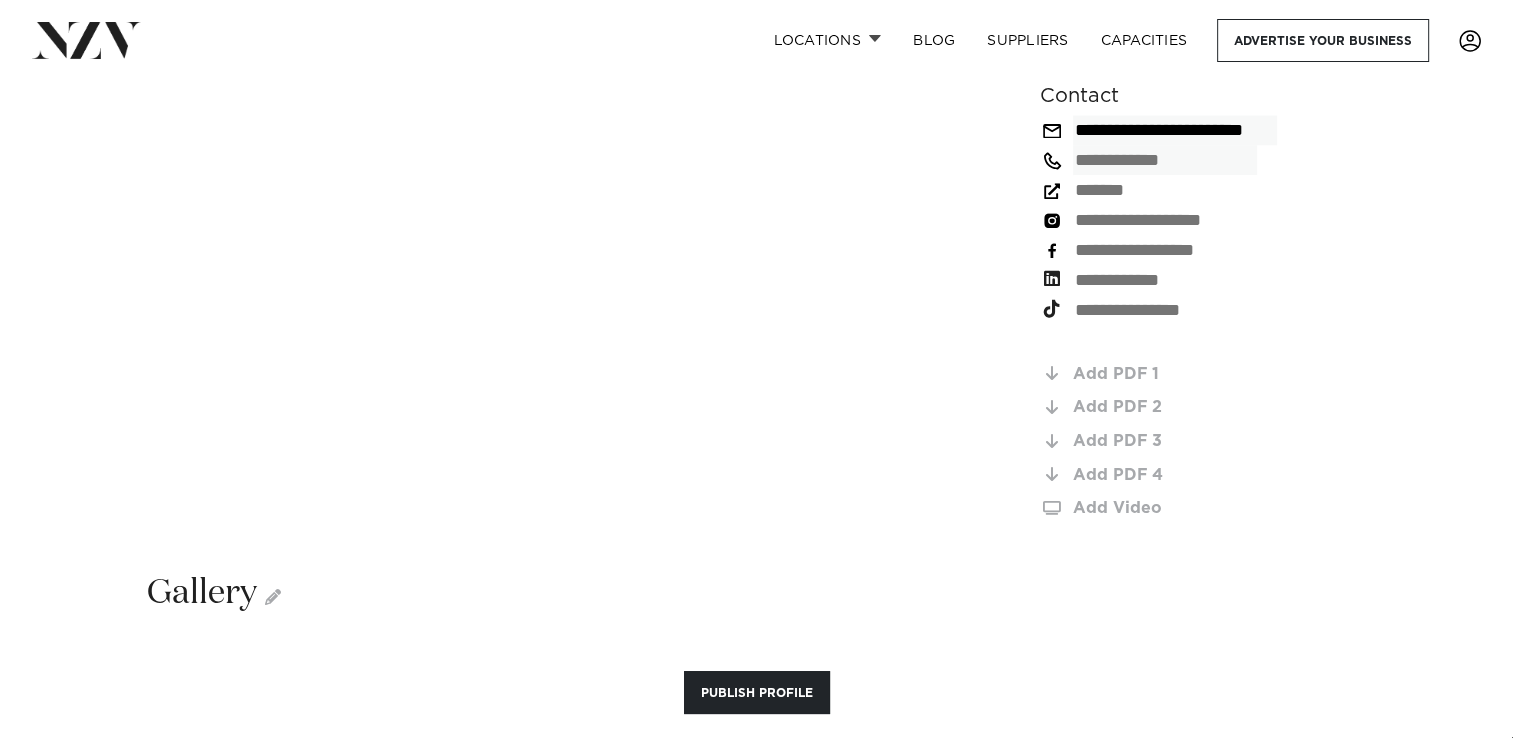 type on "**********" 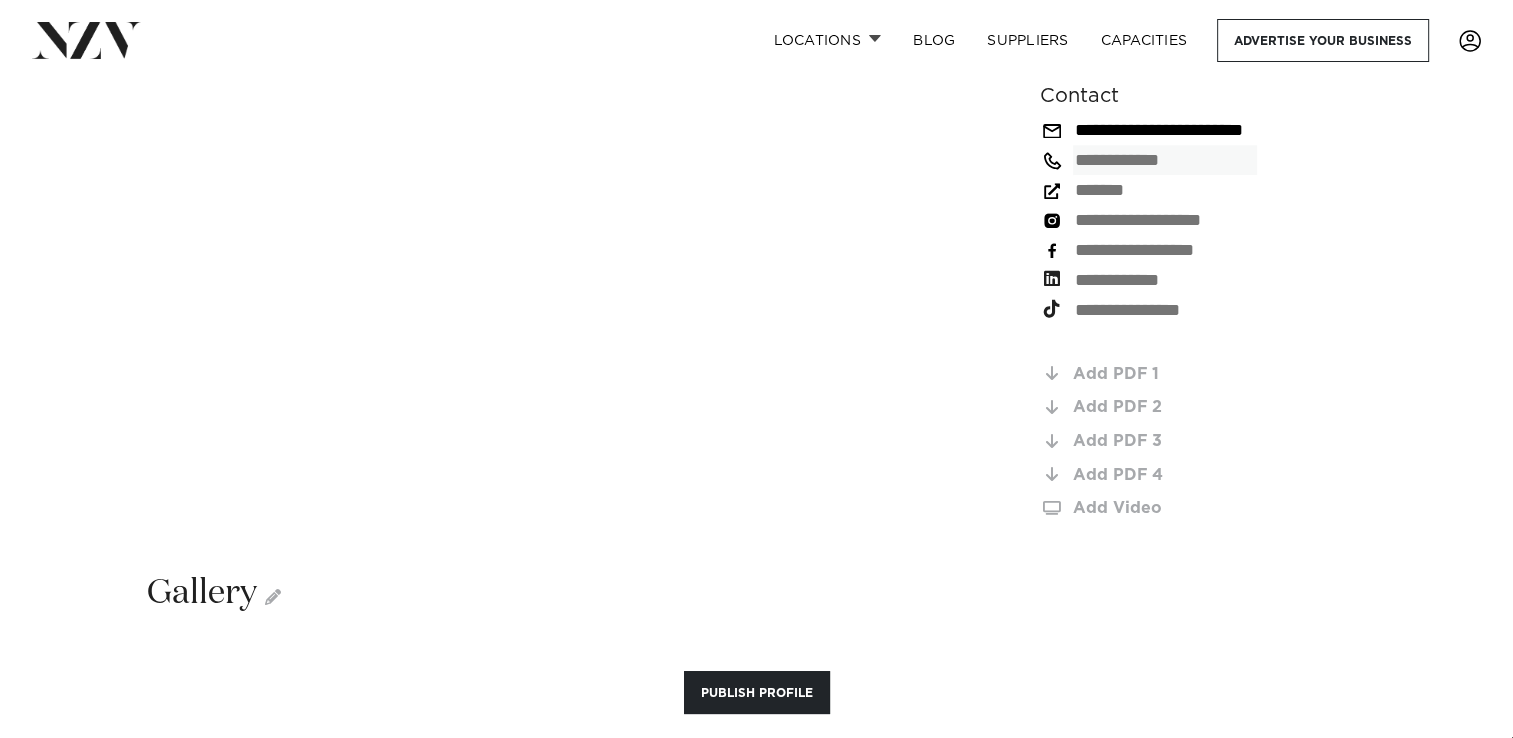 click at bounding box center (1165, 160) 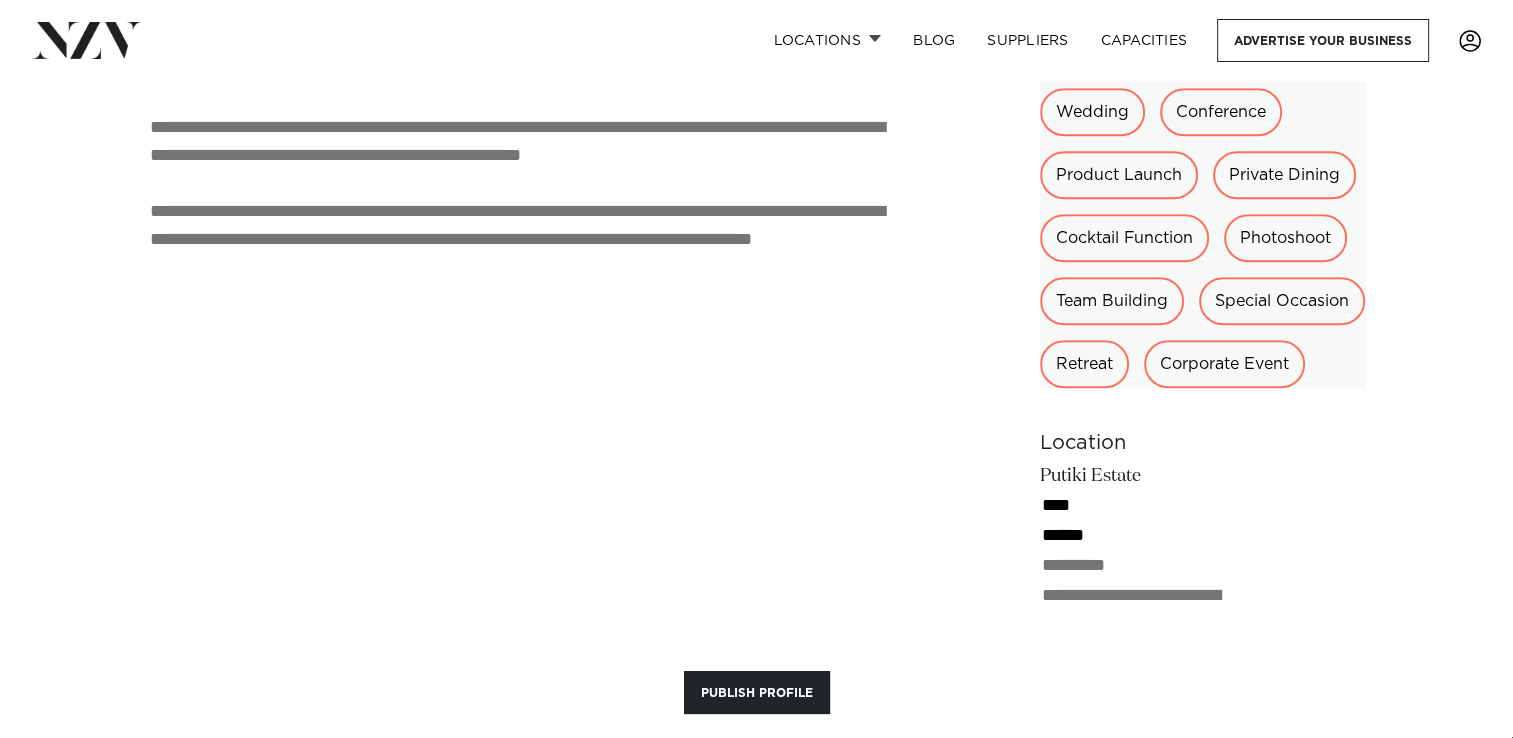scroll, scrollTop: 1854, scrollLeft: 0, axis: vertical 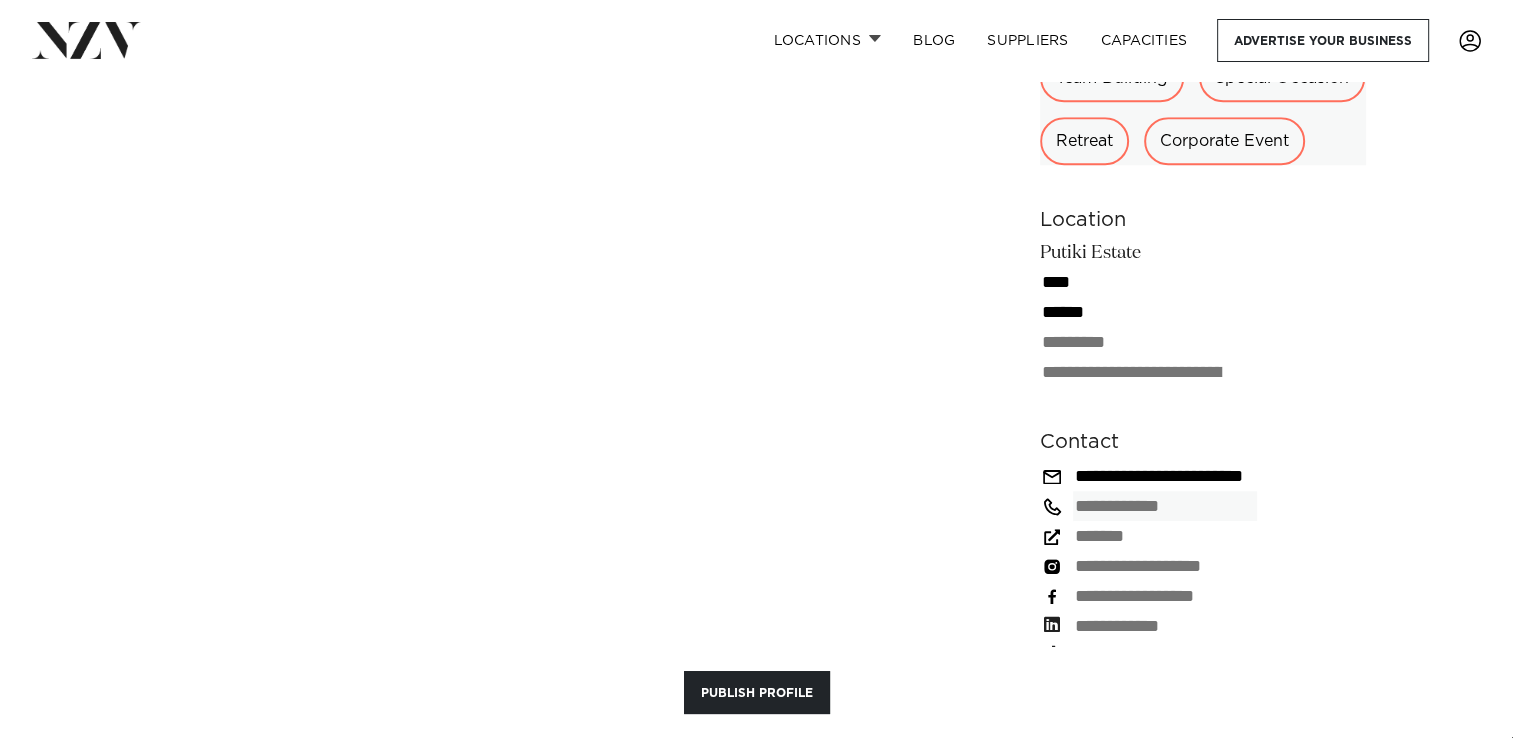 type 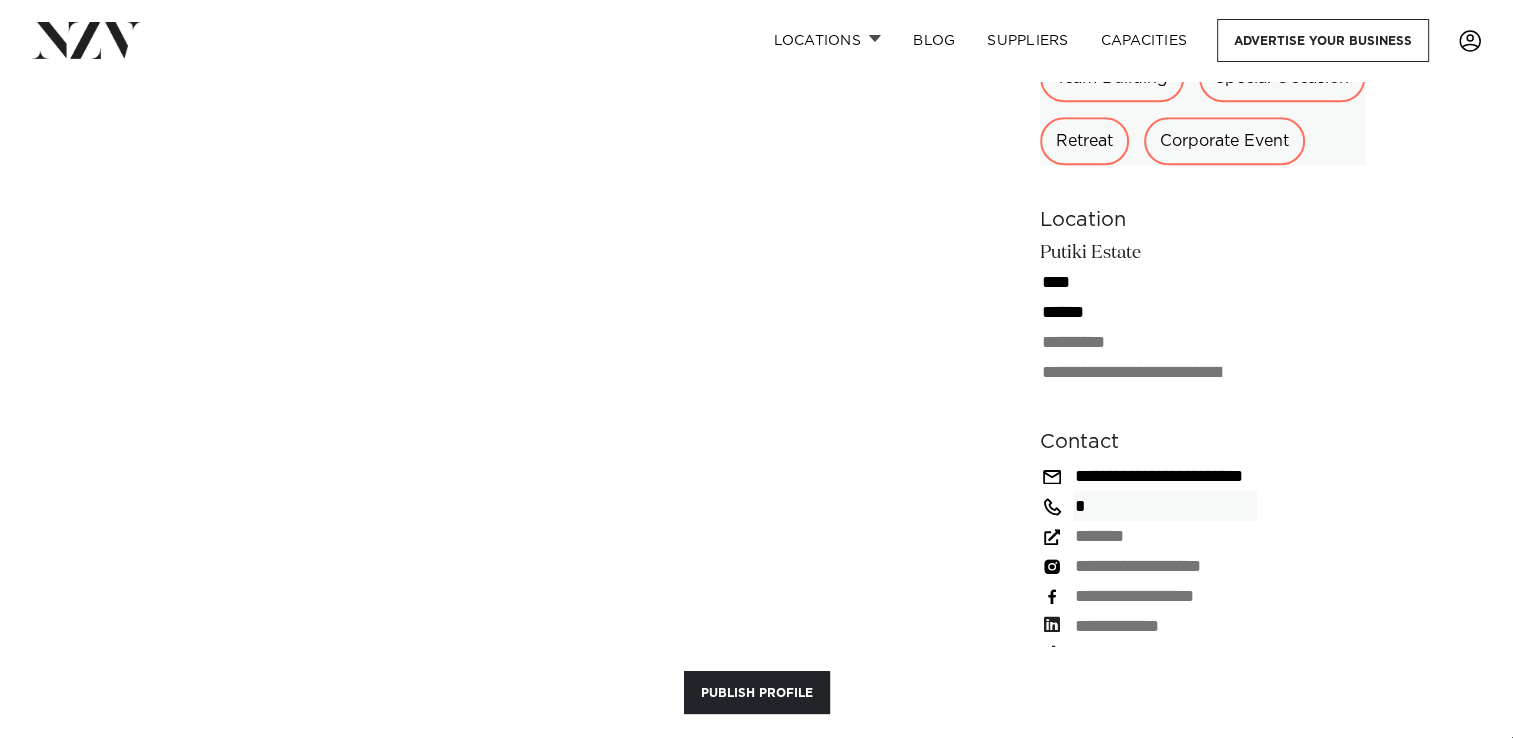 type 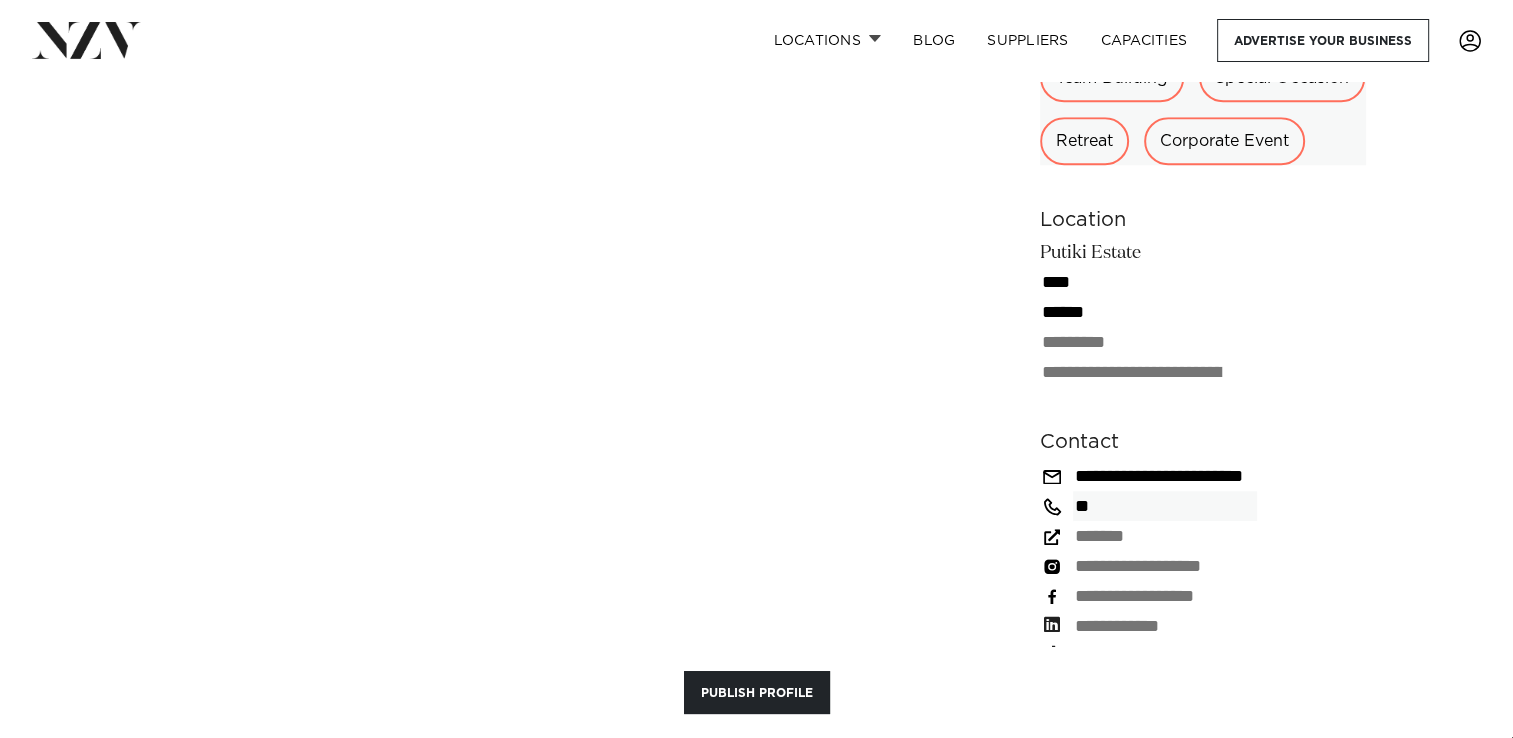 type 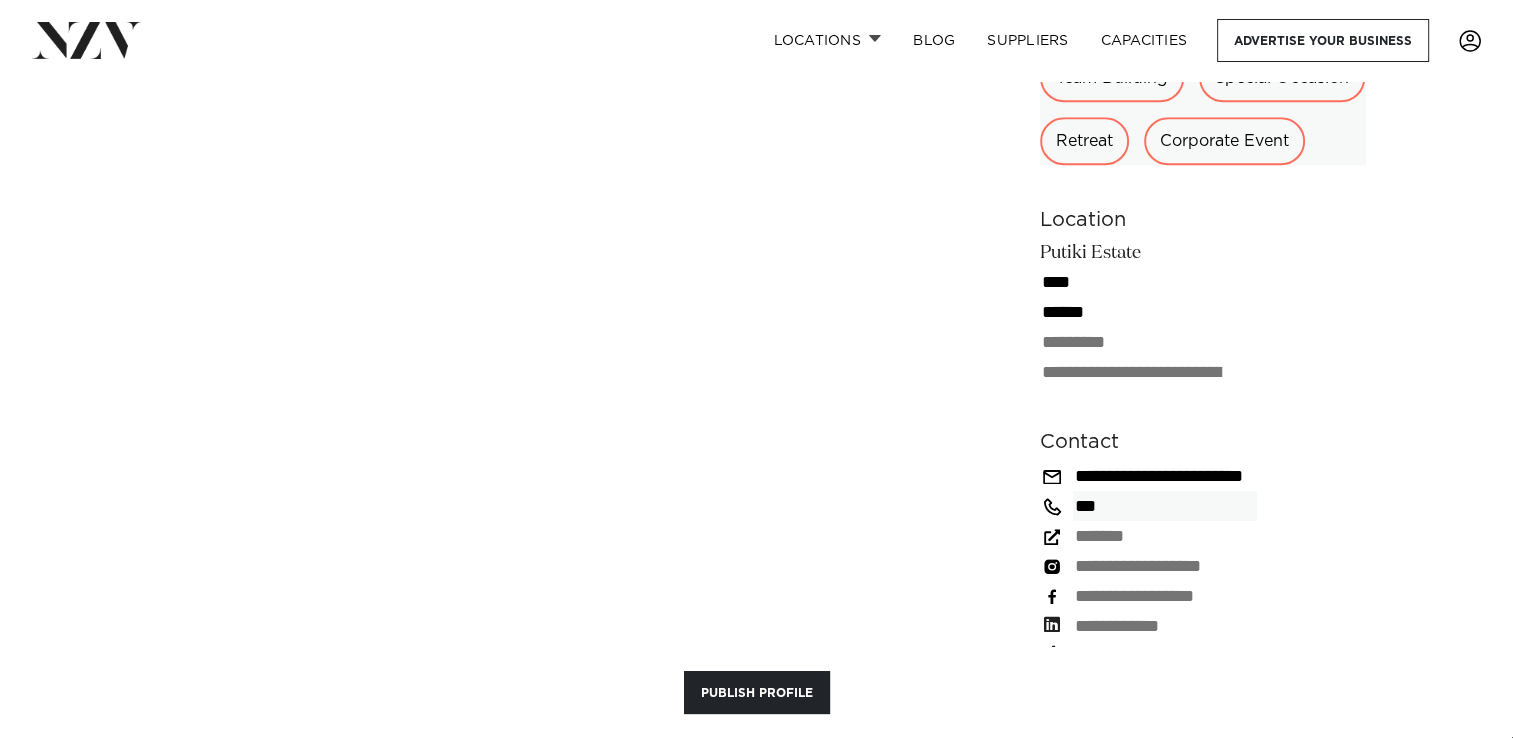 type 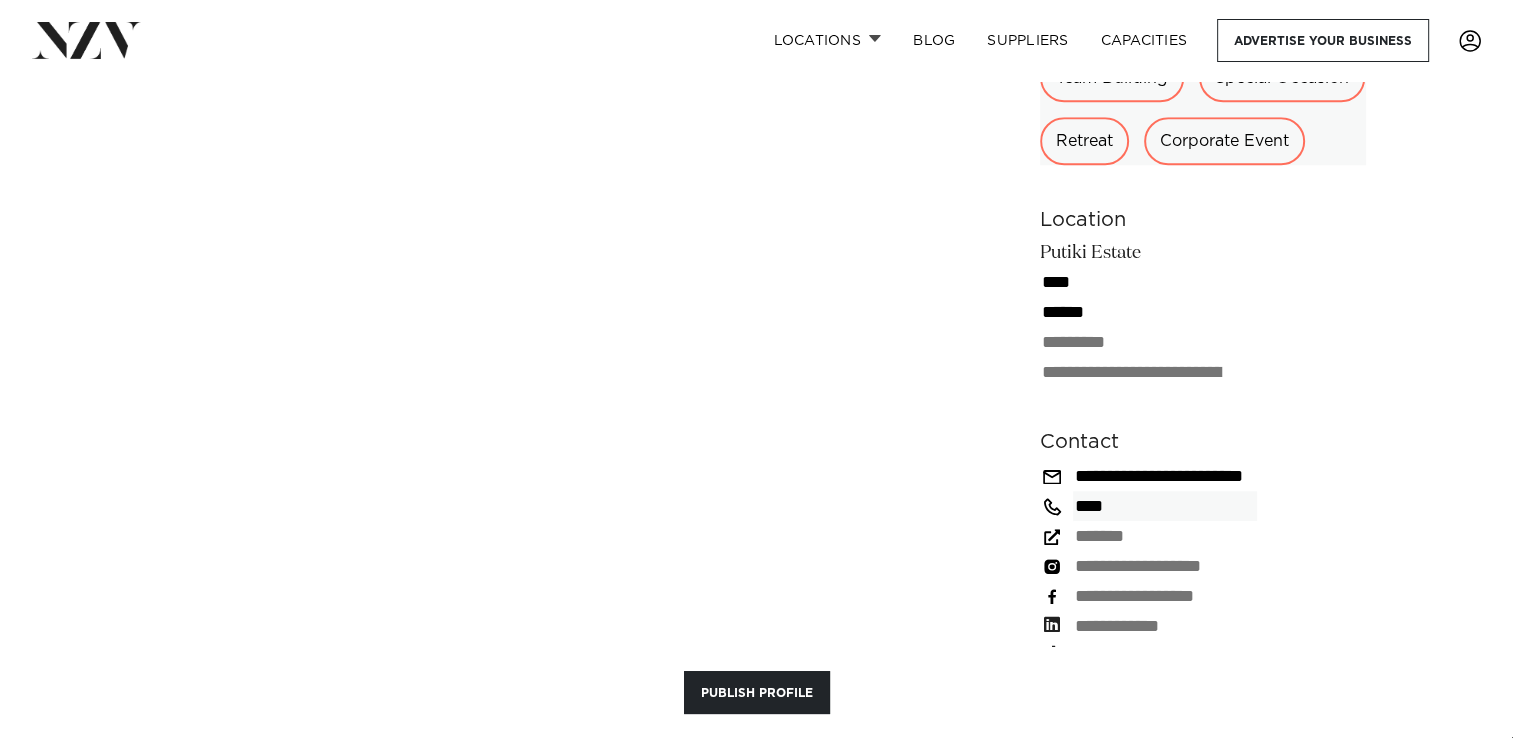 type 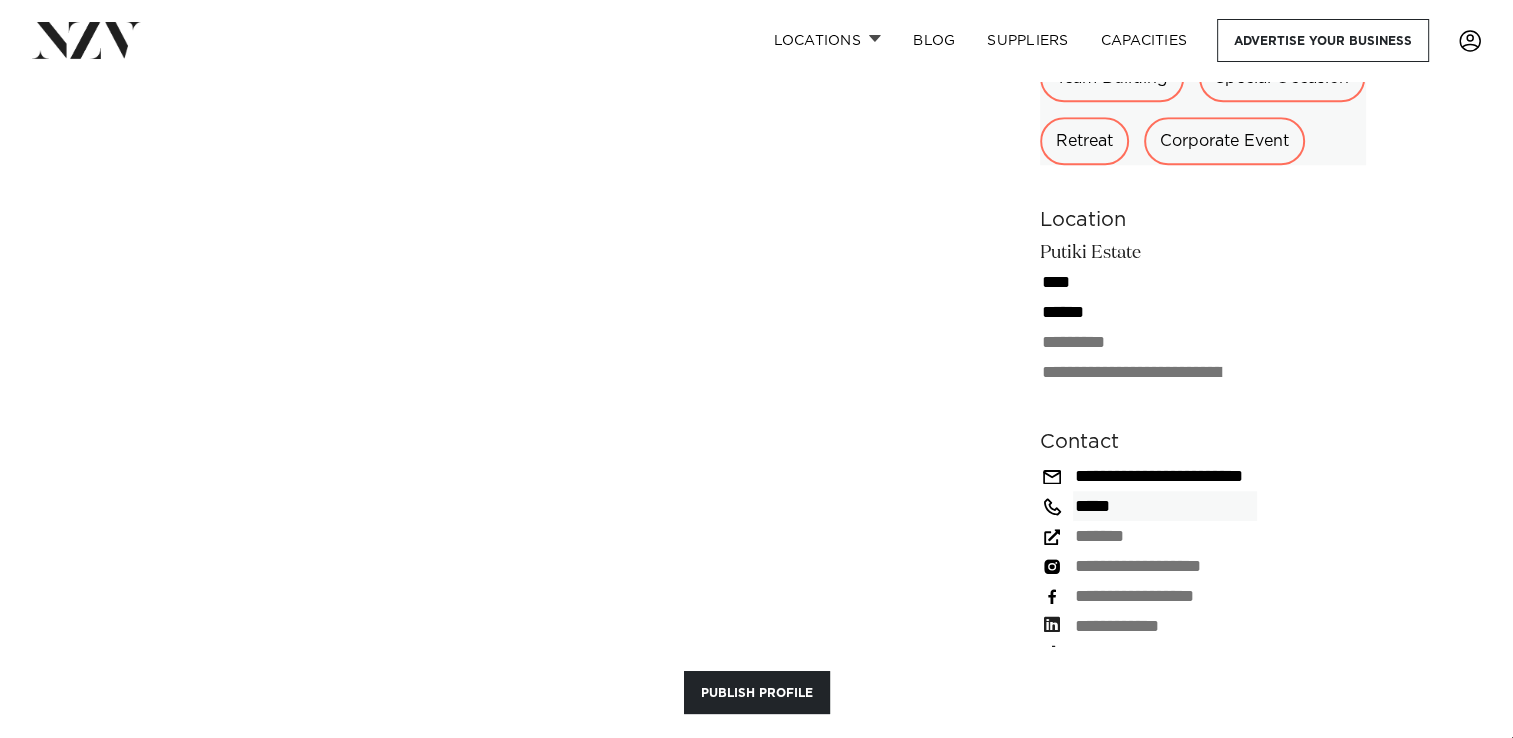 type 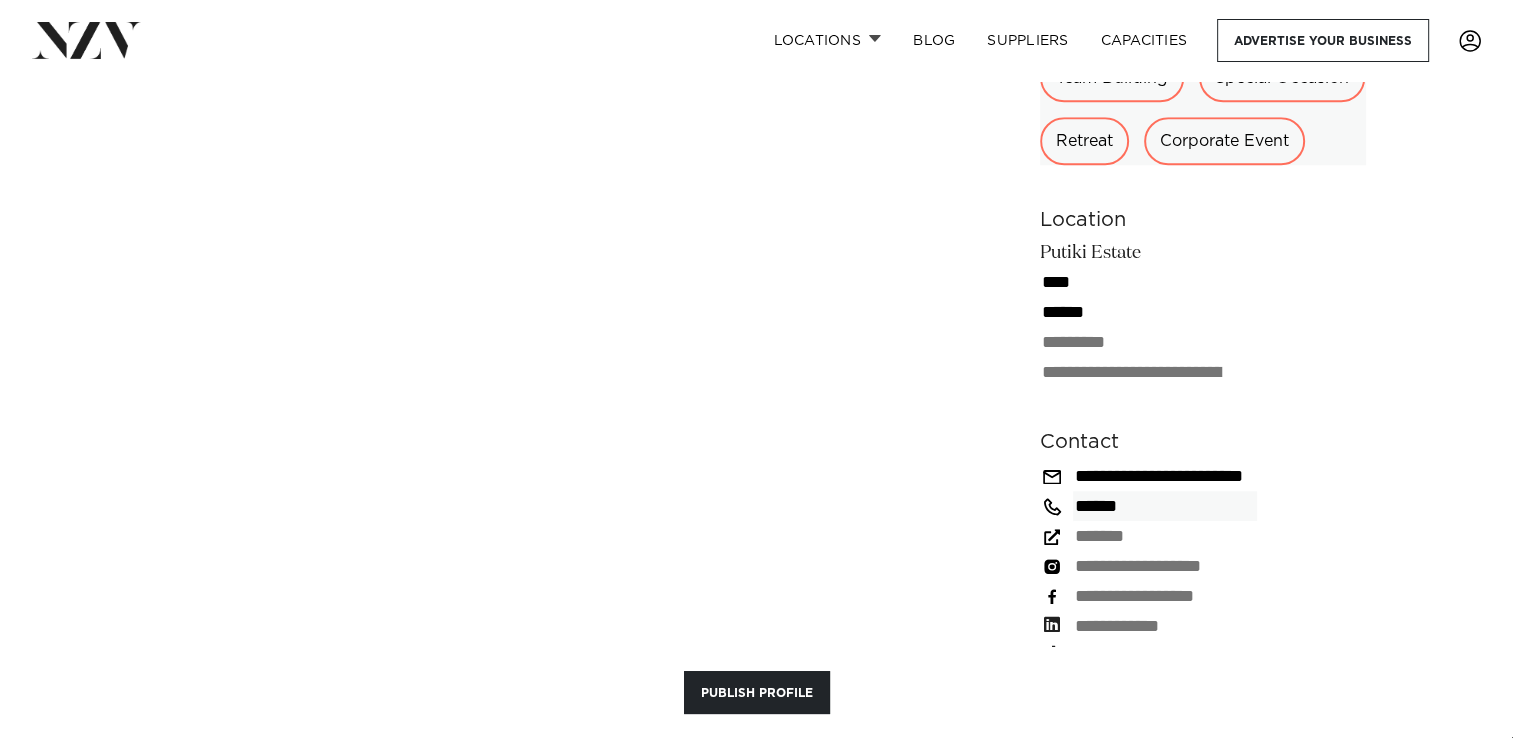 type 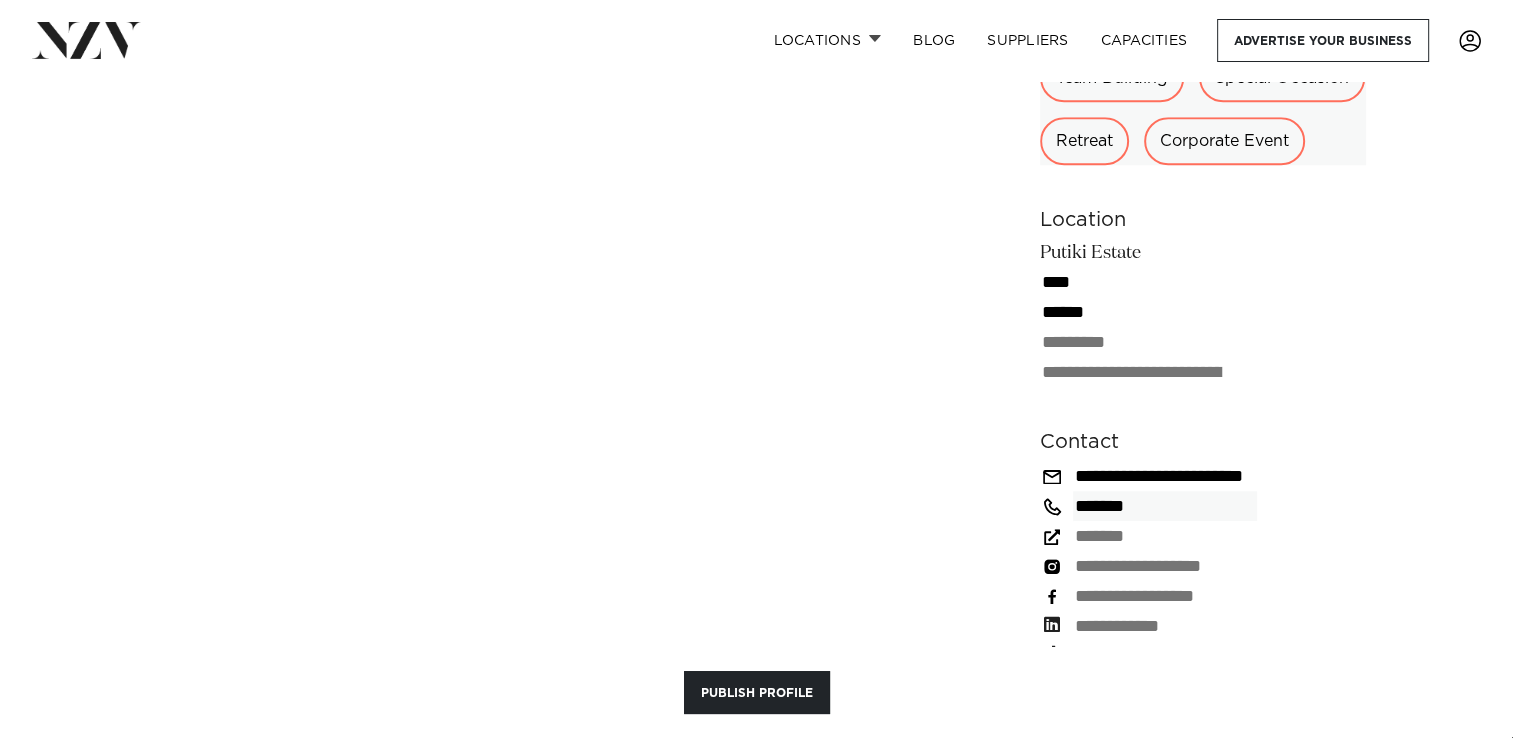 type on "******" 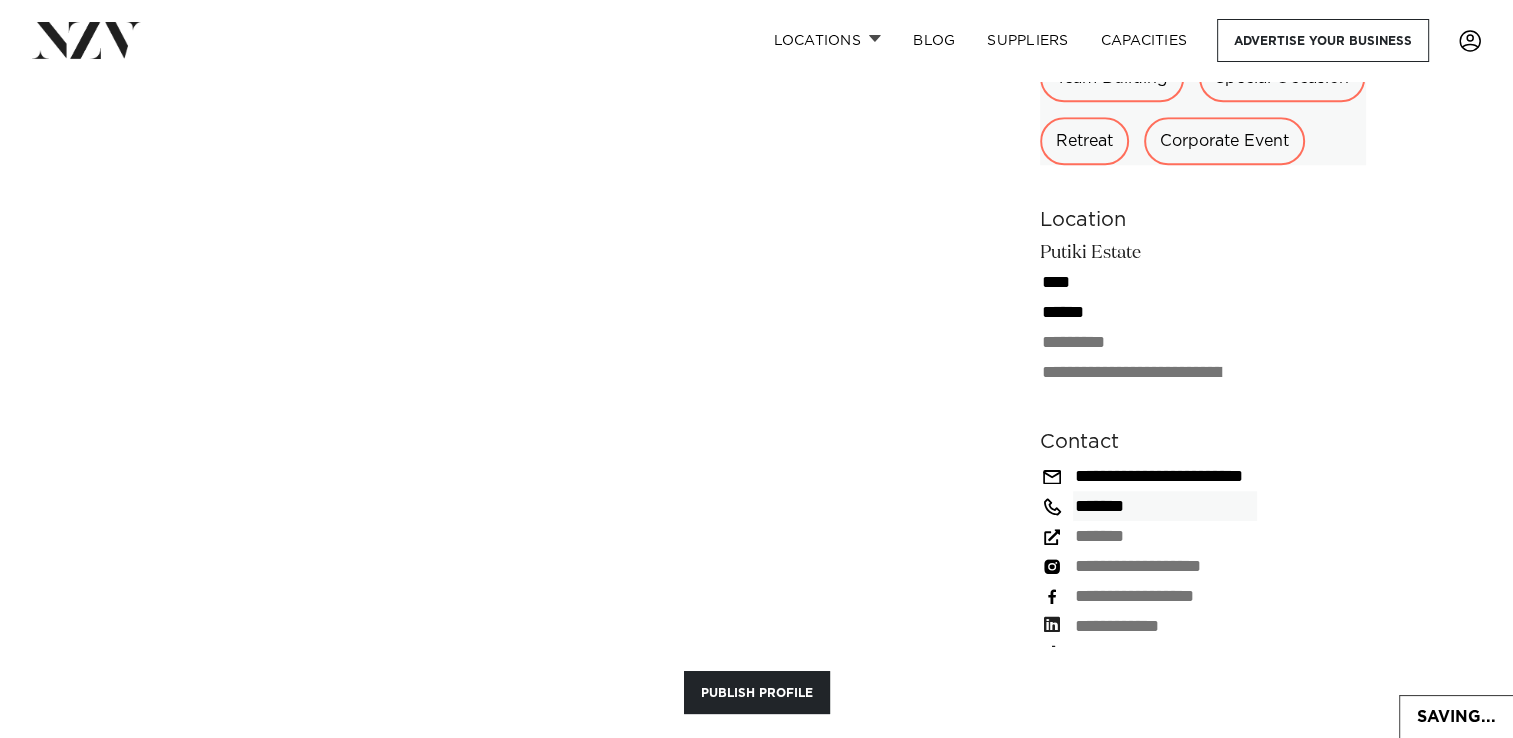 type 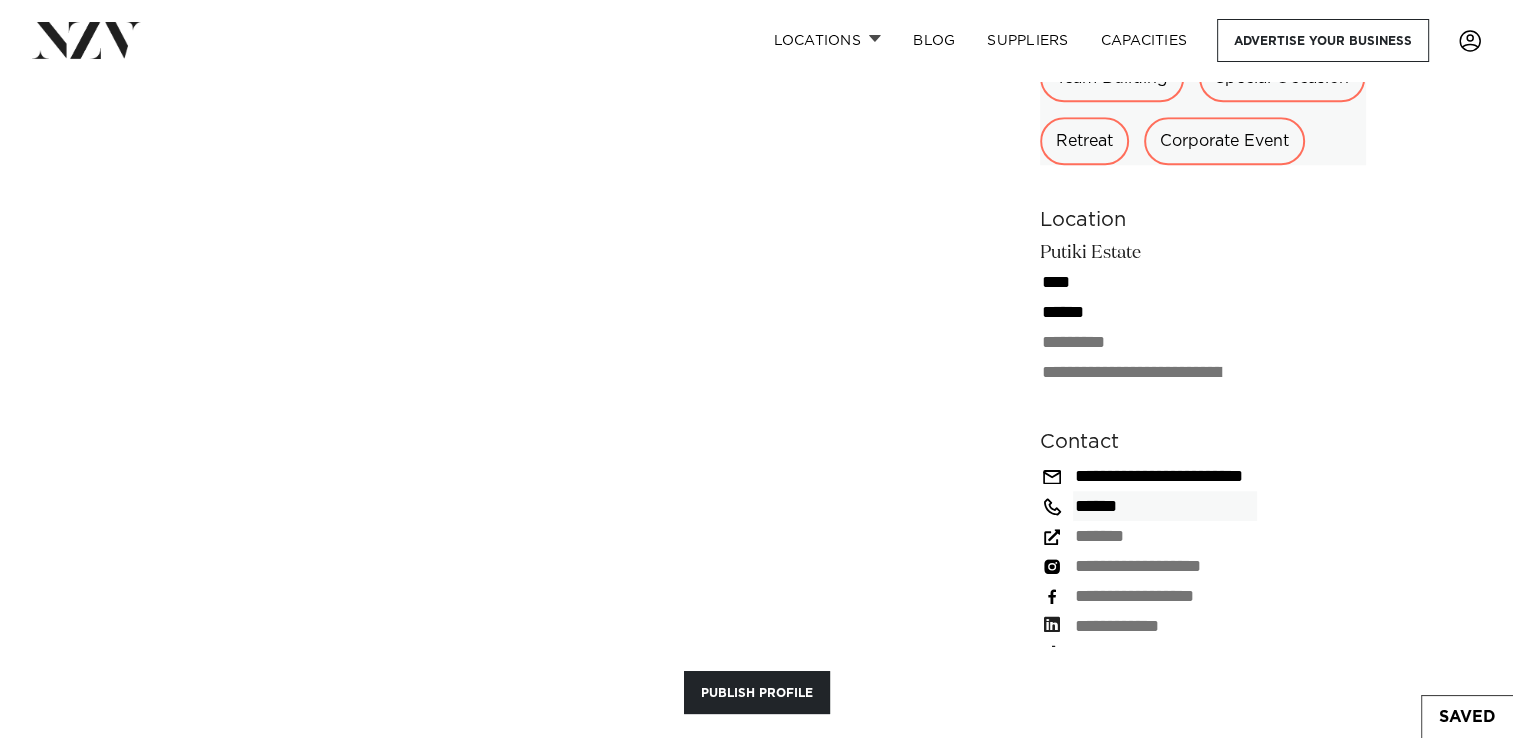 type 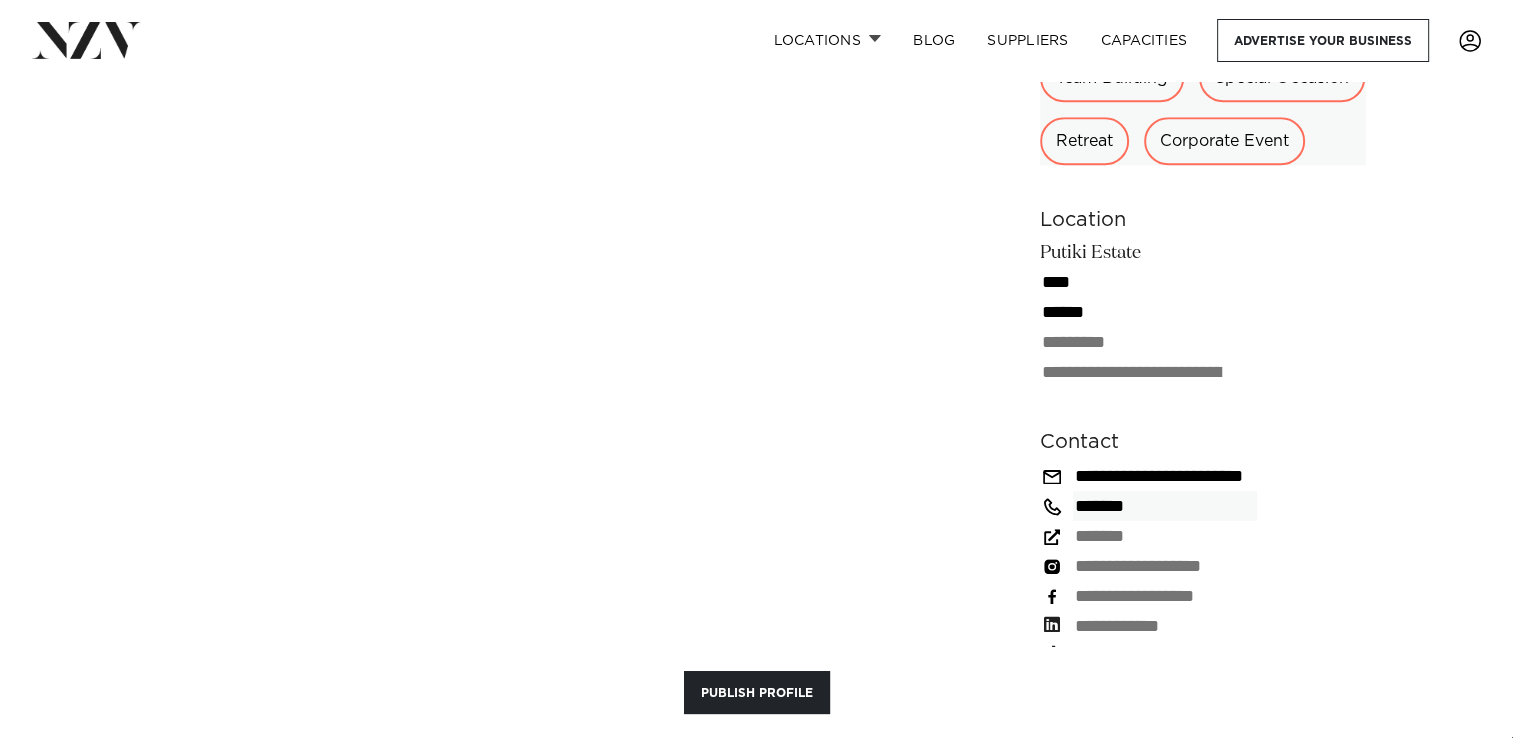 type 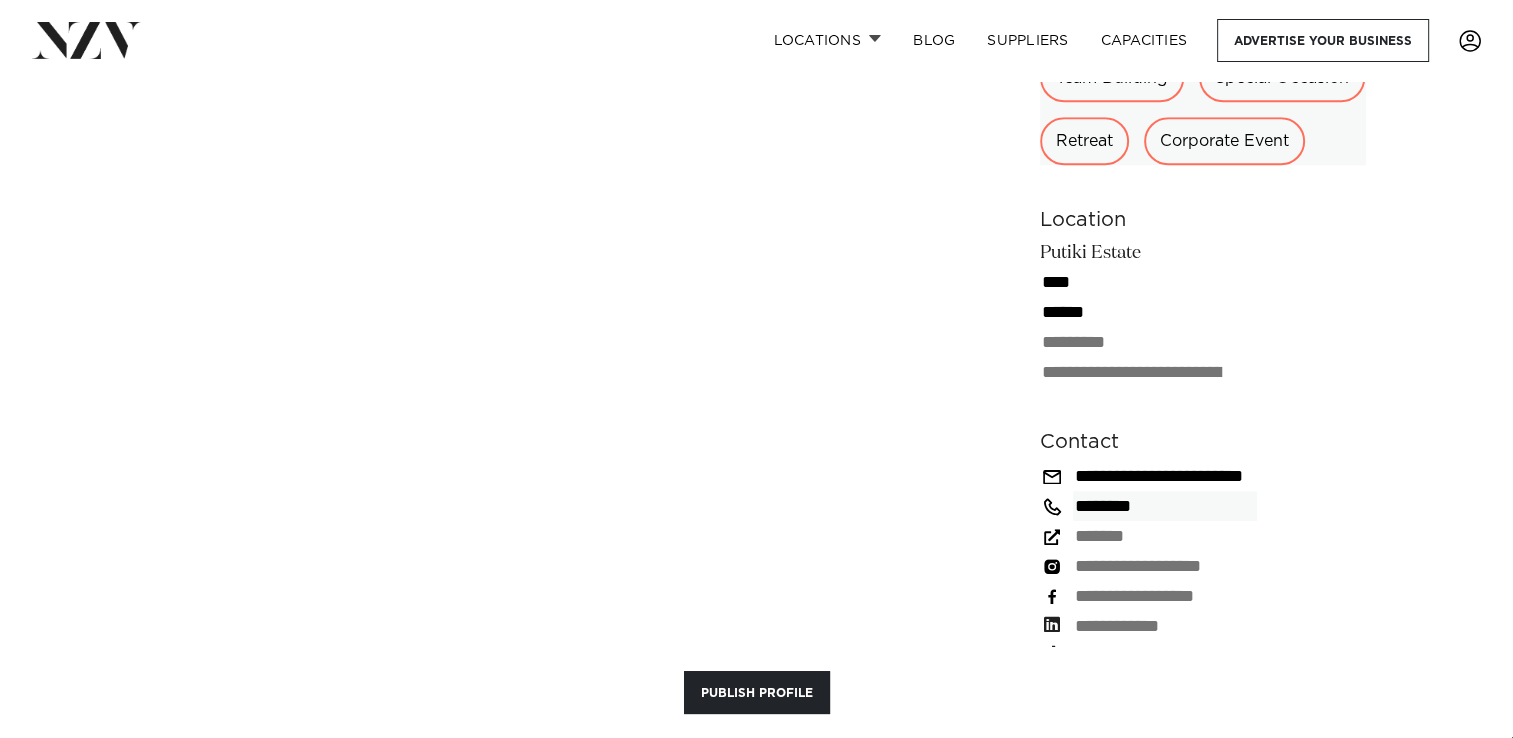 type 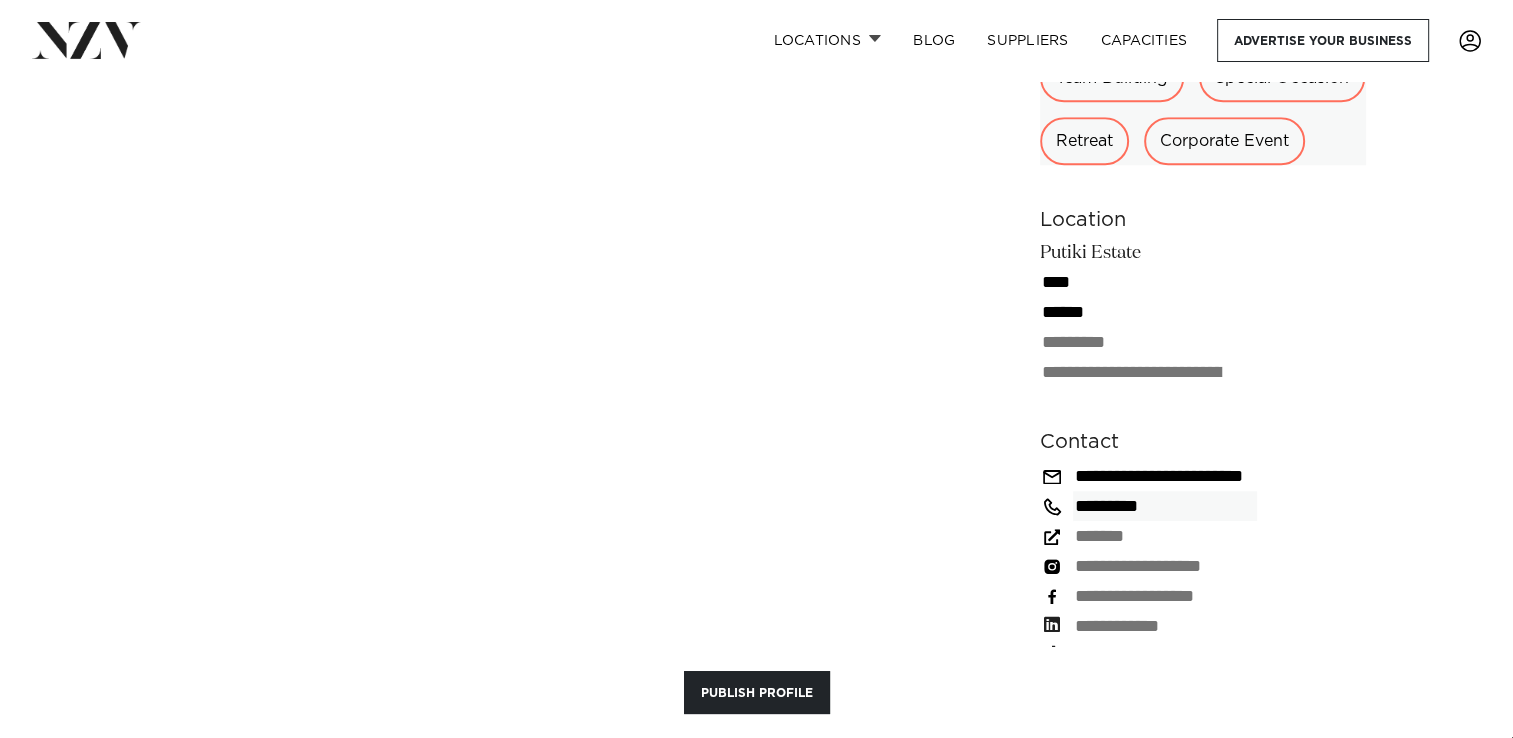 type 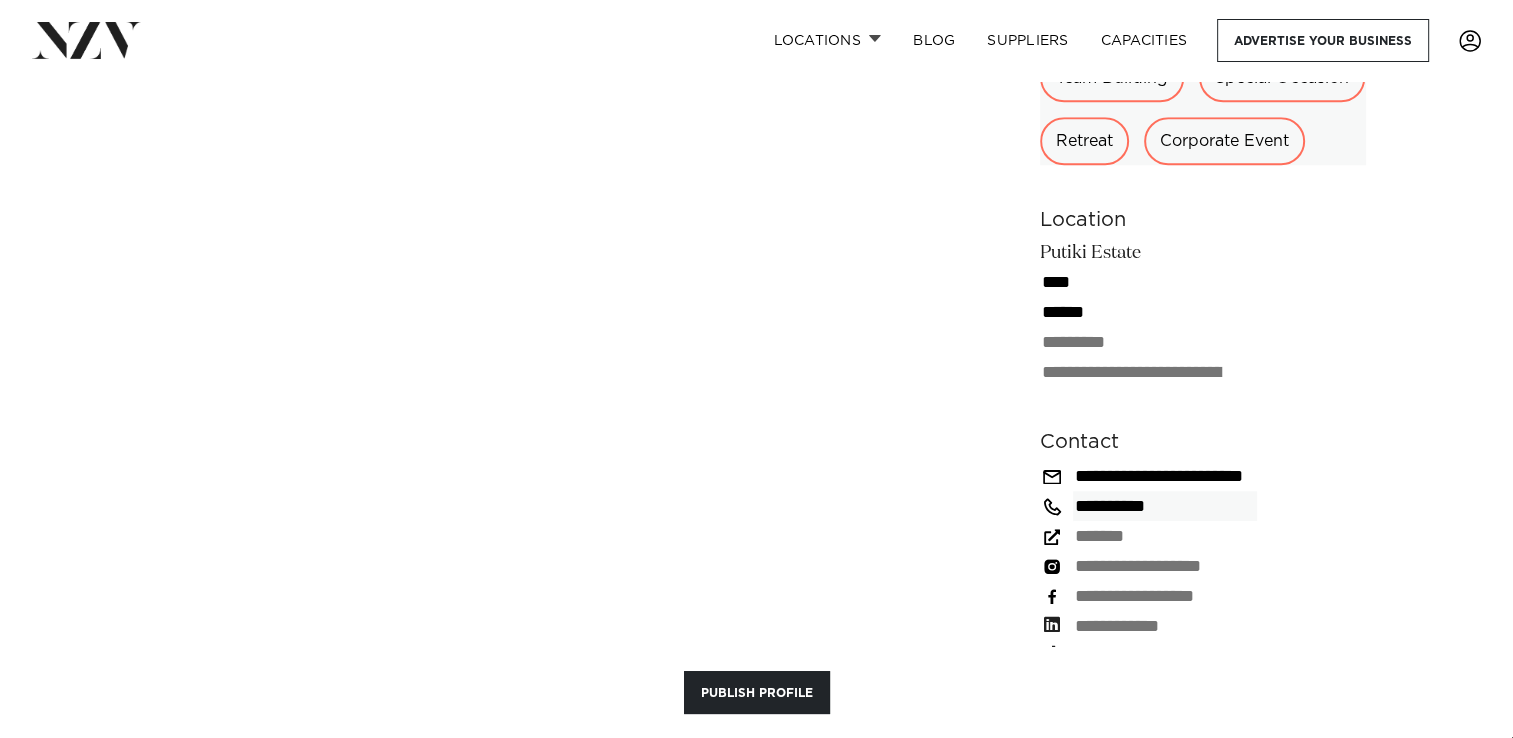 type 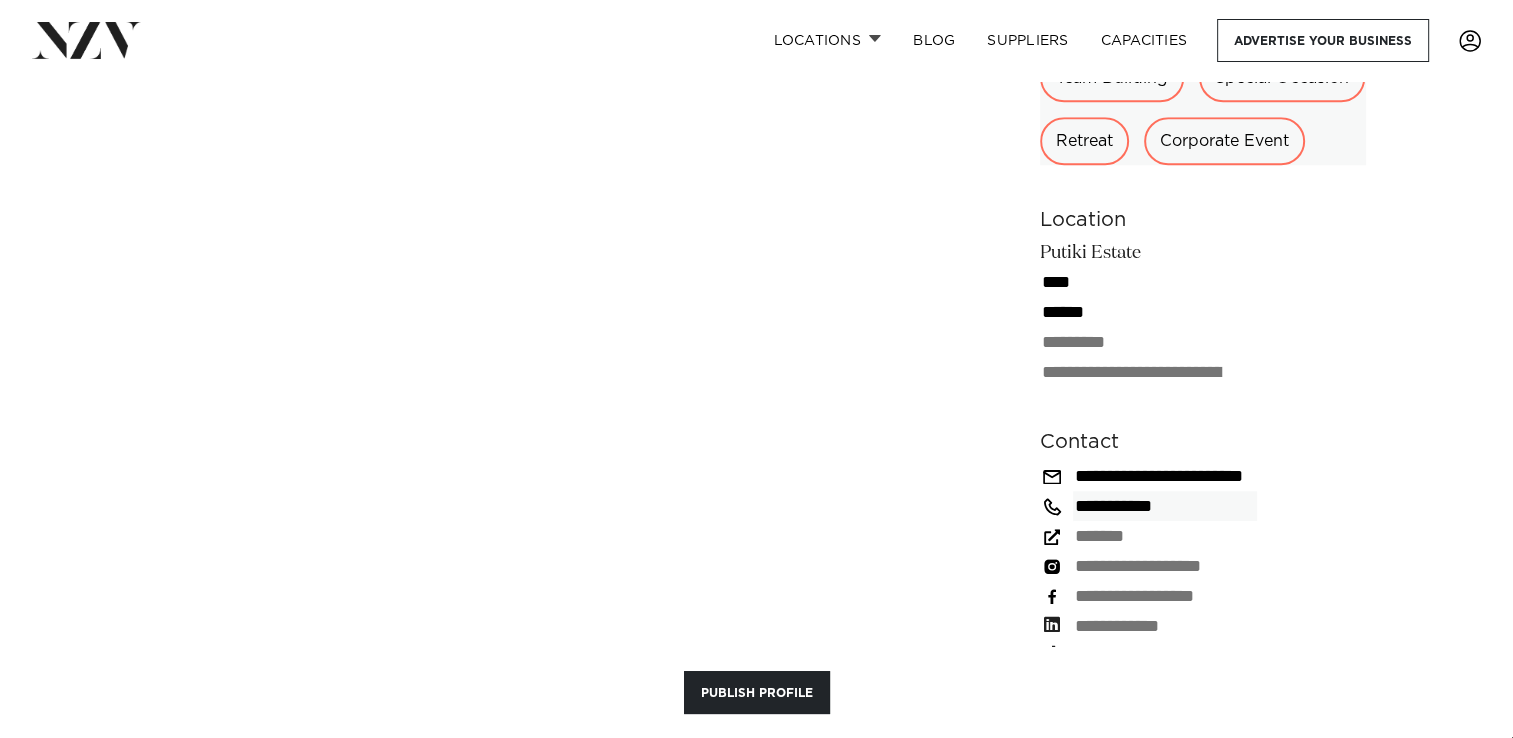 type on "**********" 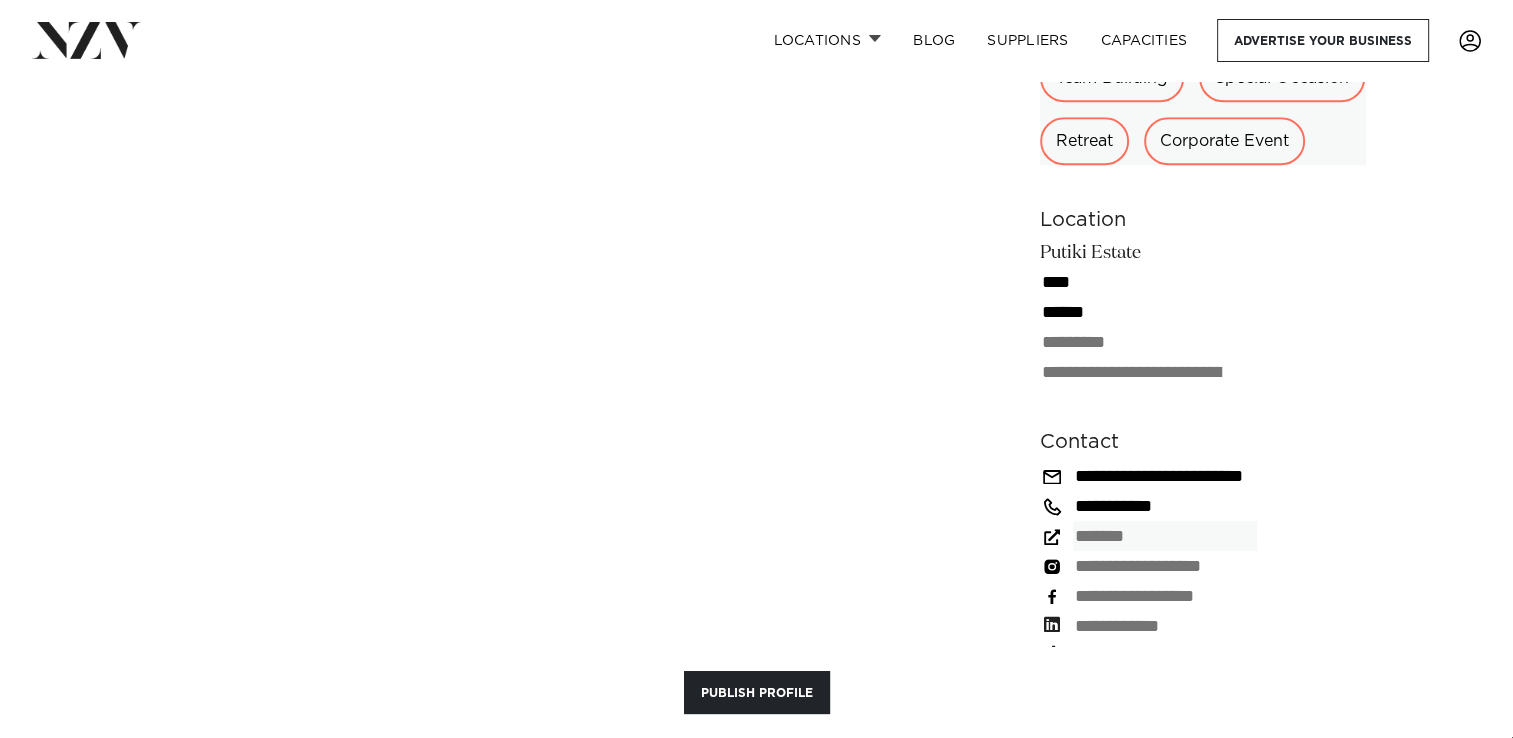 click at bounding box center [1165, 536] 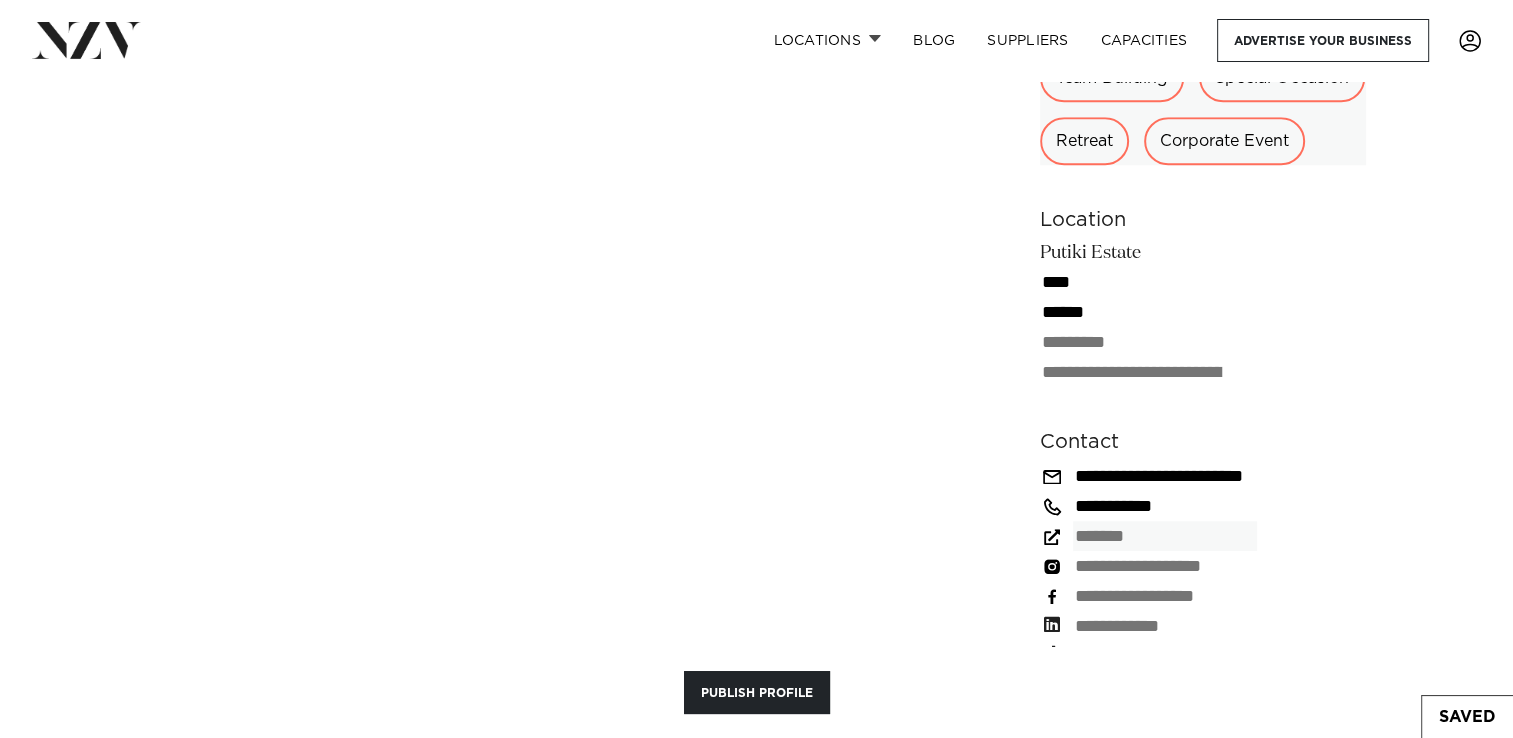 type 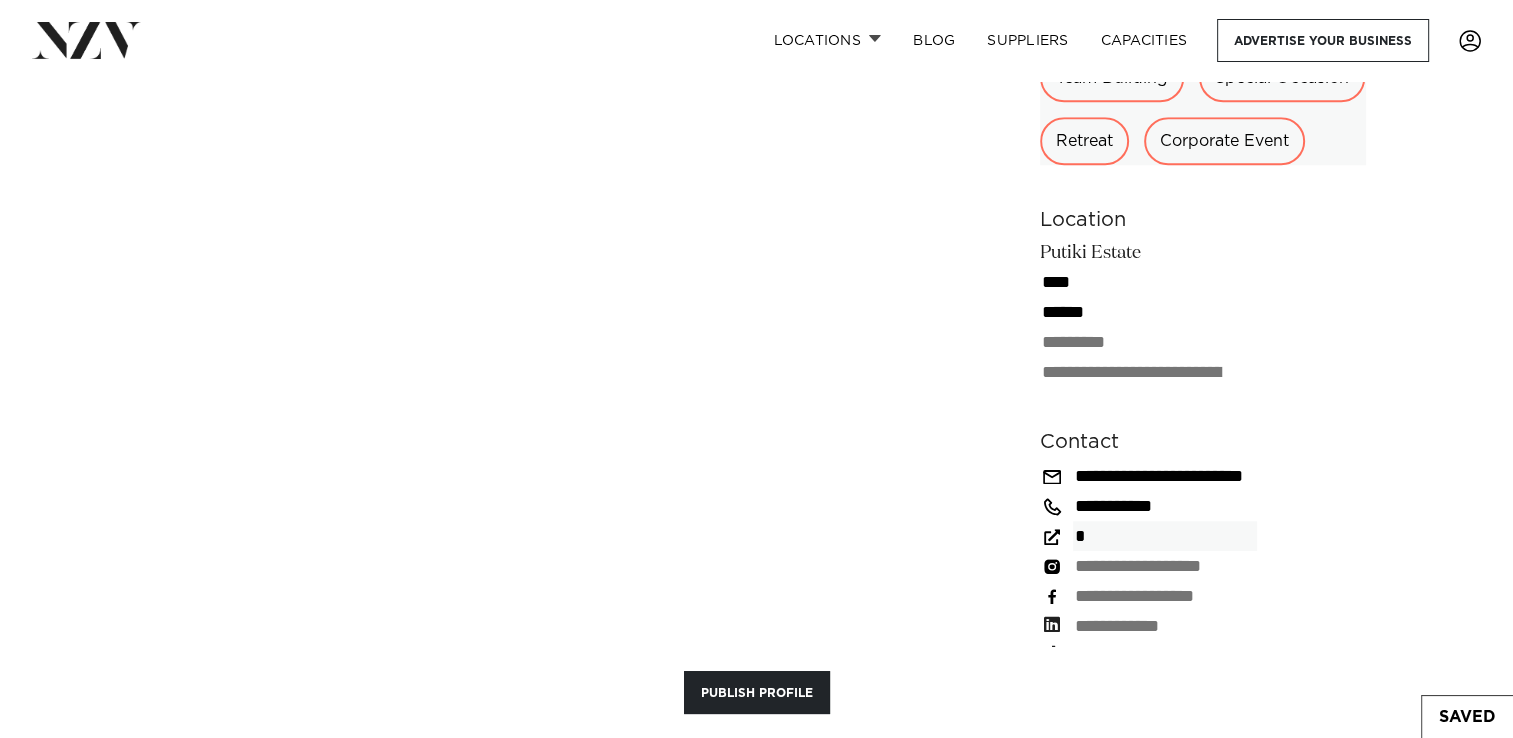 type 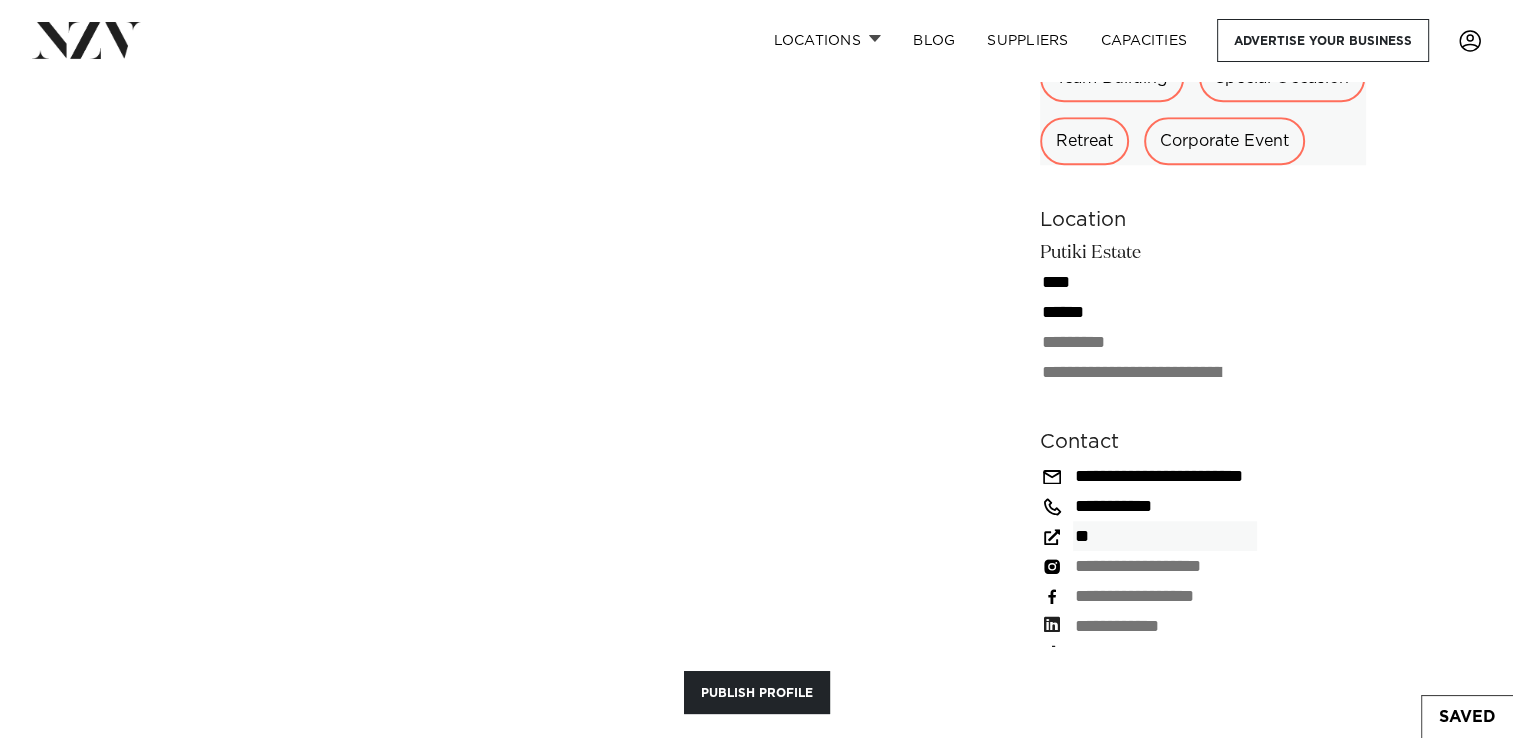 type 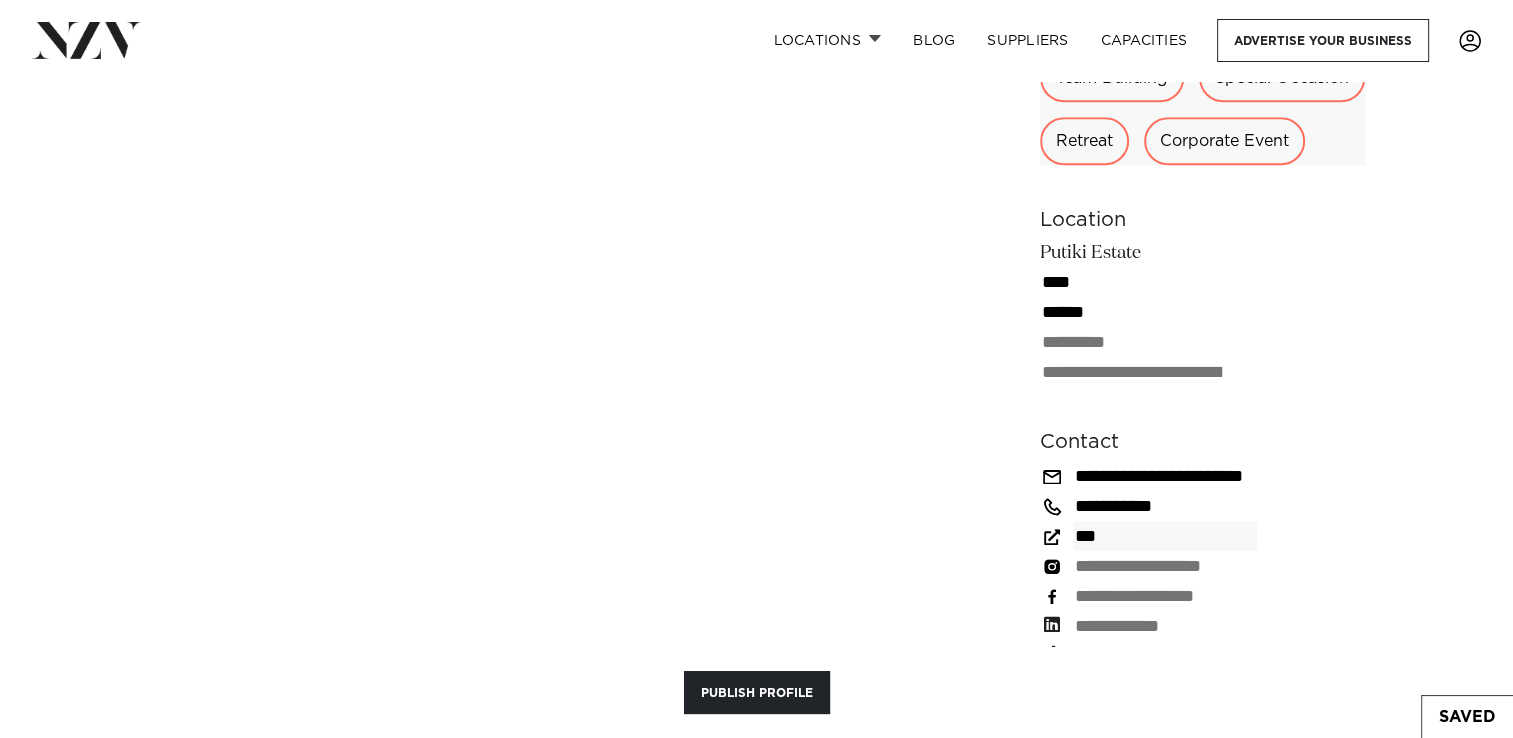 type 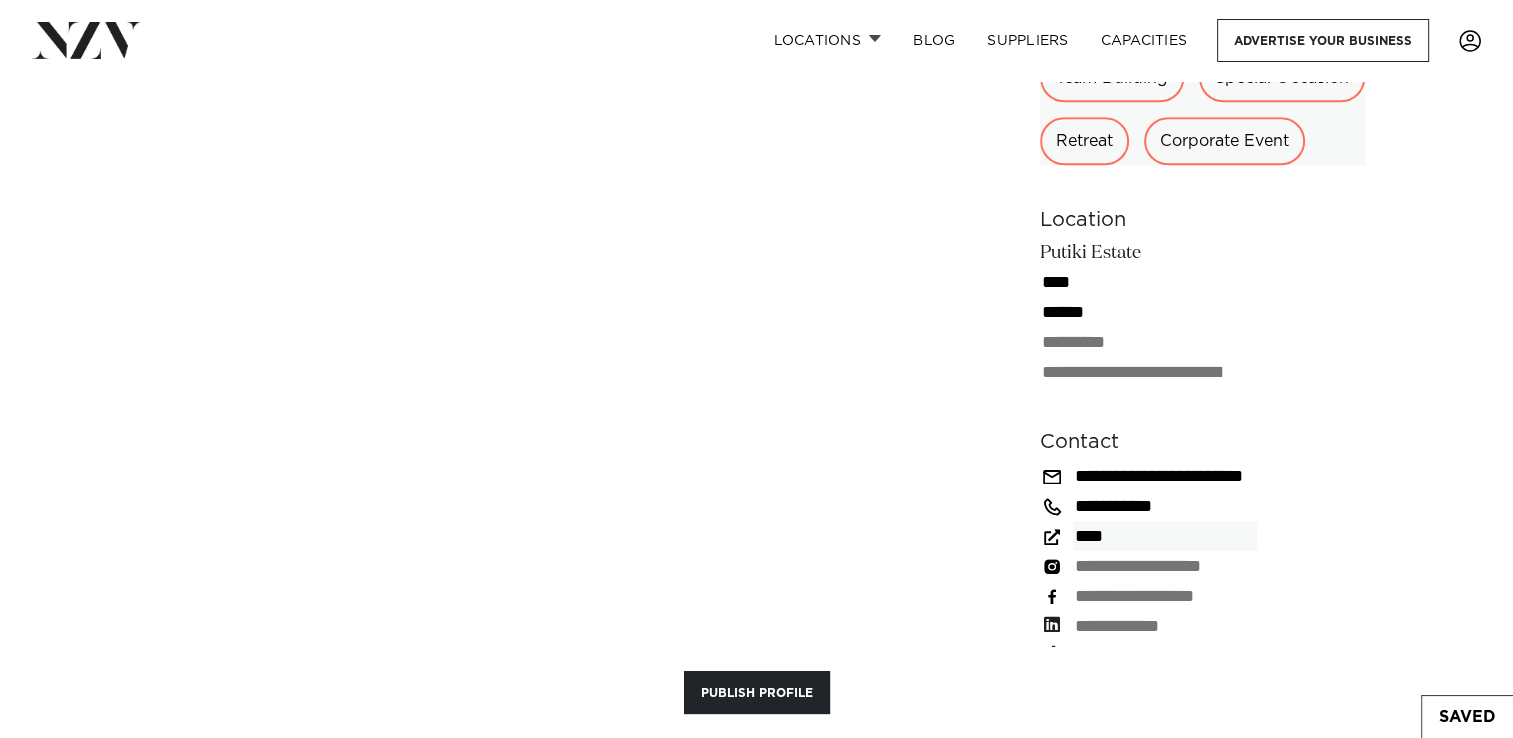 type 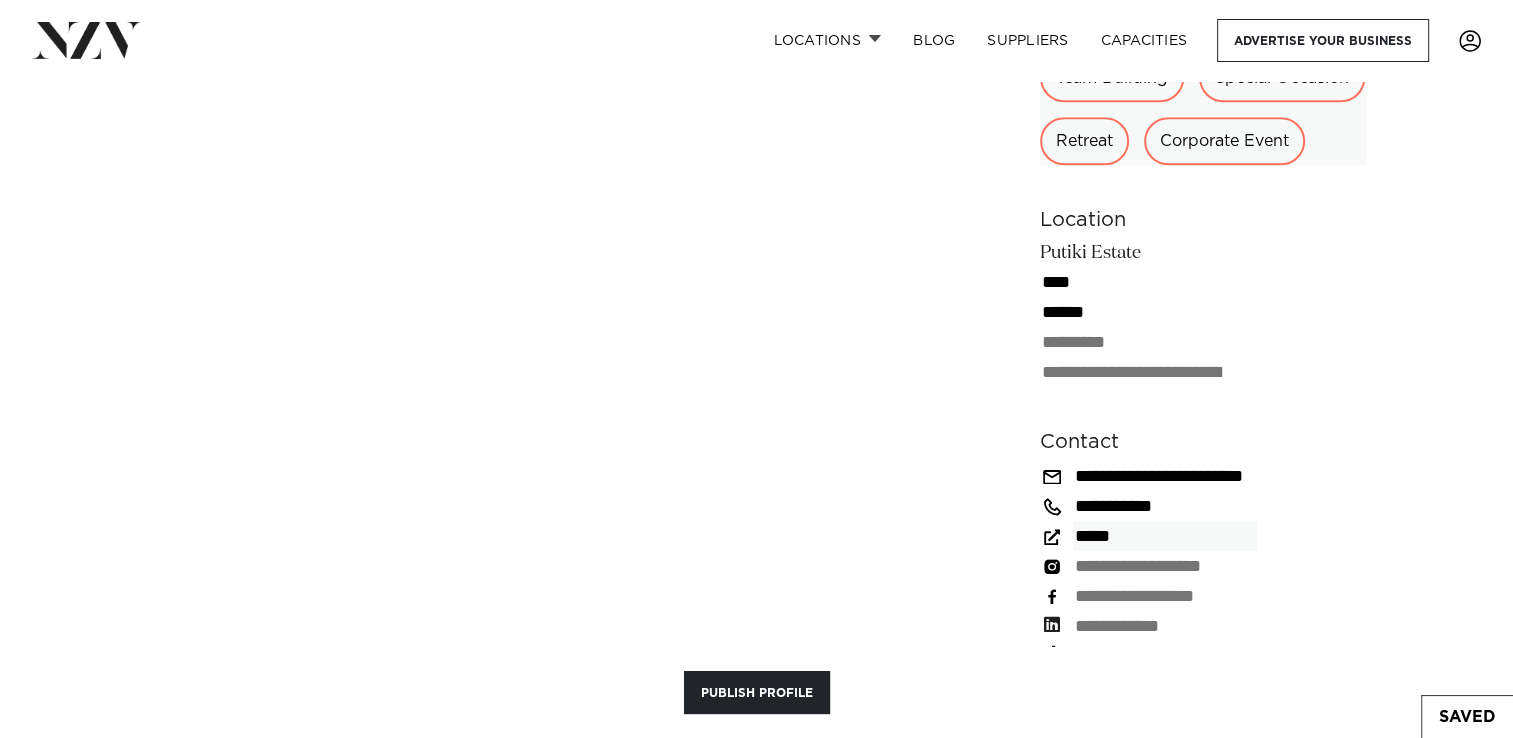 type 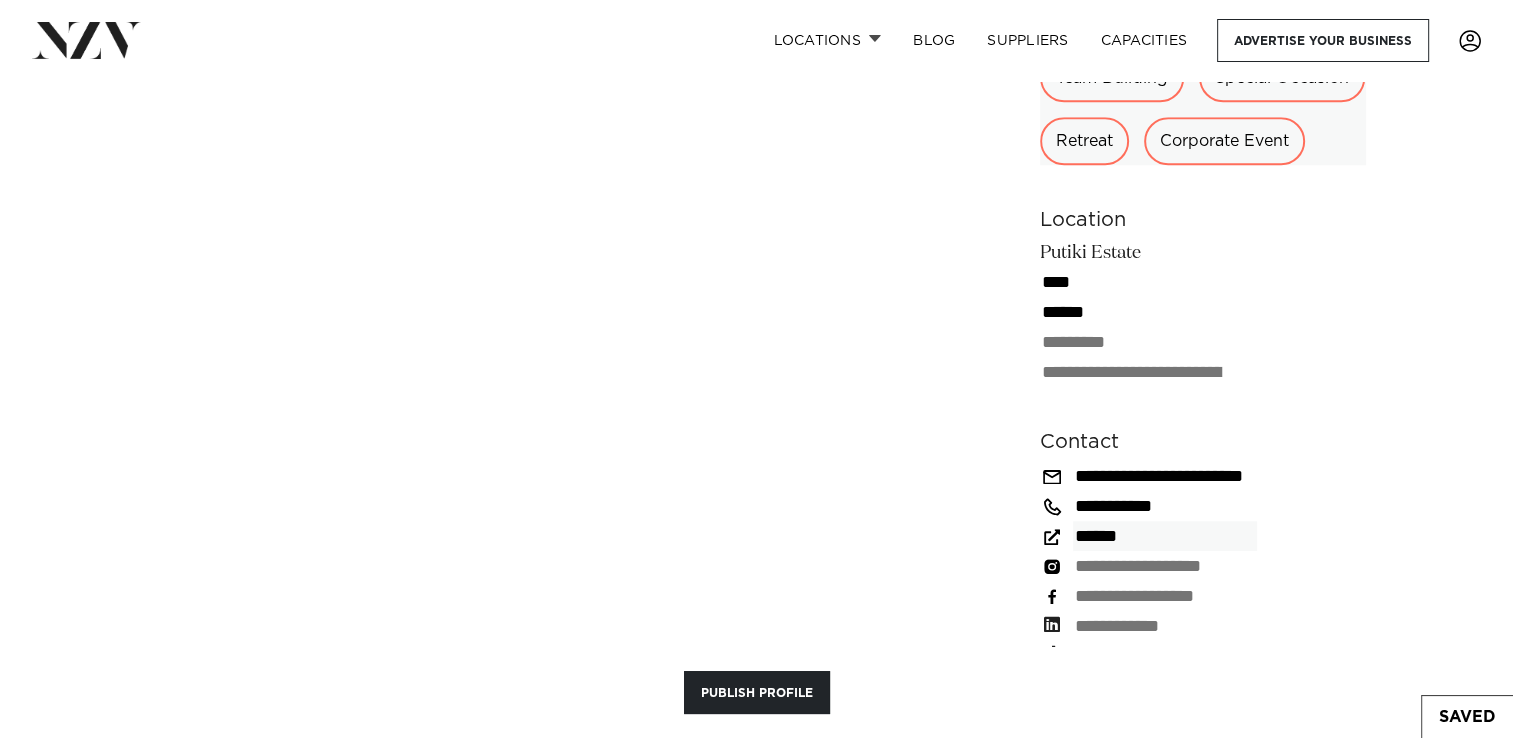 type 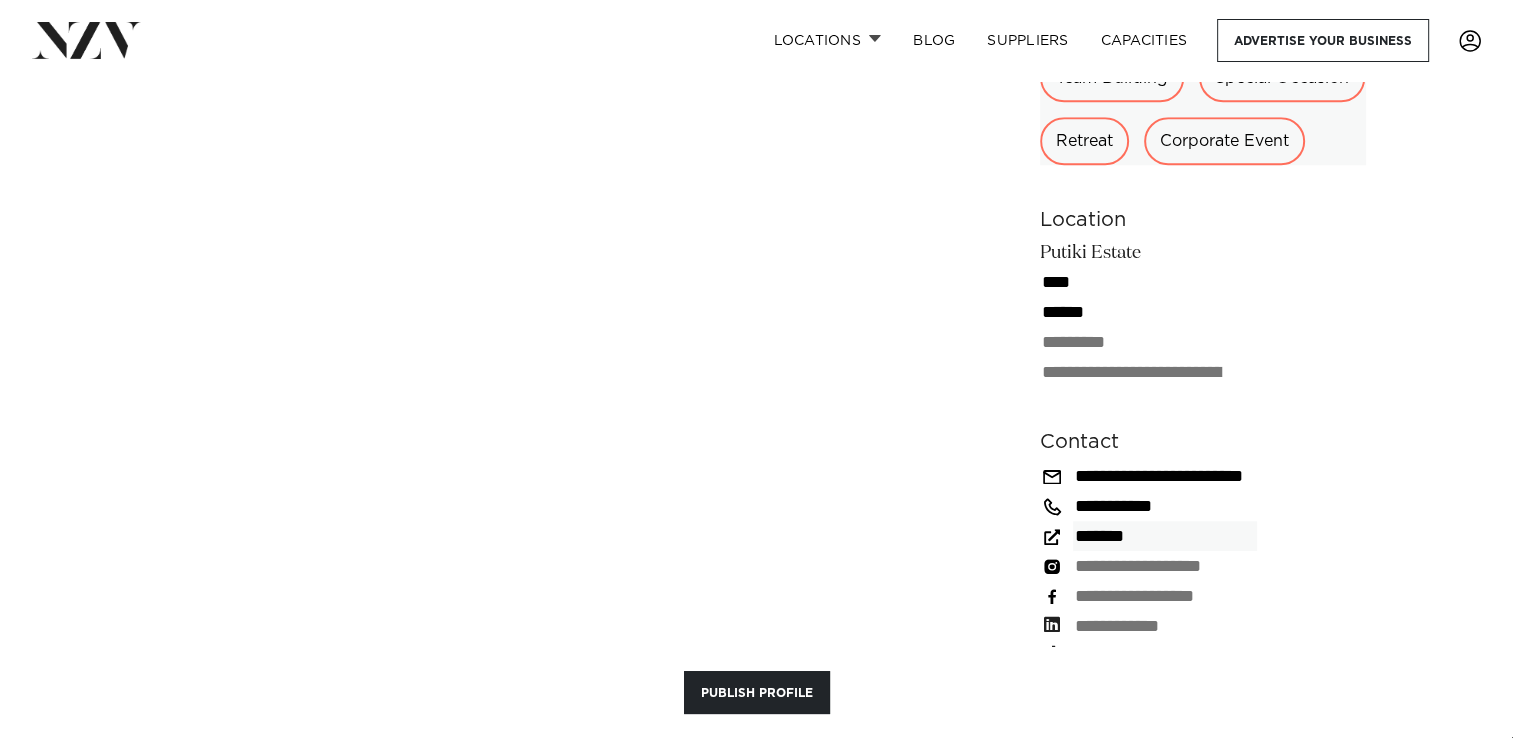type 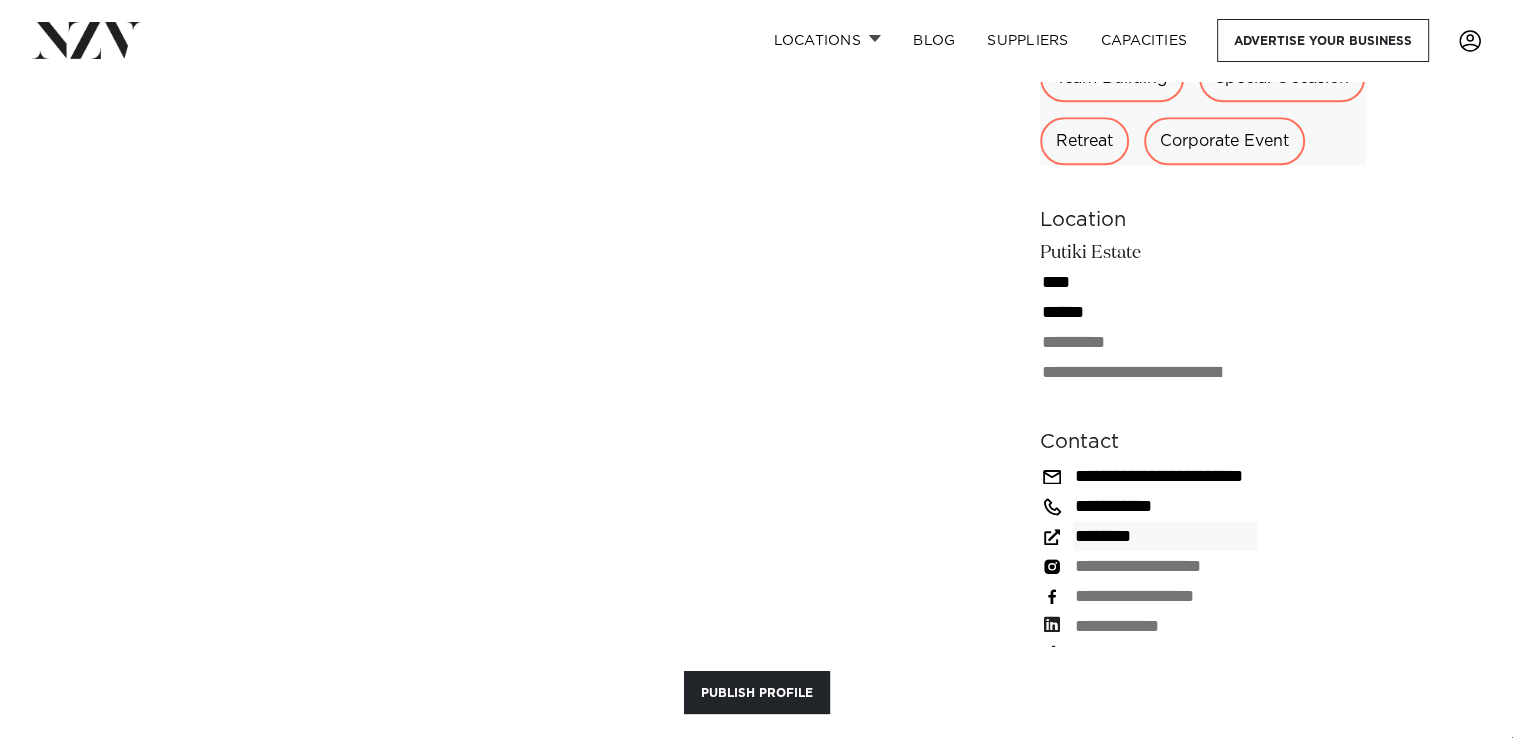 type on "********" 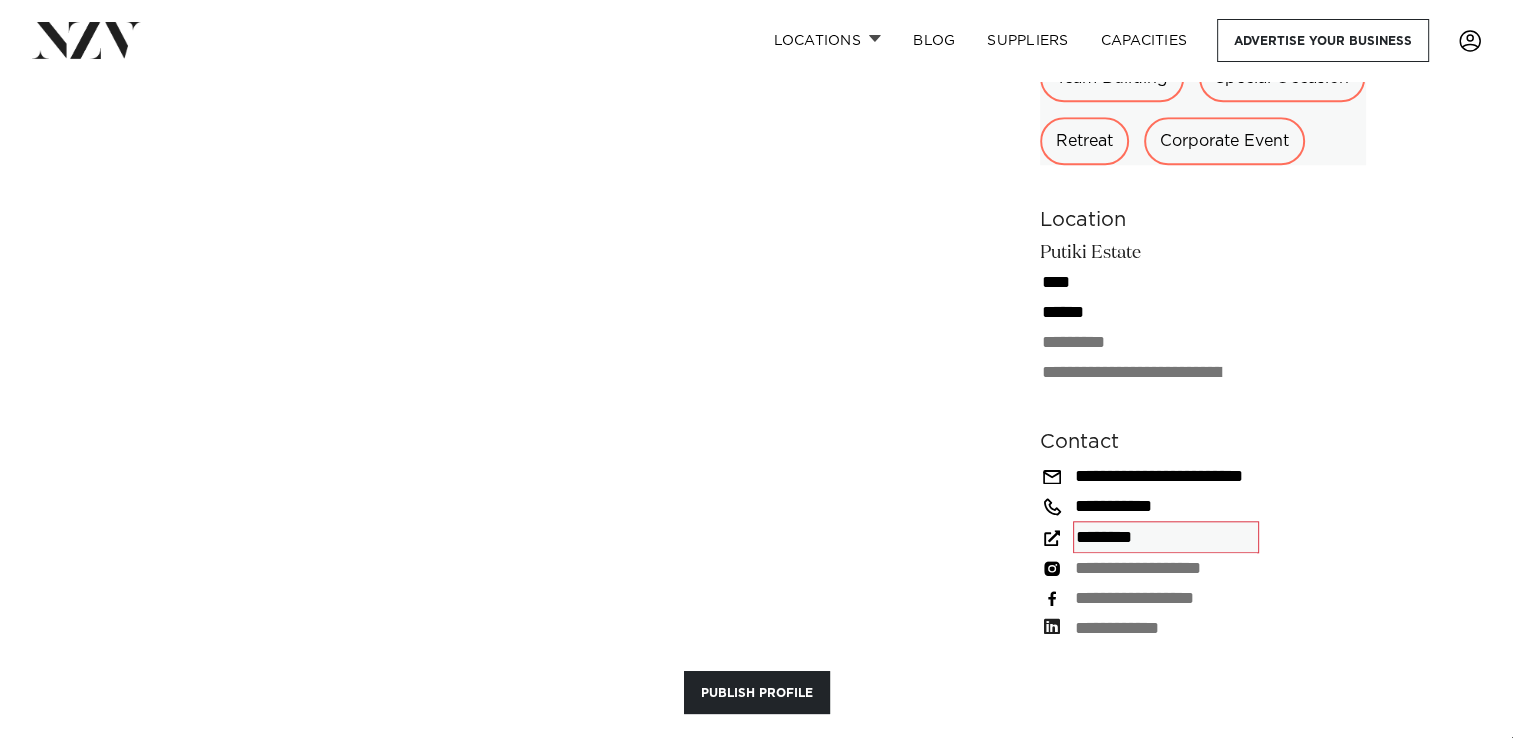 drag, startPoint x: 1159, startPoint y: 531, endPoint x: 1008, endPoint y: 518, distance: 151.55856 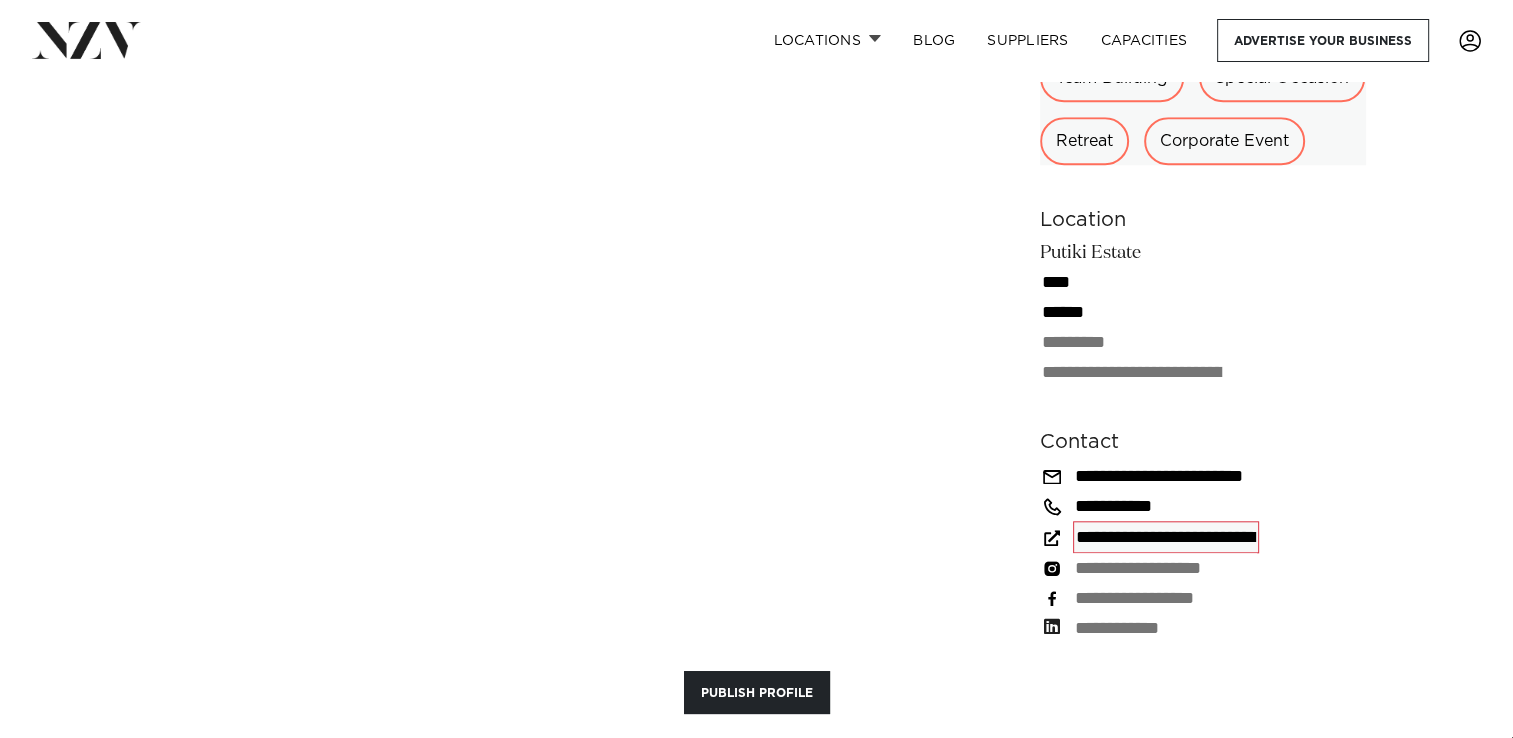 scroll, scrollTop: 0, scrollLeft: 4, axis: horizontal 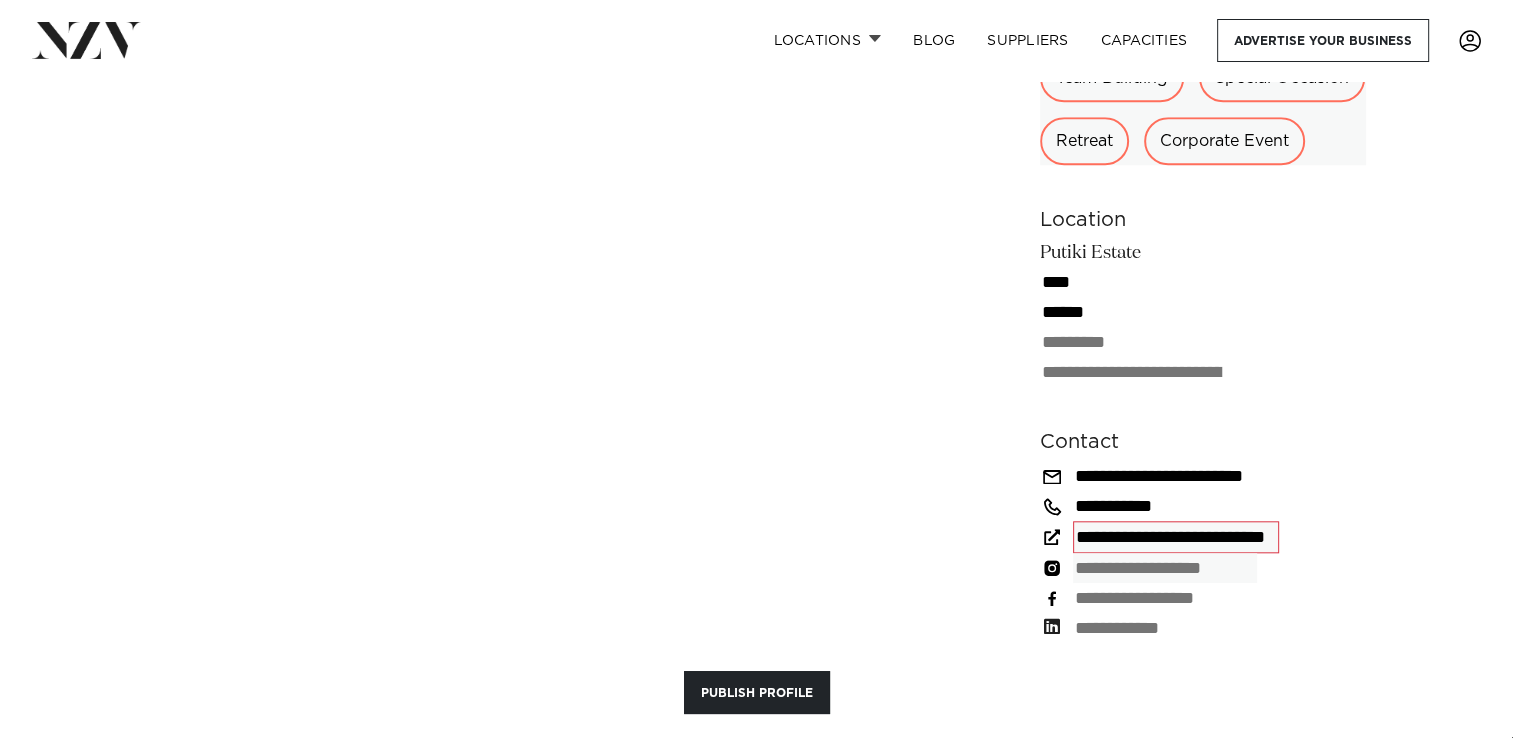 type on "**********" 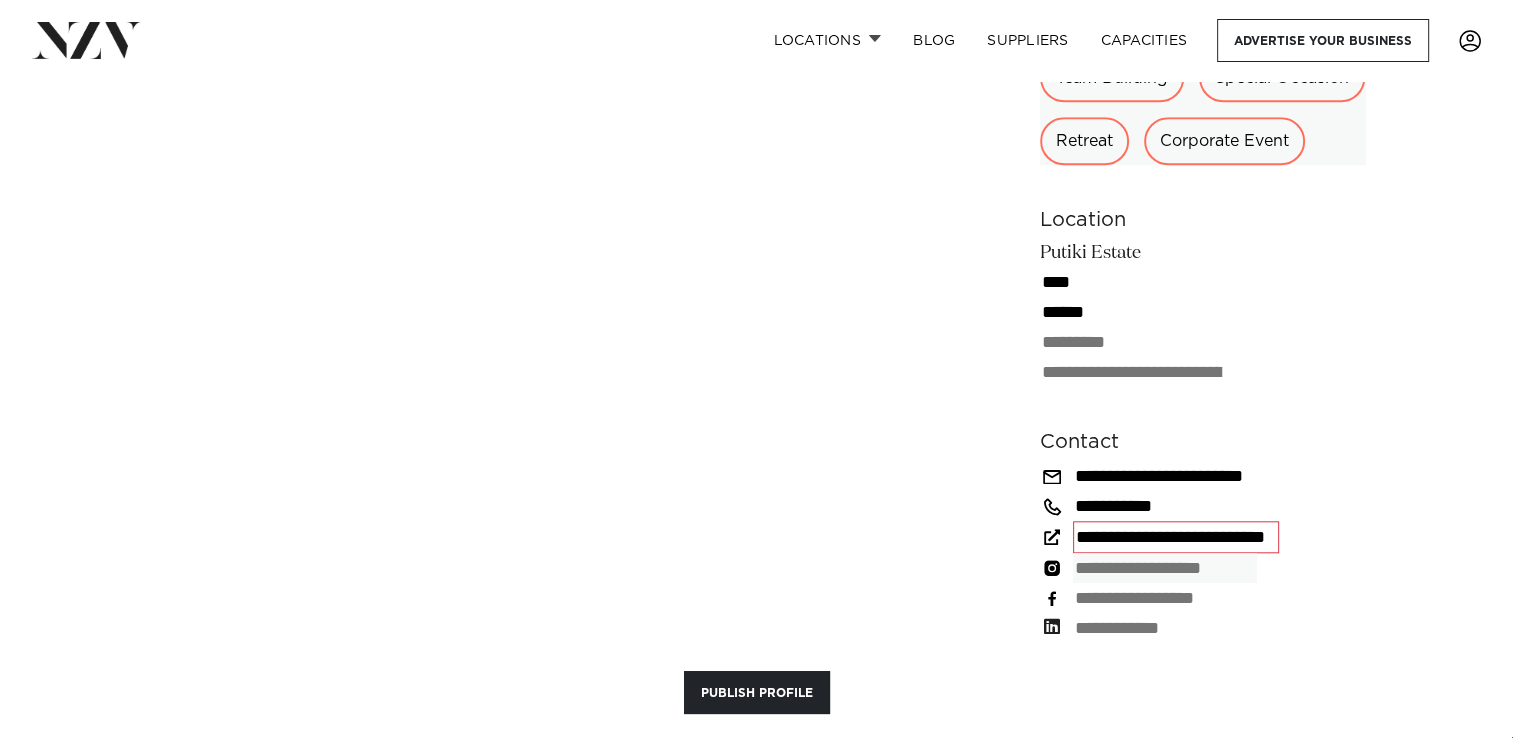 click at bounding box center [1165, 568] 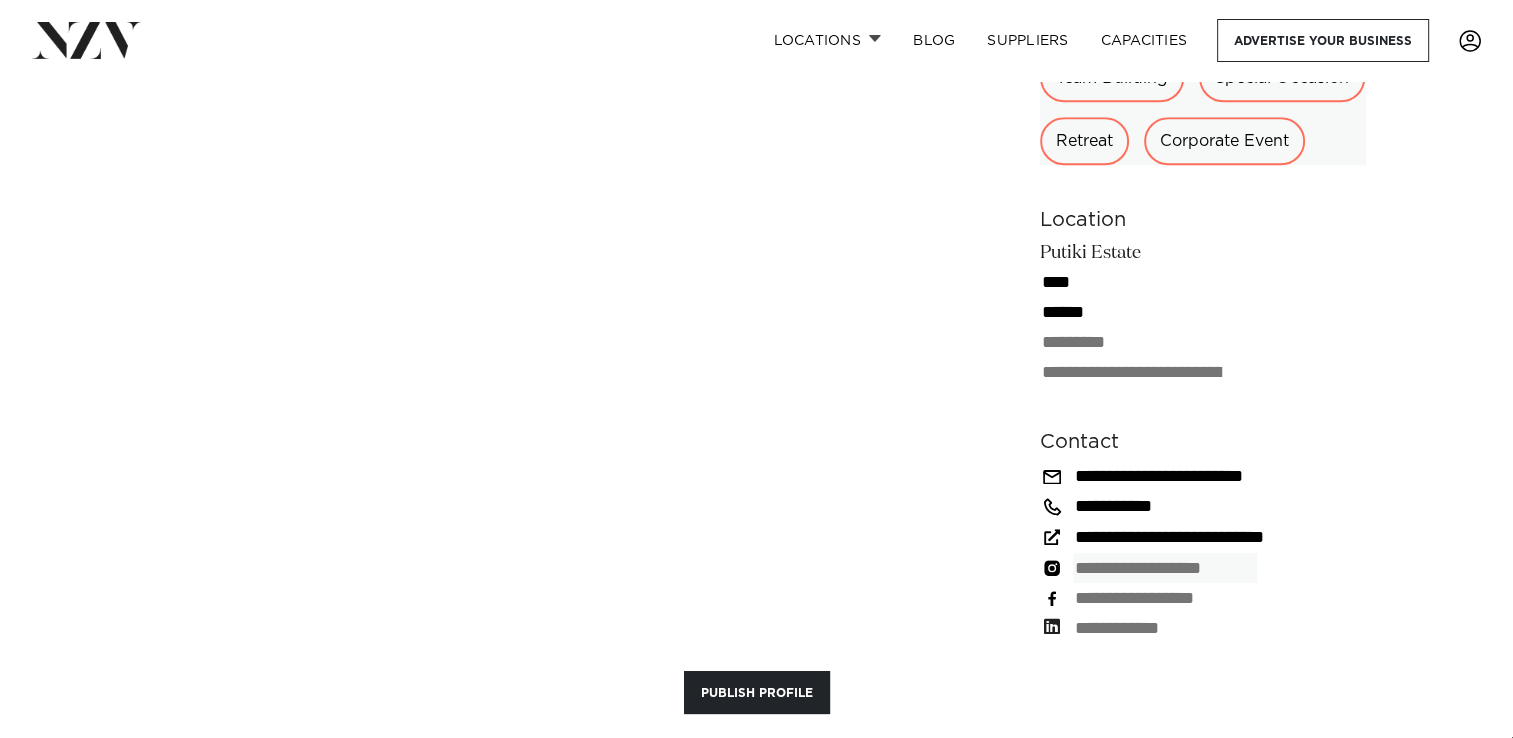 type 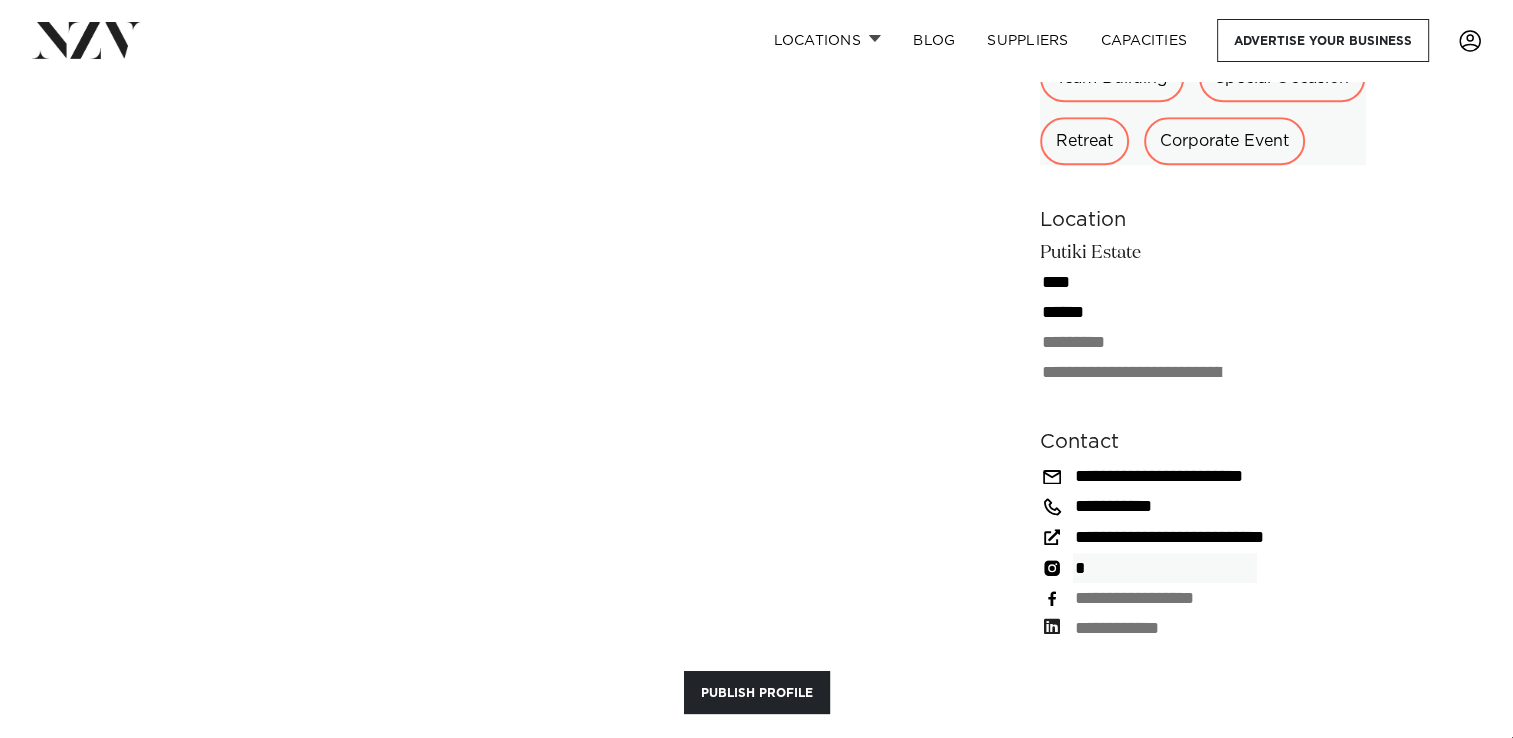 type 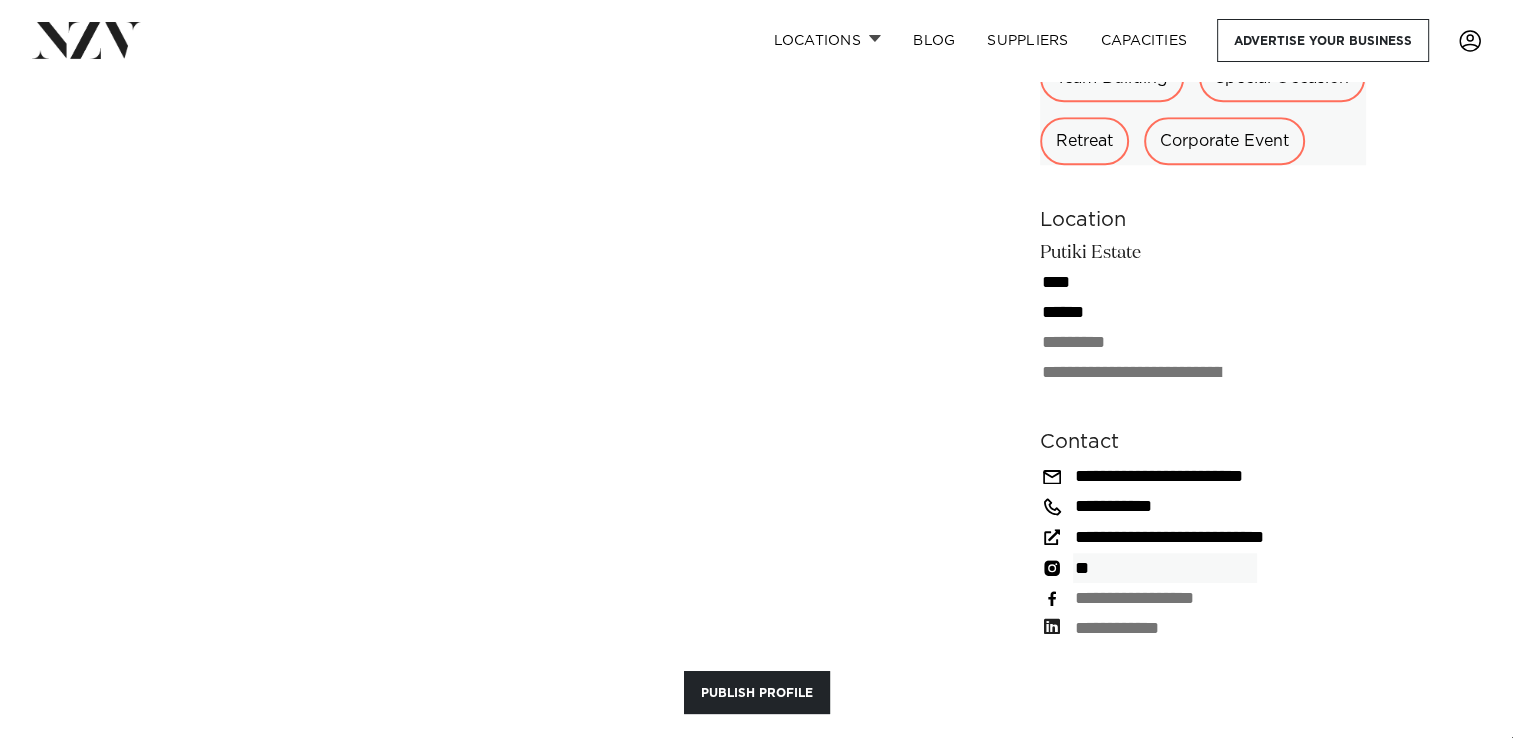 type 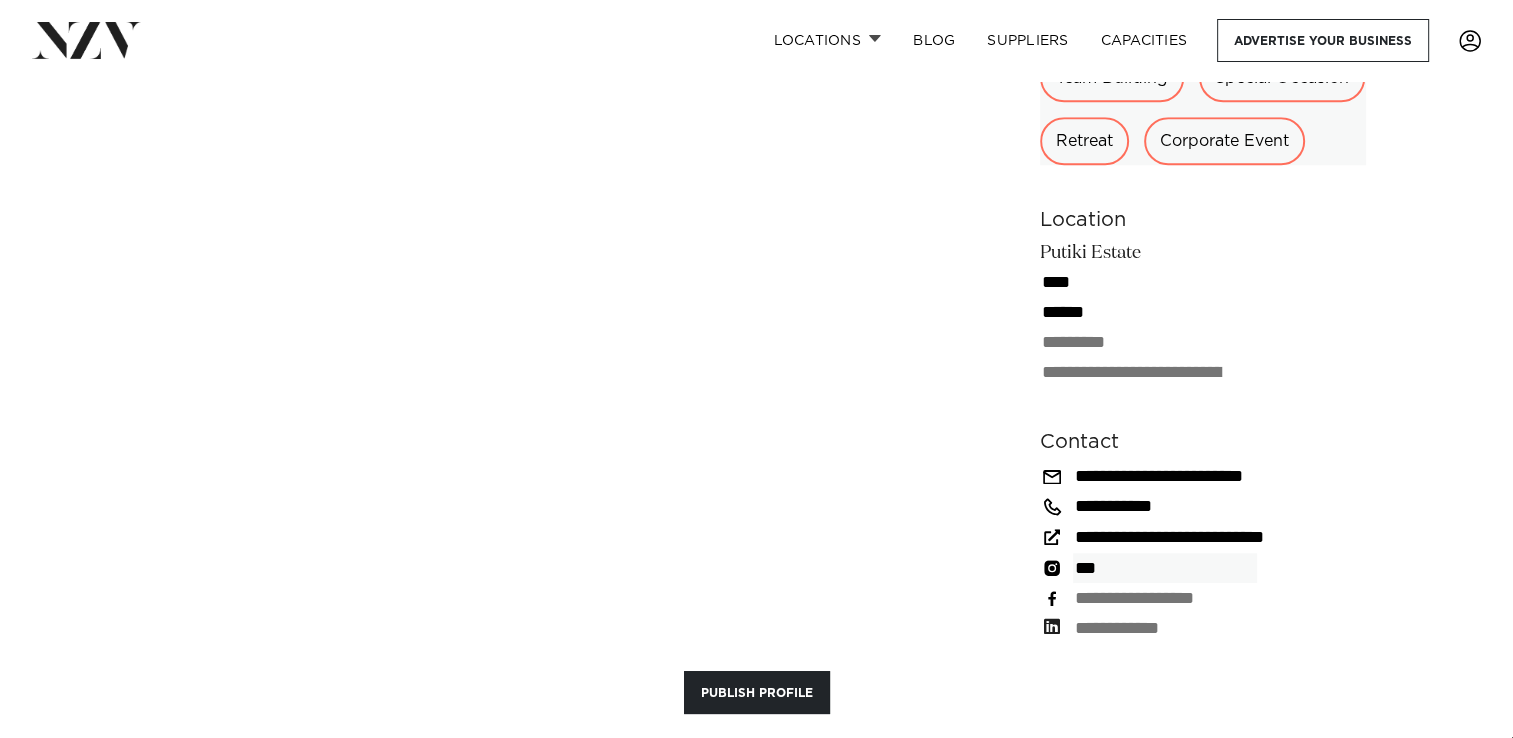 type 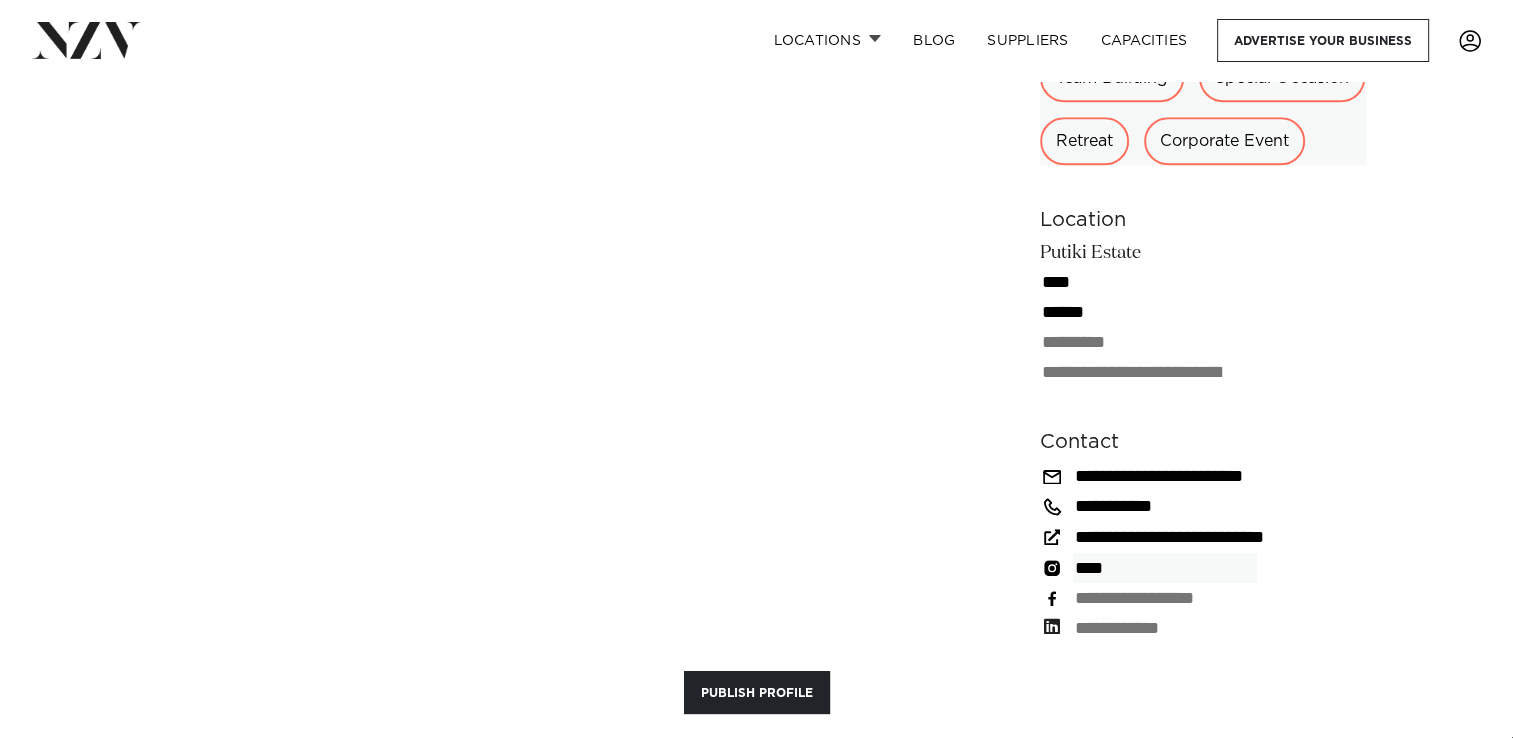 type 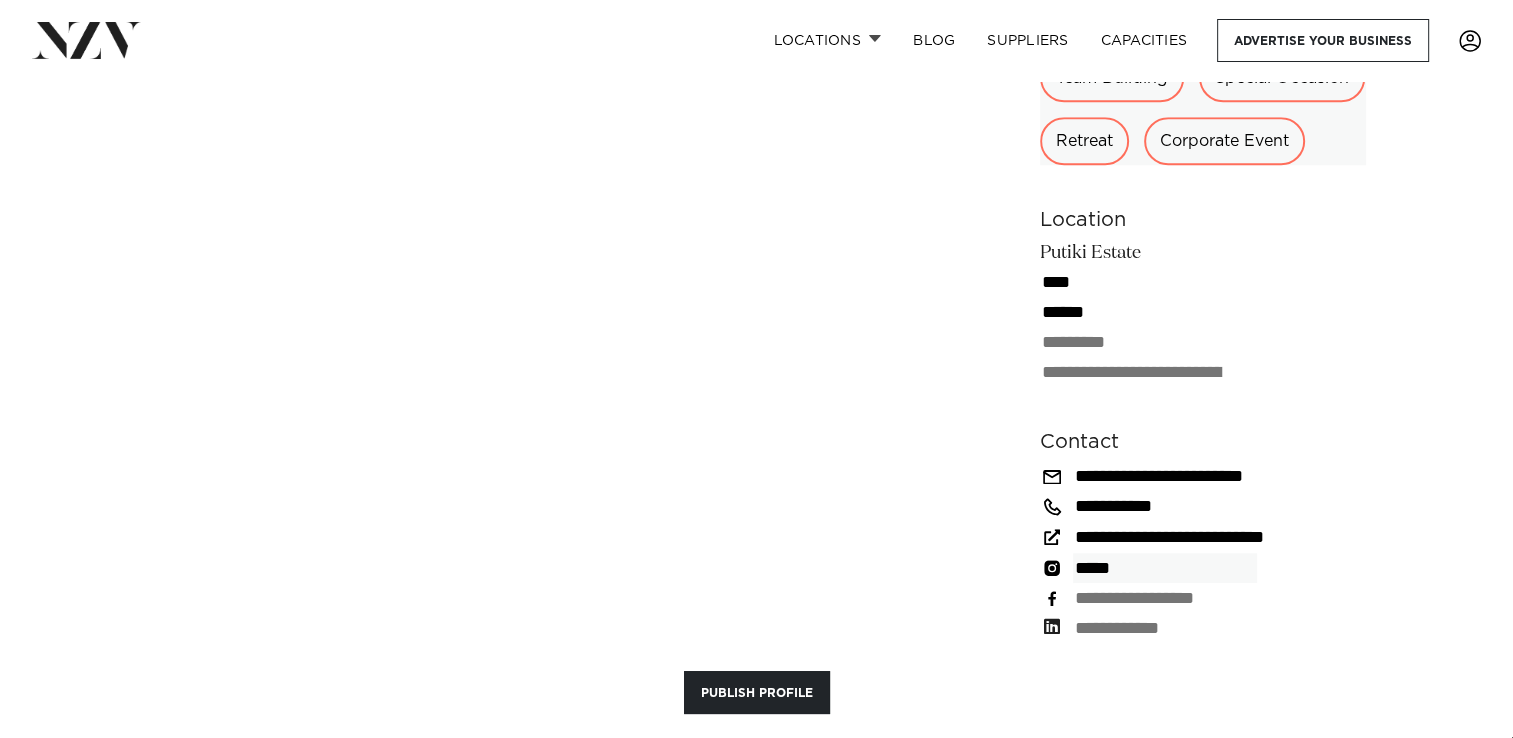 type 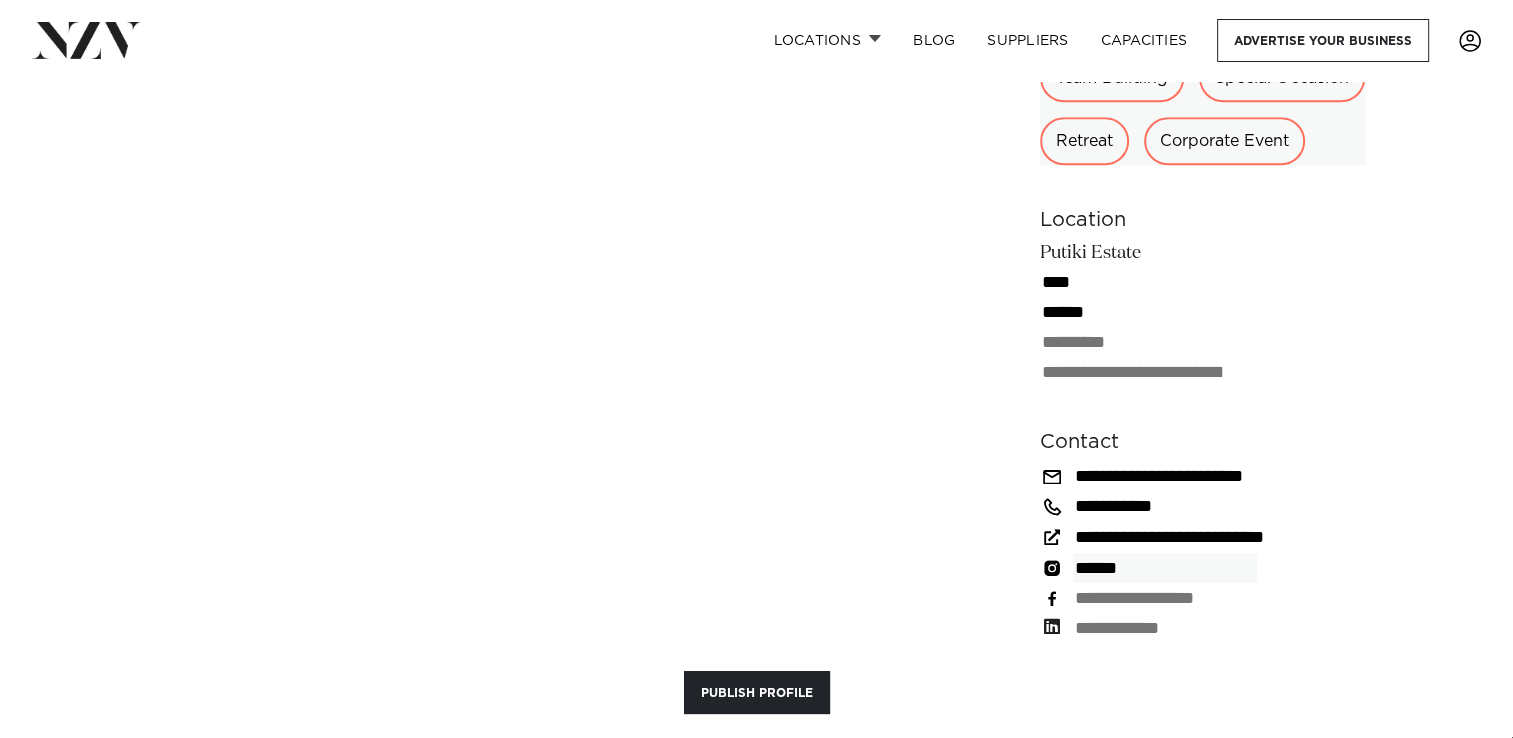 type 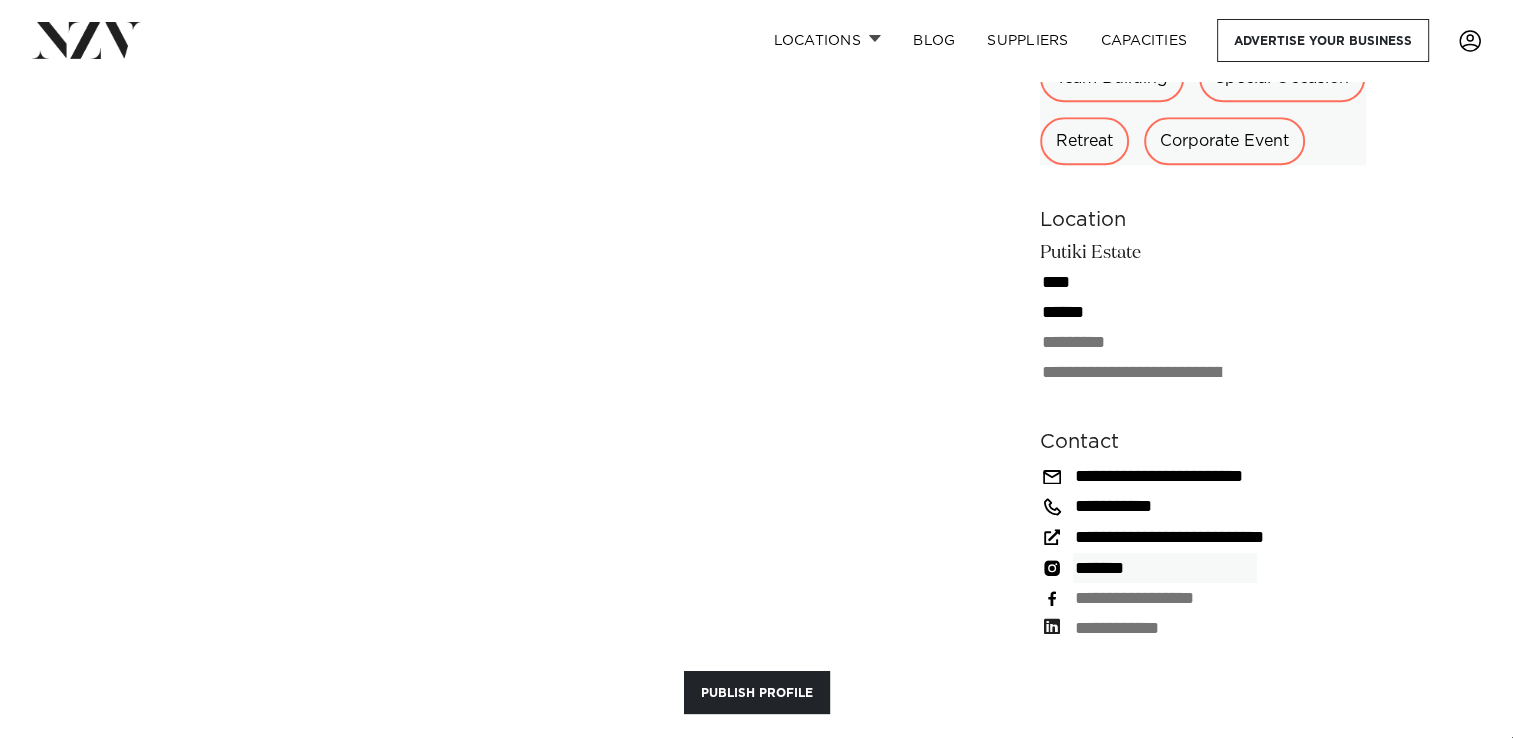 type 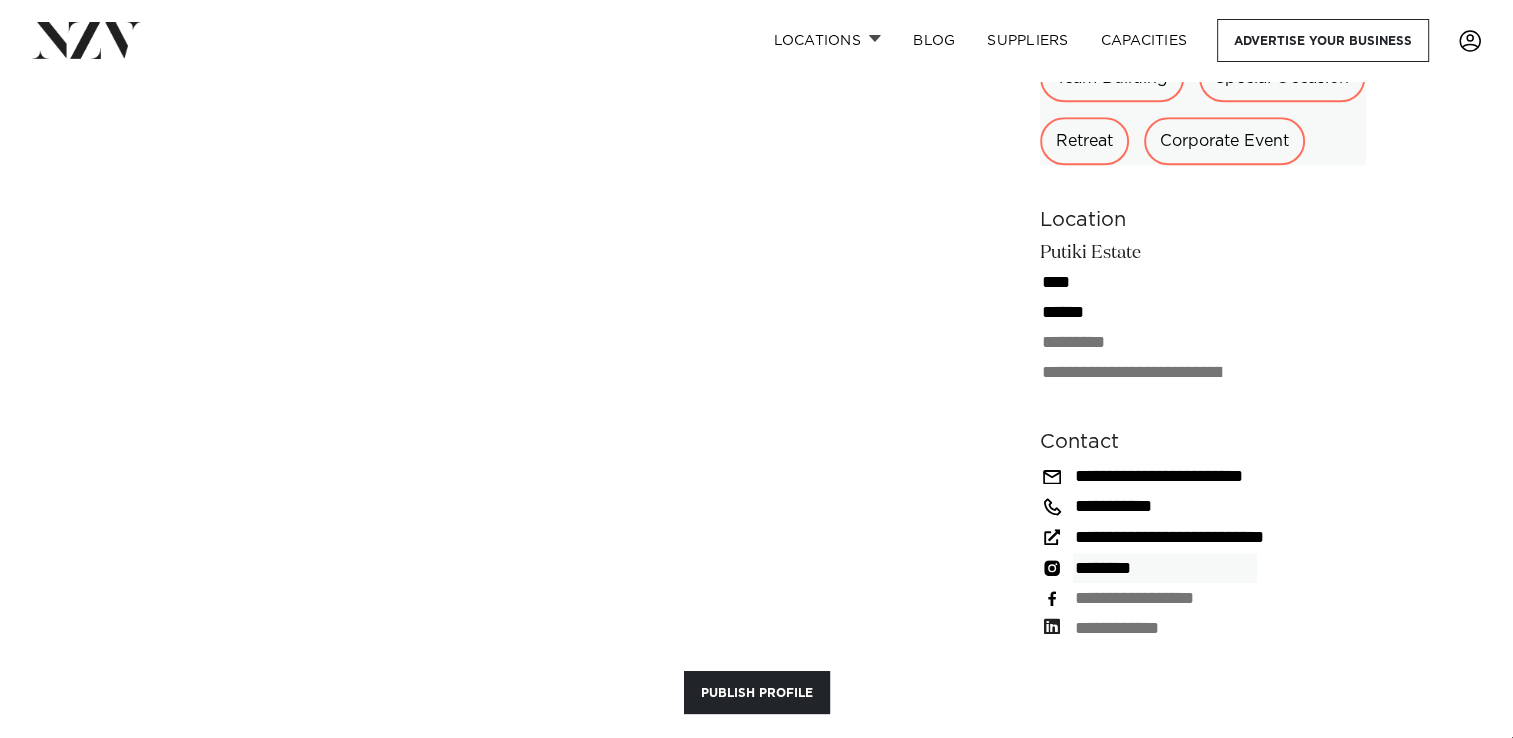 type 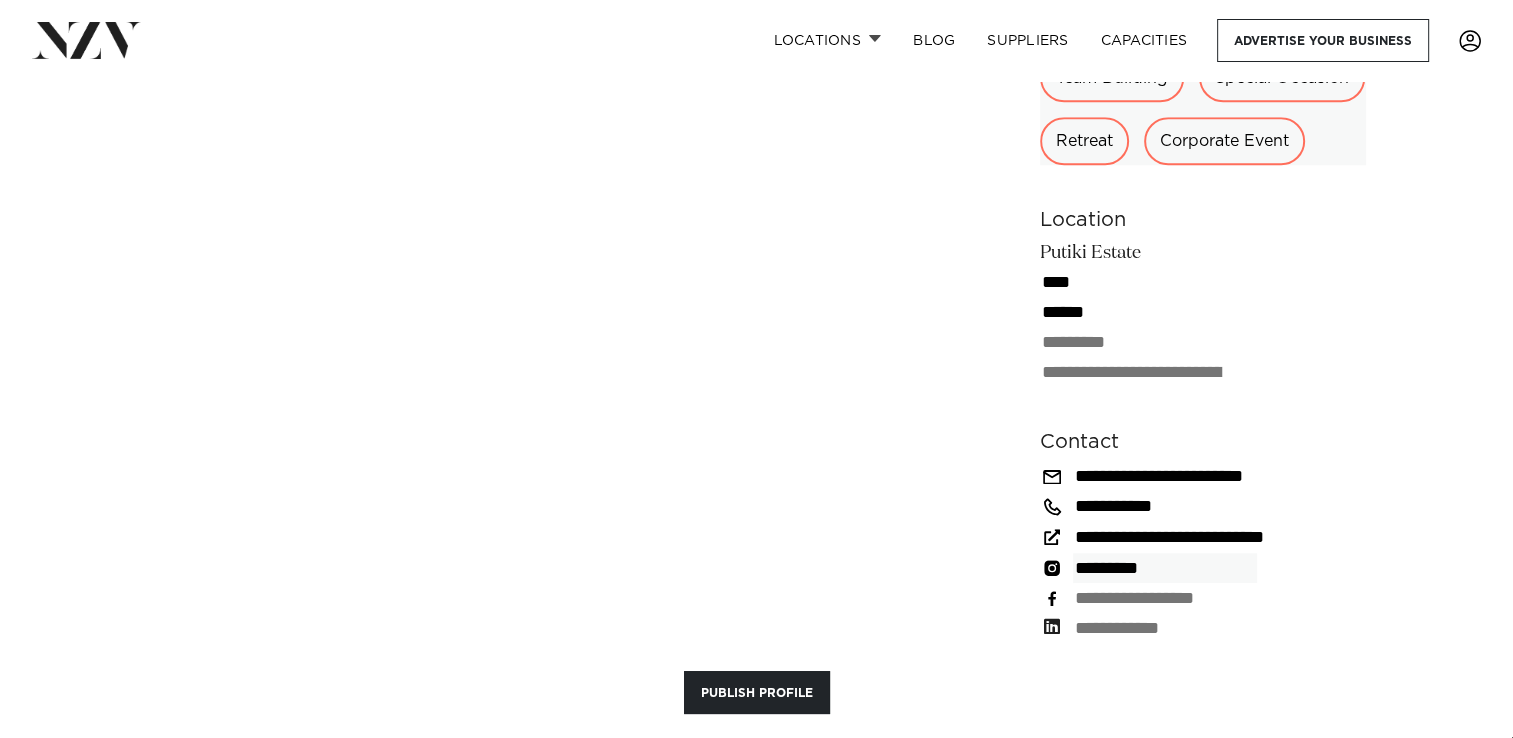 type 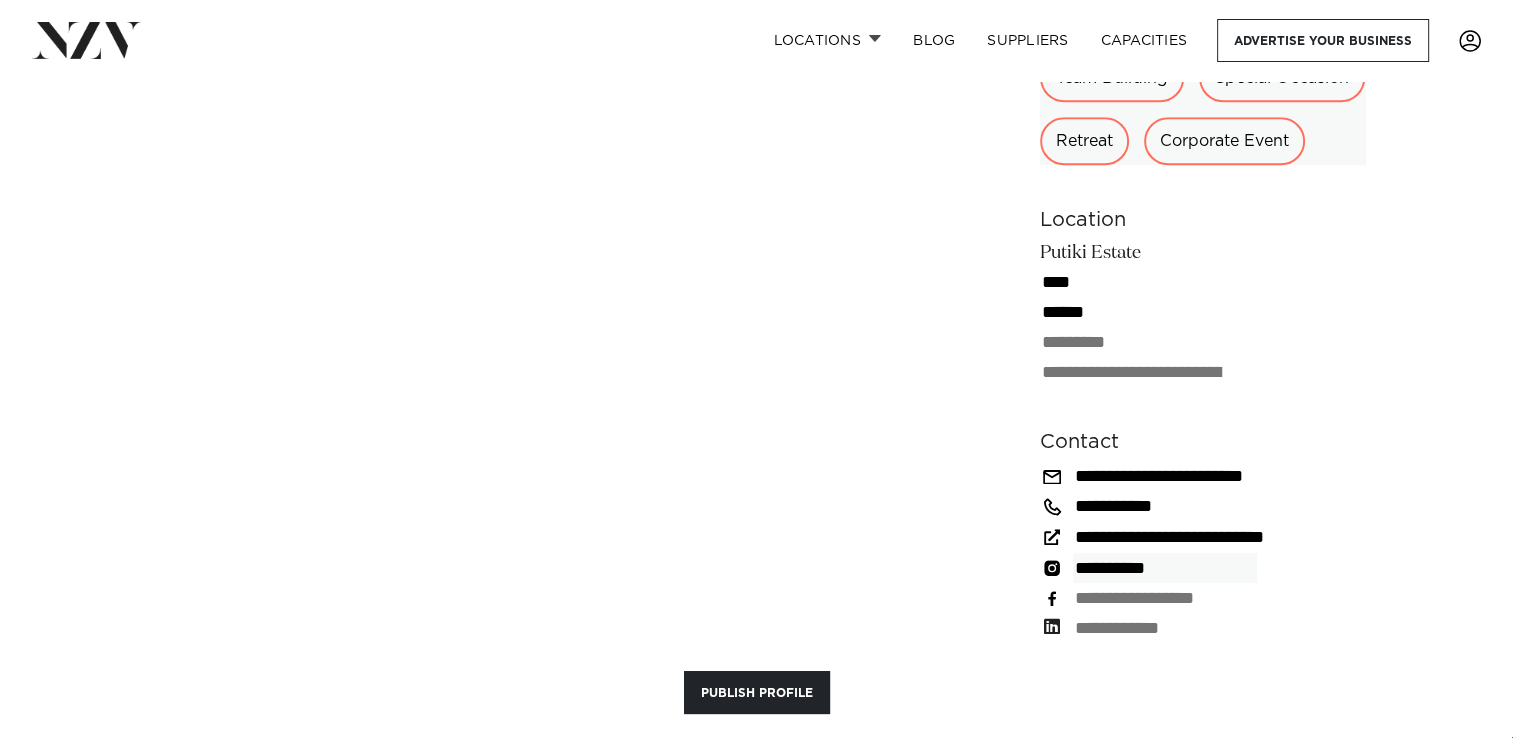 type 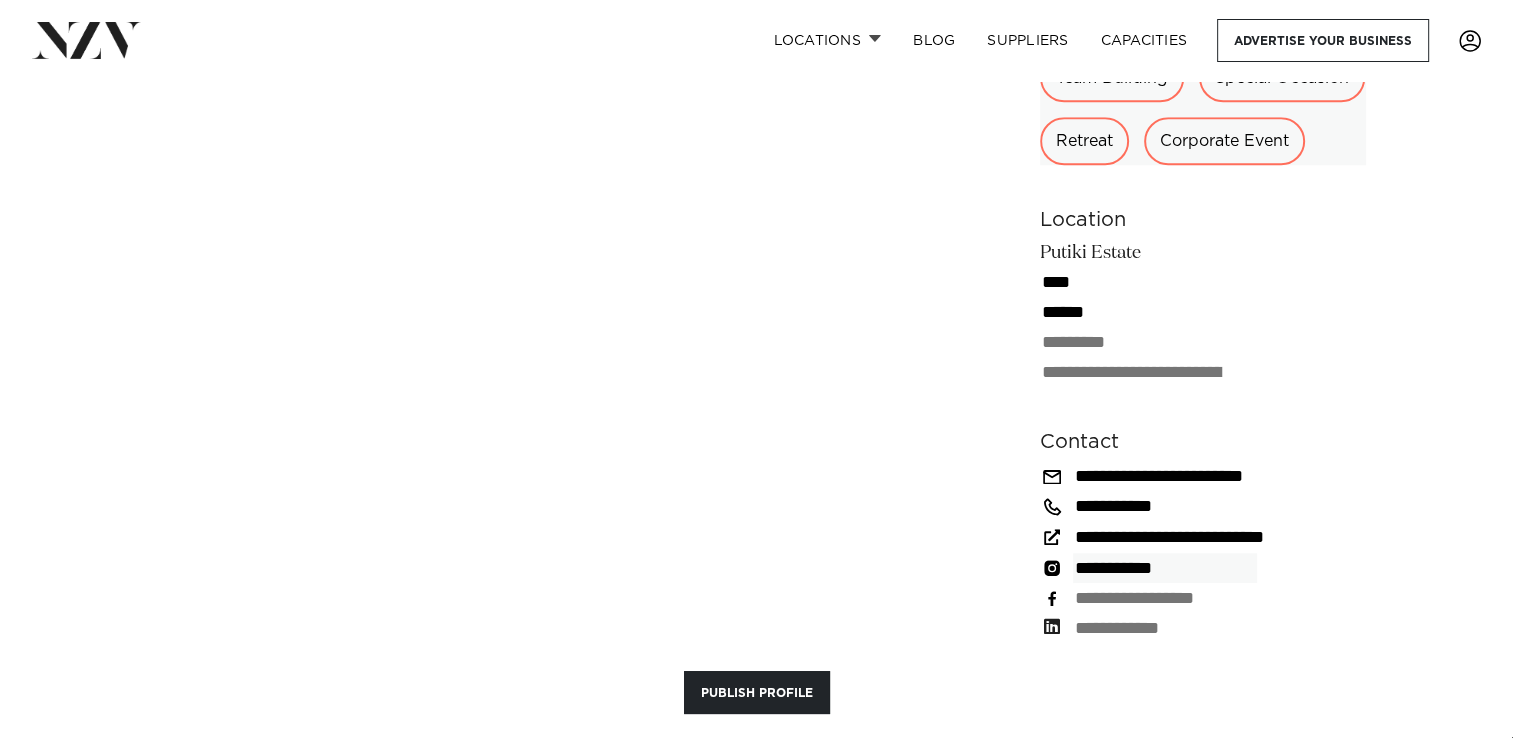 type 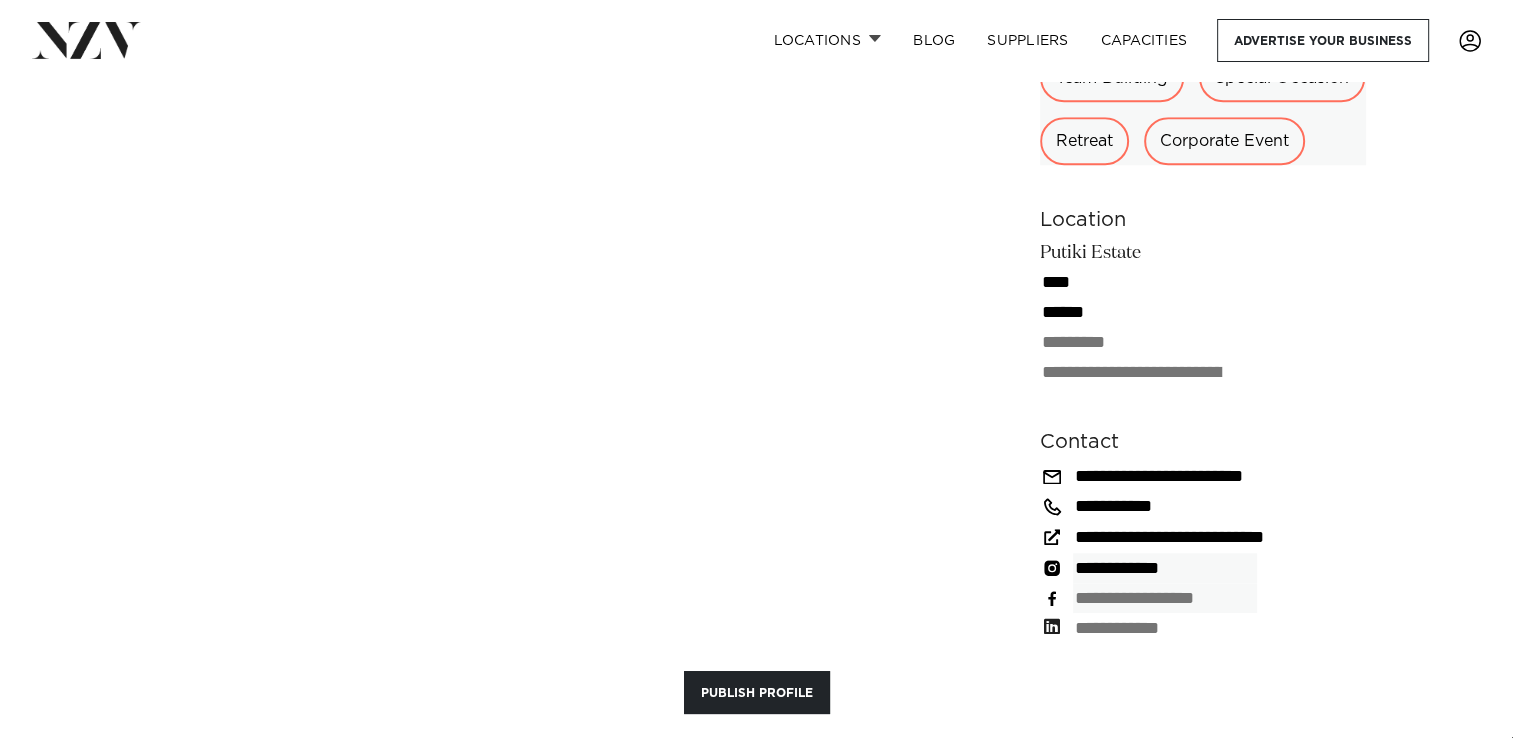 type on "**********" 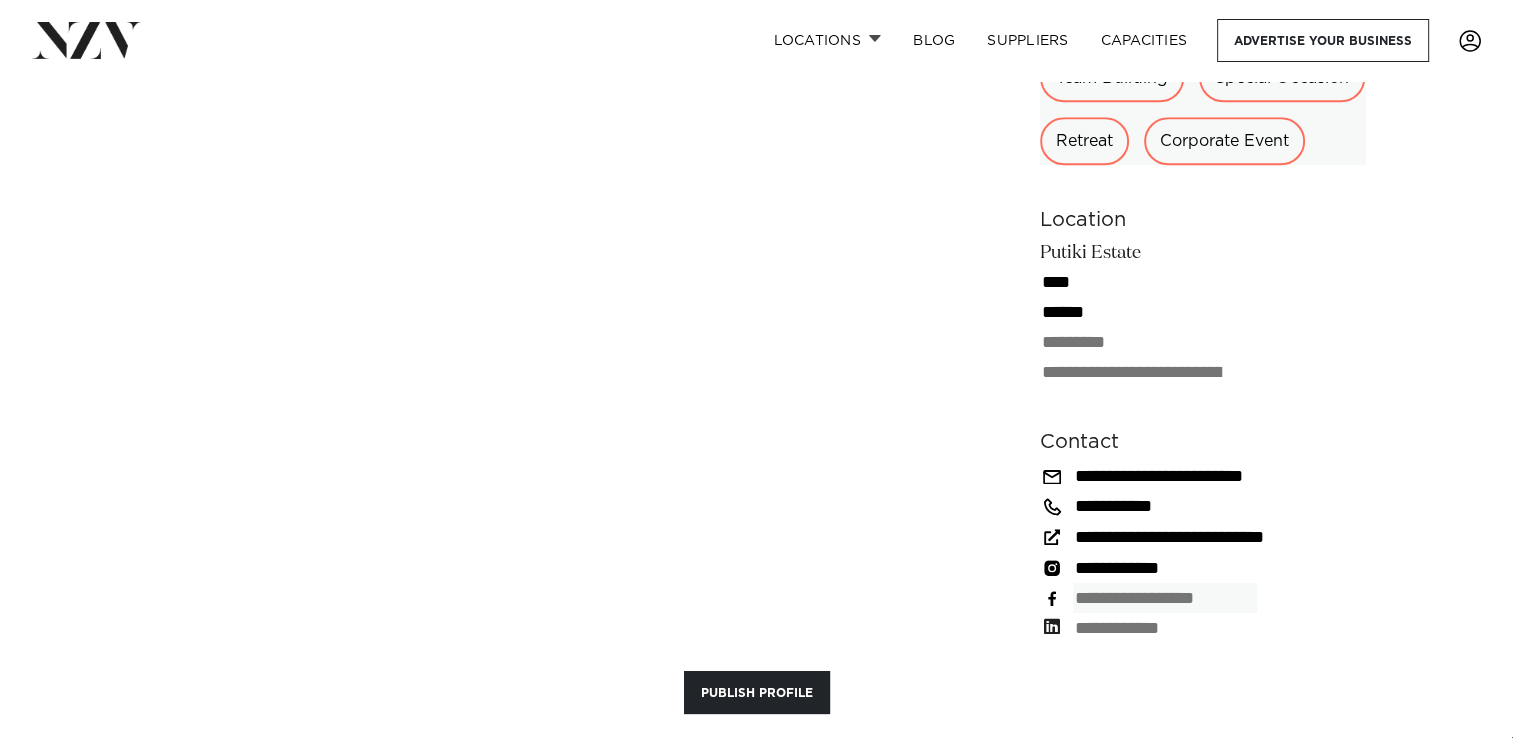 click at bounding box center (1165, 598) 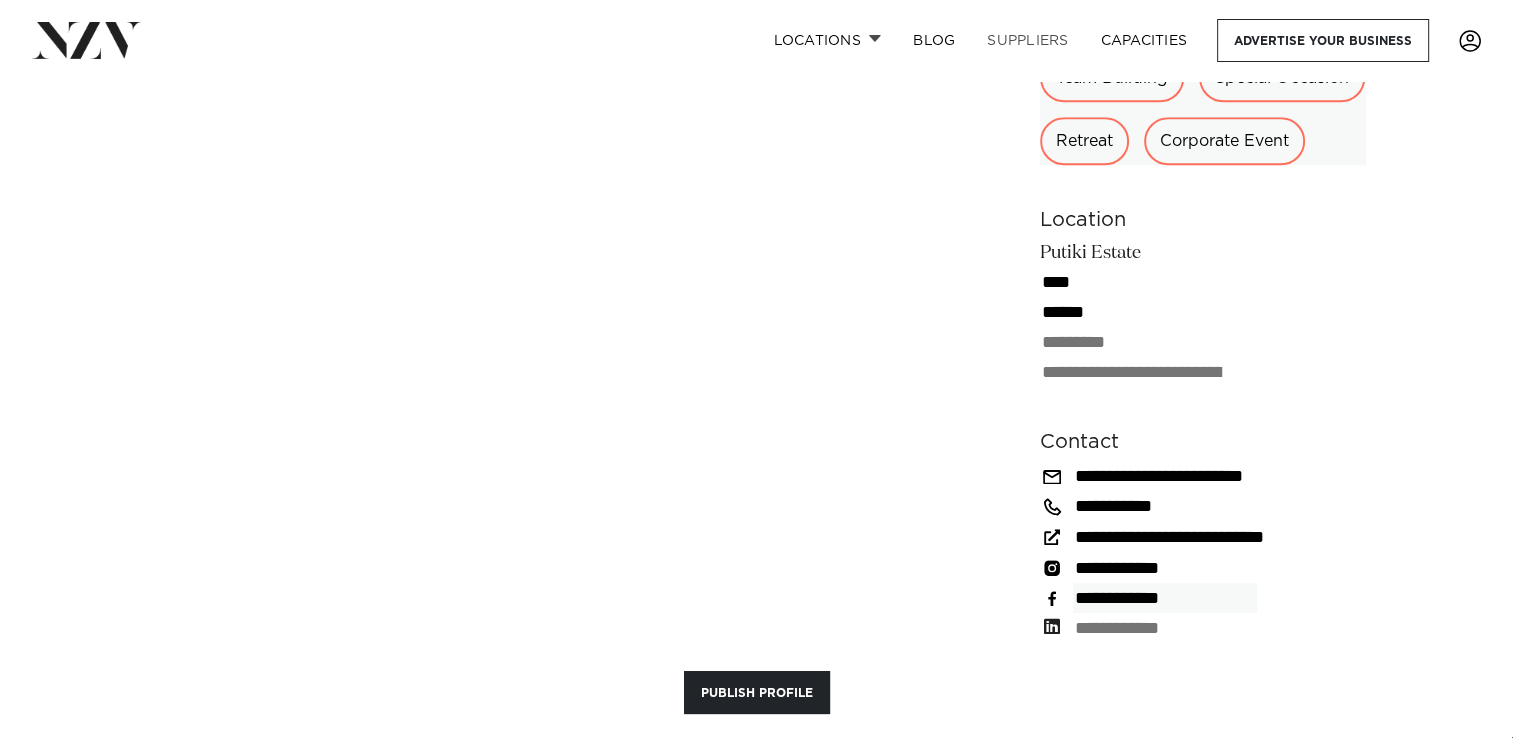 type on "**********" 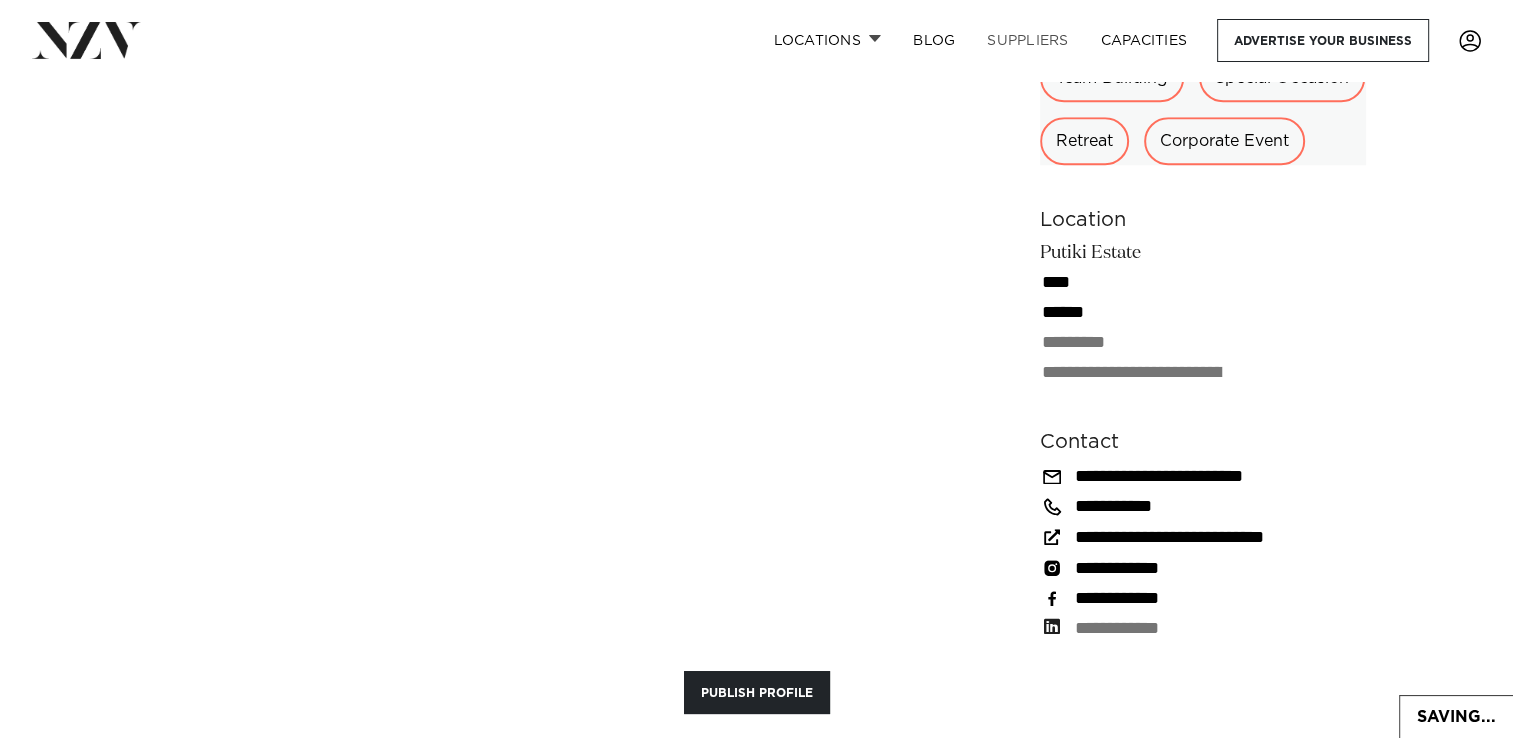 type 